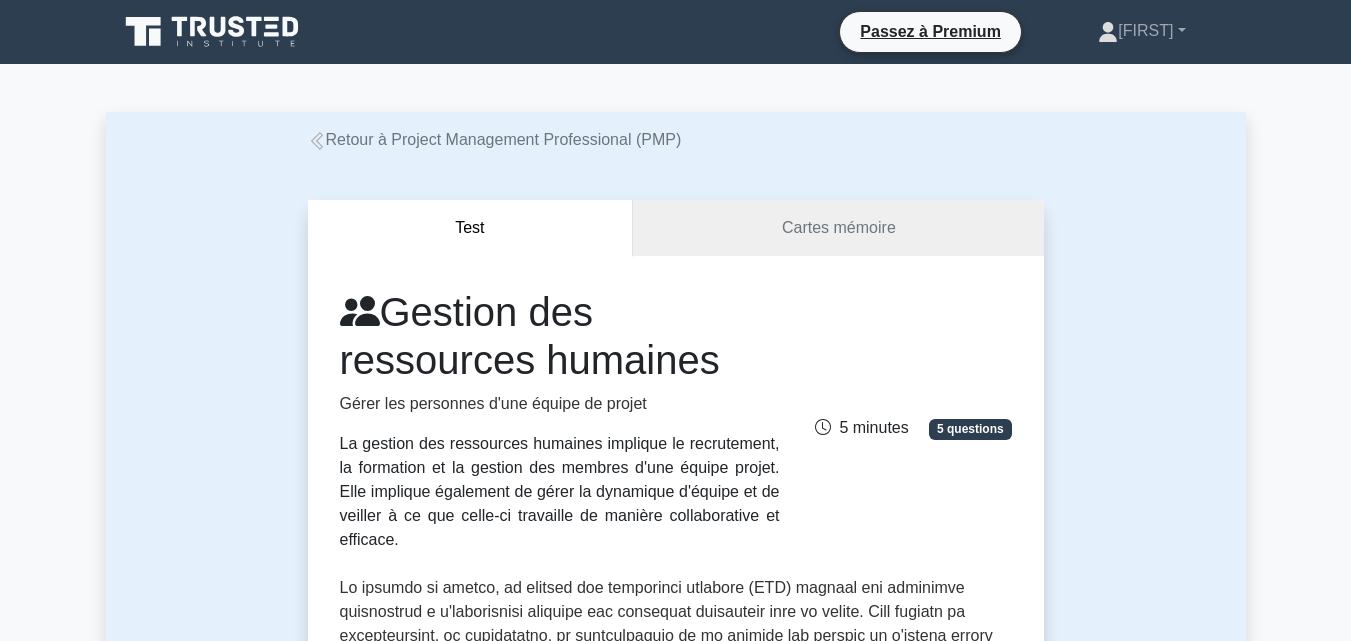 scroll, scrollTop: 148, scrollLeft: 0, axis: vertical 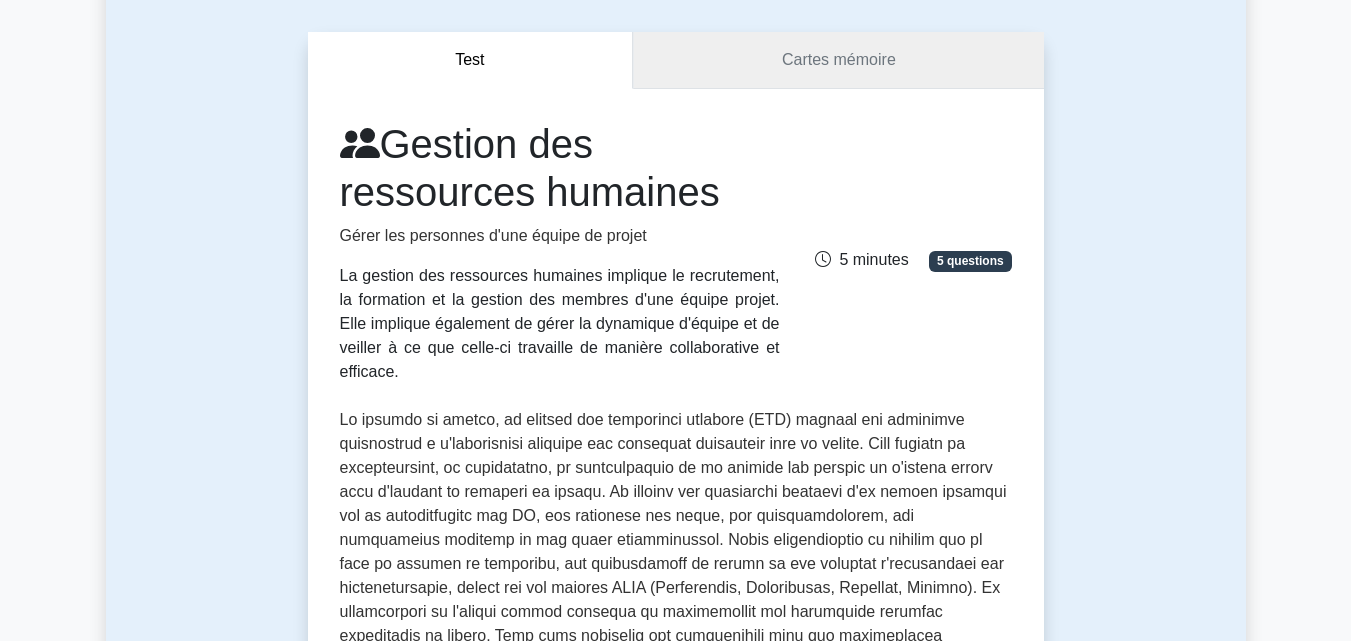 click on "Cartes mémoire" at bounding box center [838, 60] 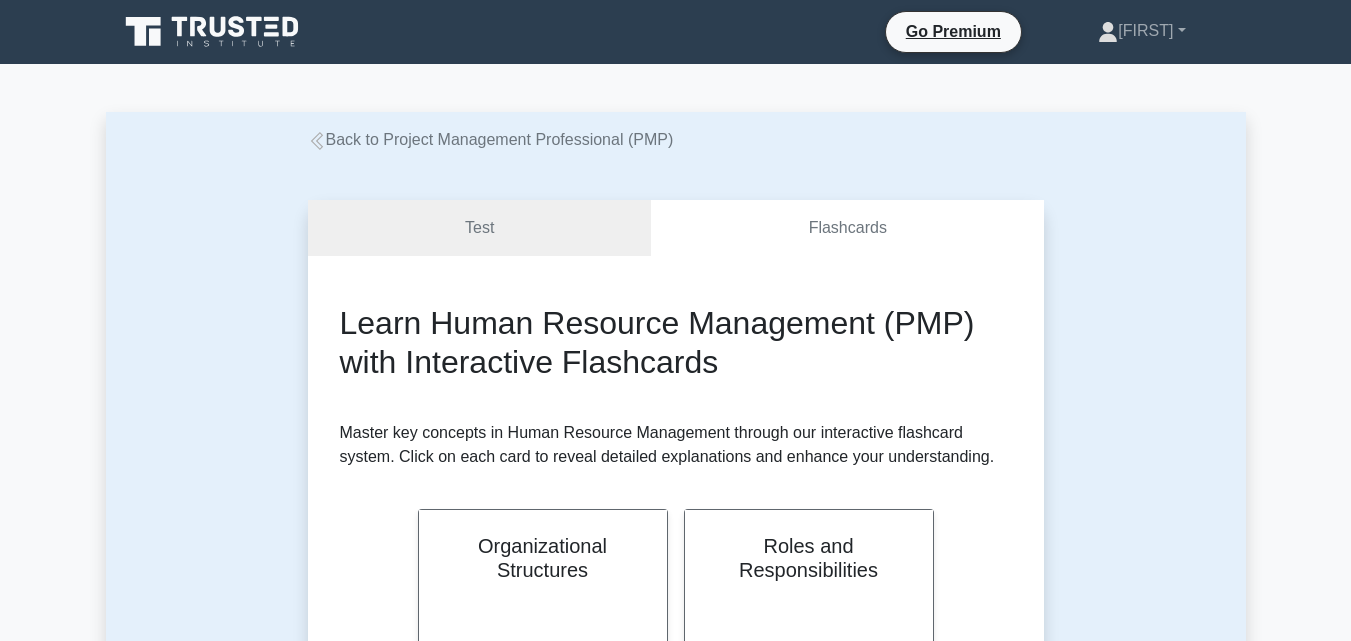 scroll, scrollTop: 0, scrollLeft: 0, axis: both 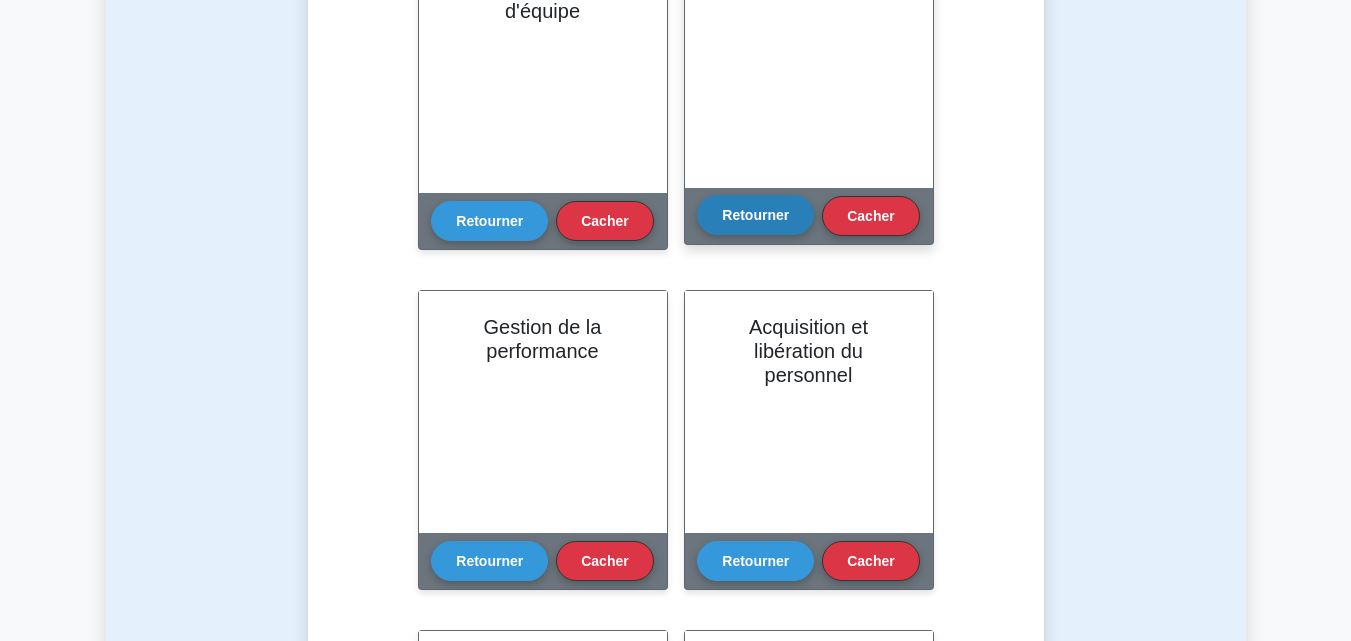 click on "Retourner" at bounding box center [755, 215] 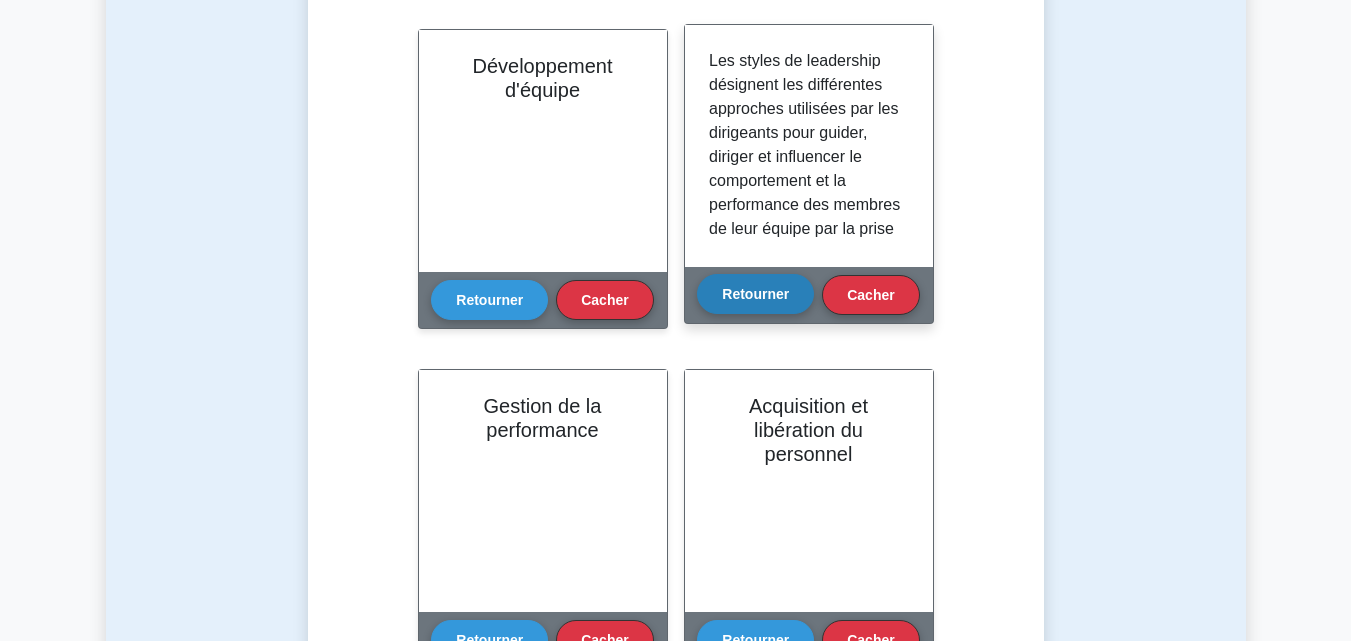 scroll, scrollTop: 1178, scrollLeft: 0, axis: vertical 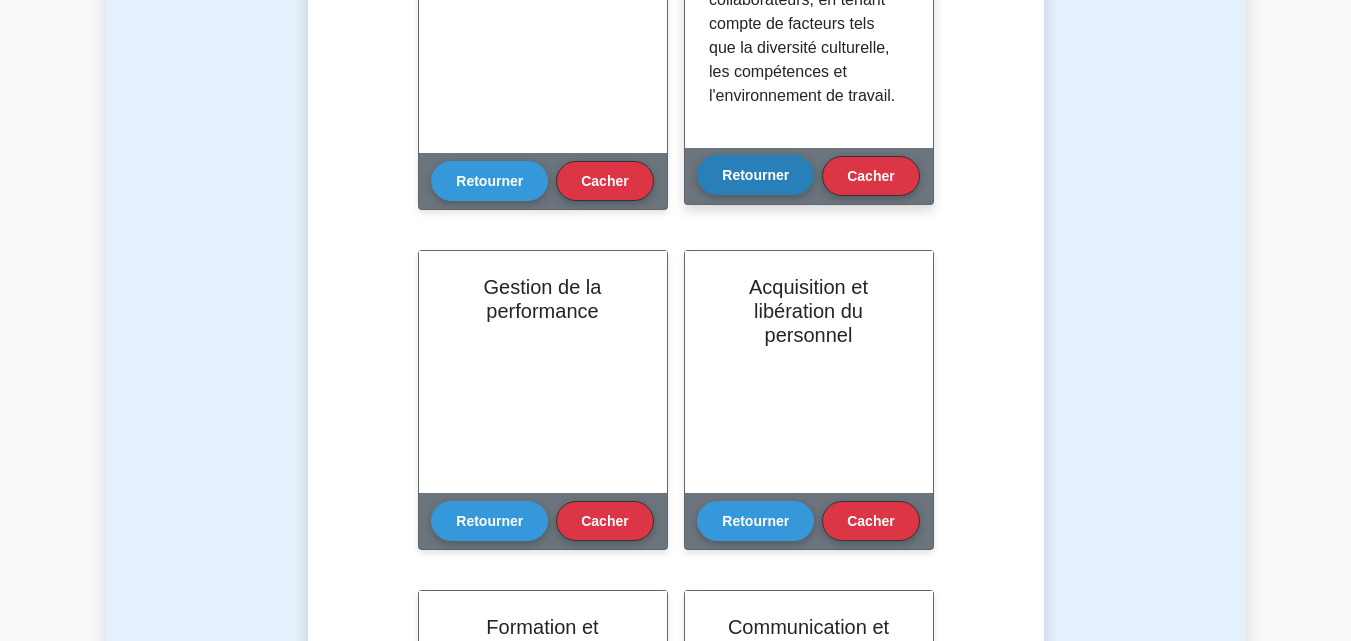 click on "Retourner" at bounding box center (755, 175) 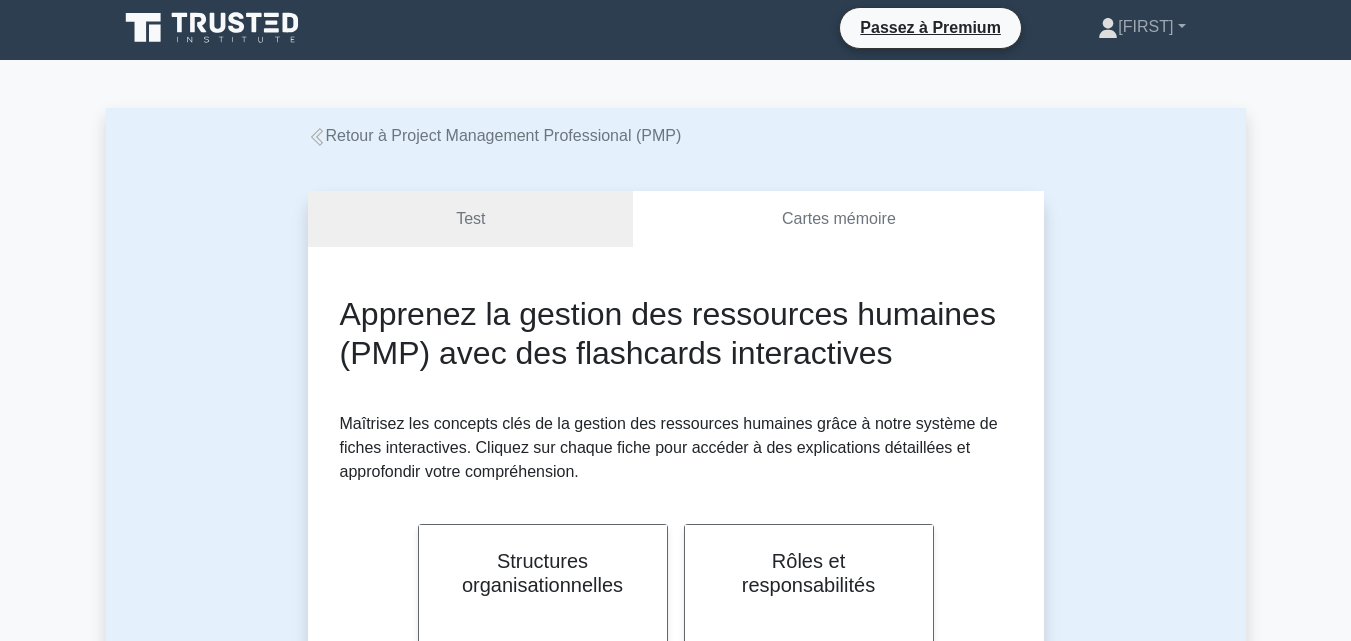 scroll, scrollTop: 0, scrollLeft: 0, axis: both 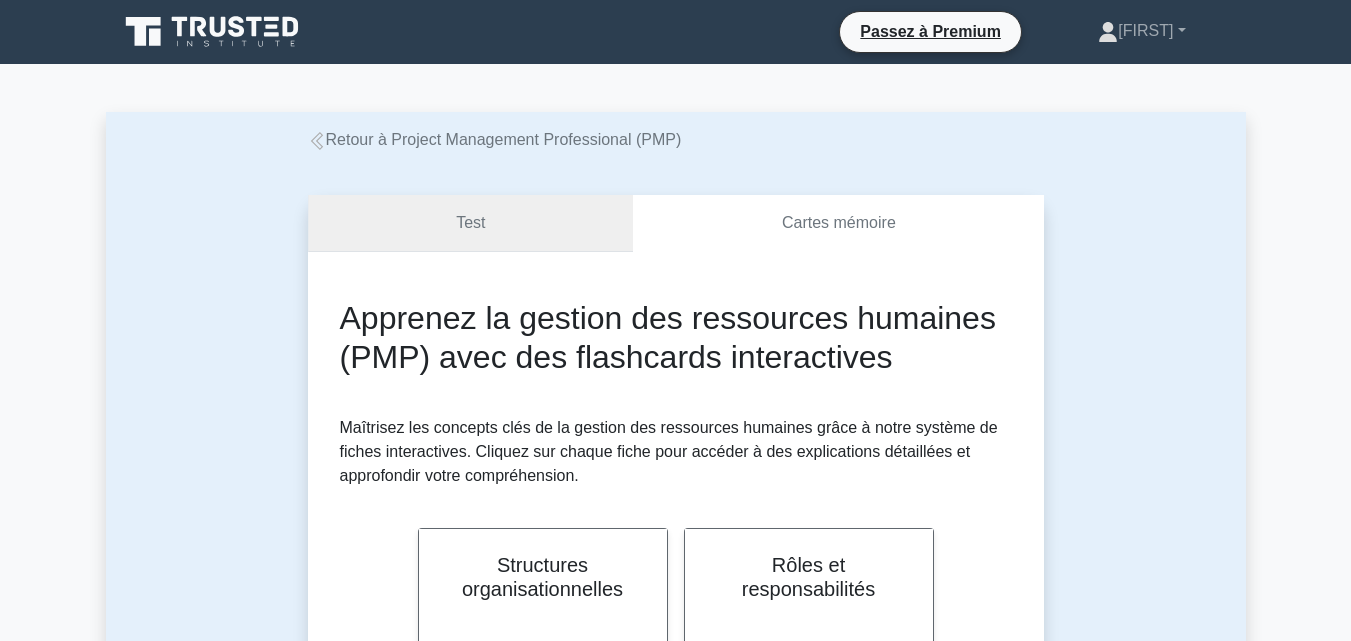 click on "Test" at bounding box center (470, 222) 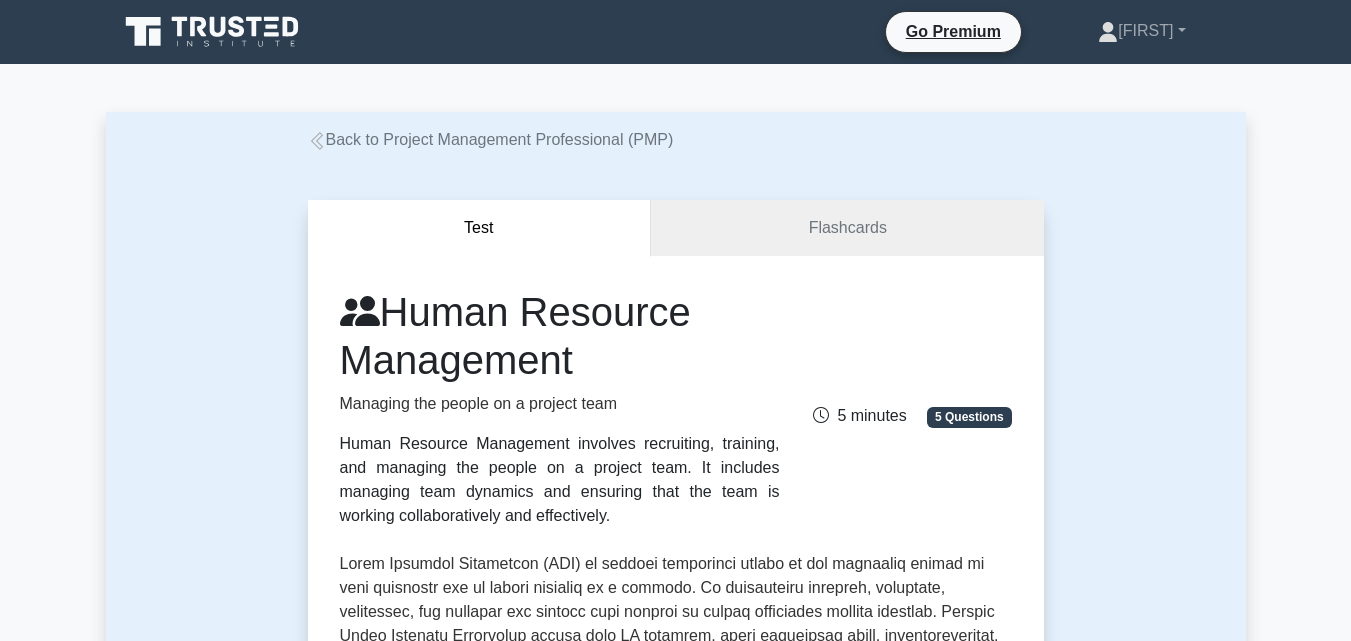 scroll, scrollTop: 0, scrollLeft: 0, axis: both 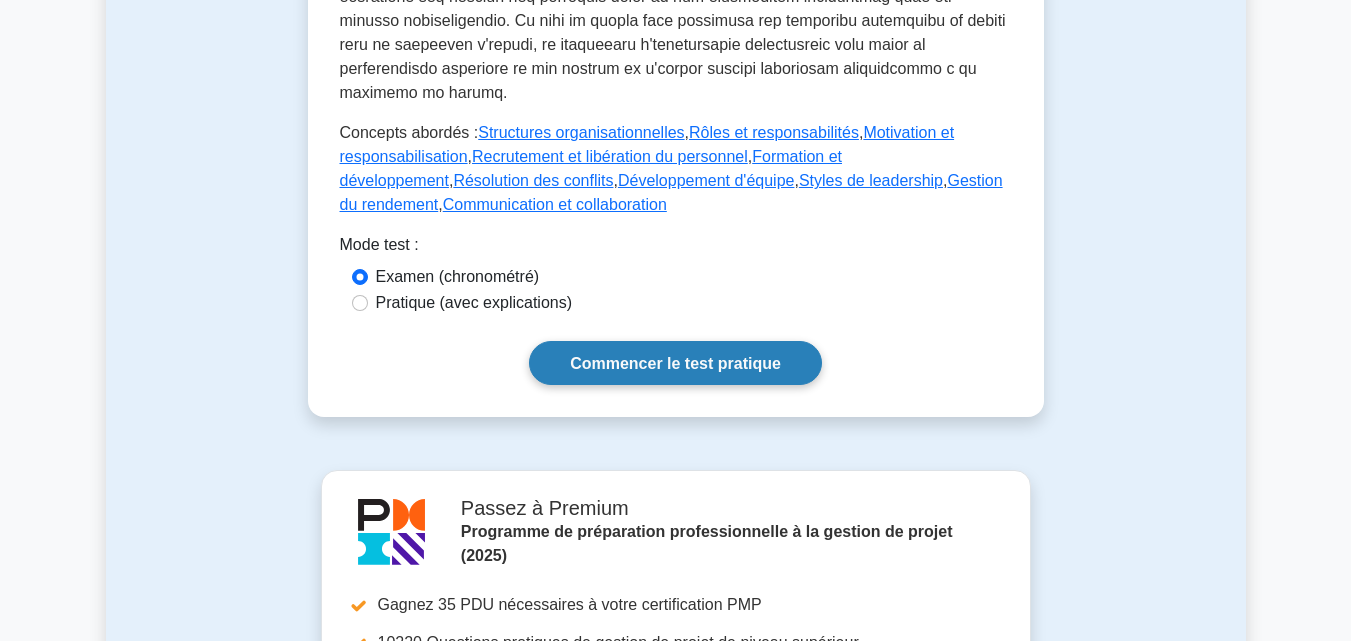 click on "Commencer le test pratique" at bounding box center [675, 363] 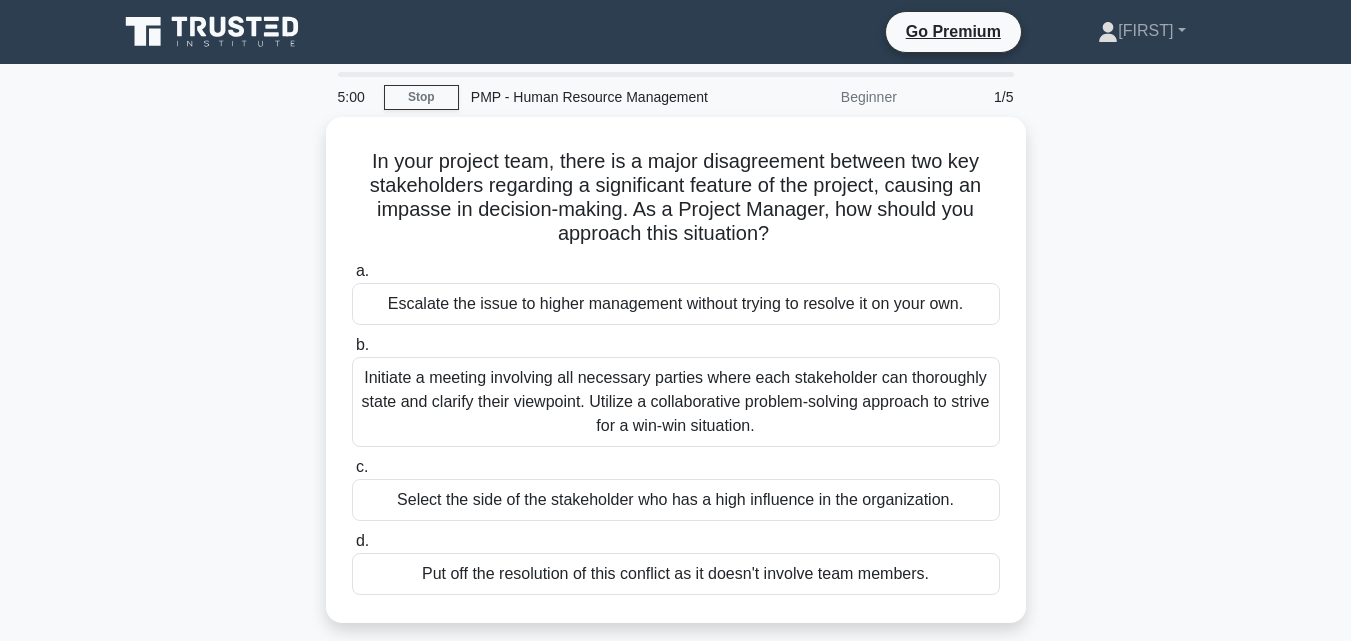 scroll, scrollTop: 0, scrollLeft: 0, axis: both 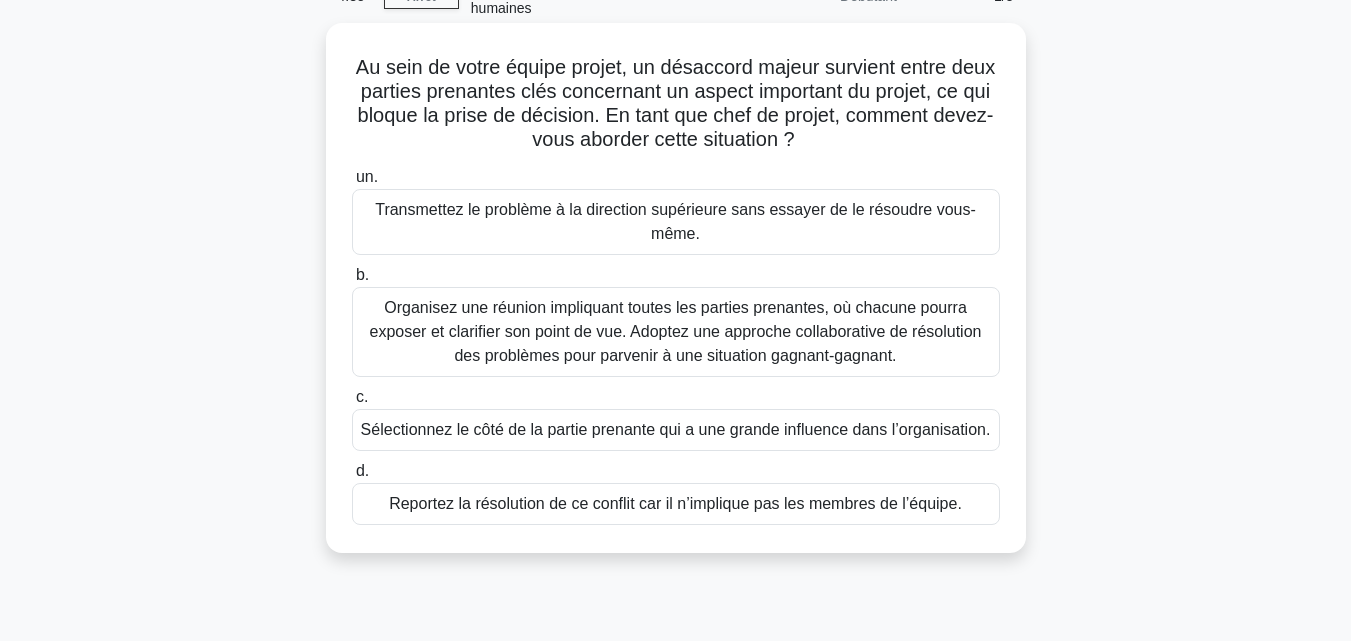 click on "Organisez une réunion impliquant toutes les parties prenantes, où chacune pourra exposer et clarifier son point de vue. Adoptez une approche collaborative de résolution des problèmes pour parvenir à une situation gagnant-gagnant." at bounding box center [676, 331] 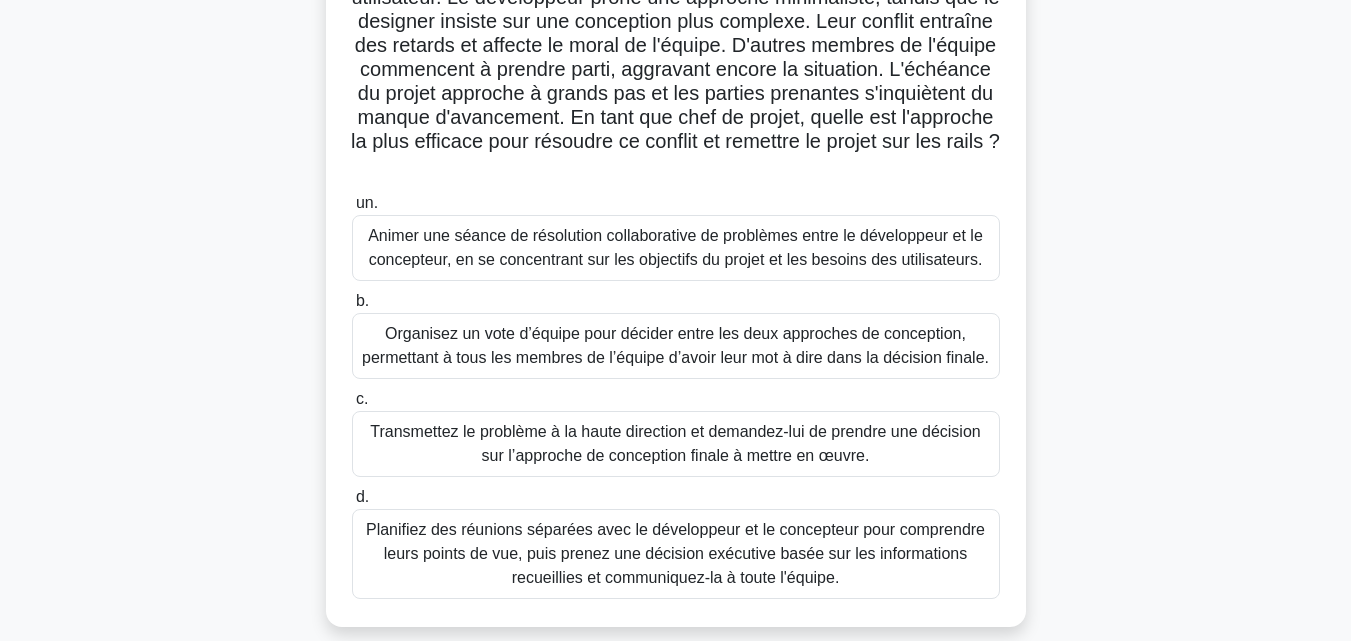 scroll, scrollTop: 237, scrollLeft: 0, axis: vertical 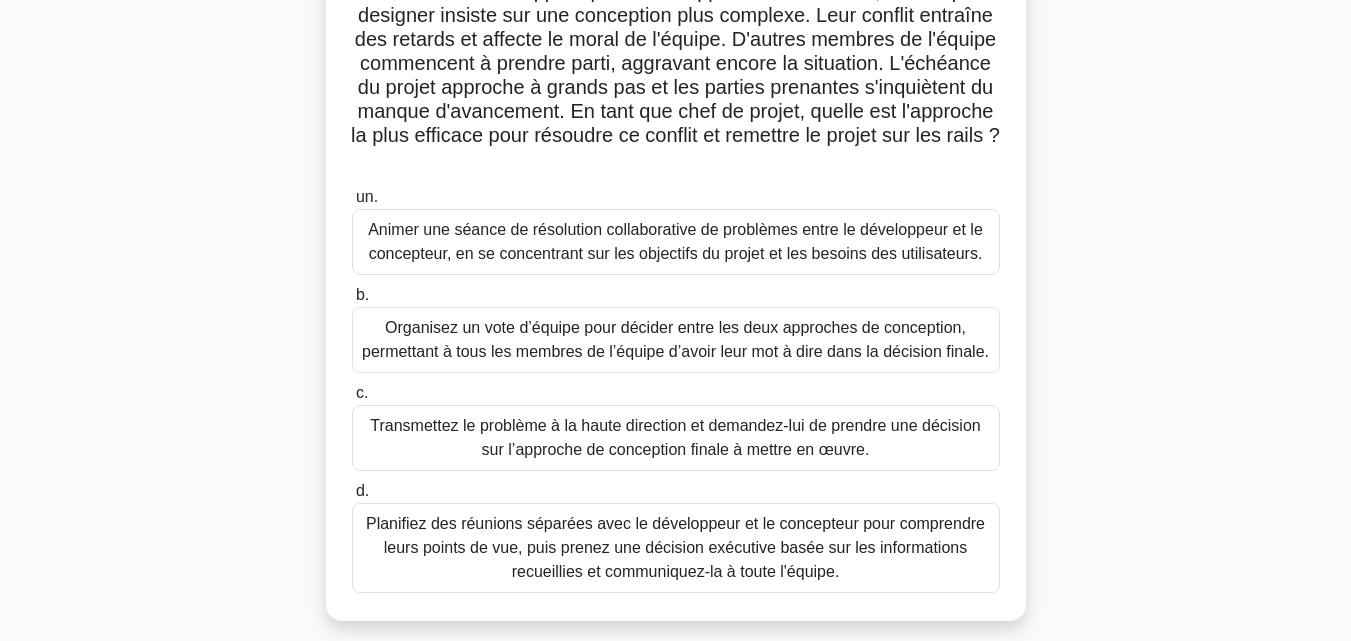 click on "Animer une séance de résolution collaborative de problèmes entre le développeur et le concepteur, en se concentrant sur les objectifs du projet et les besoins des utilisateurs." at bounding box center (675, 241) 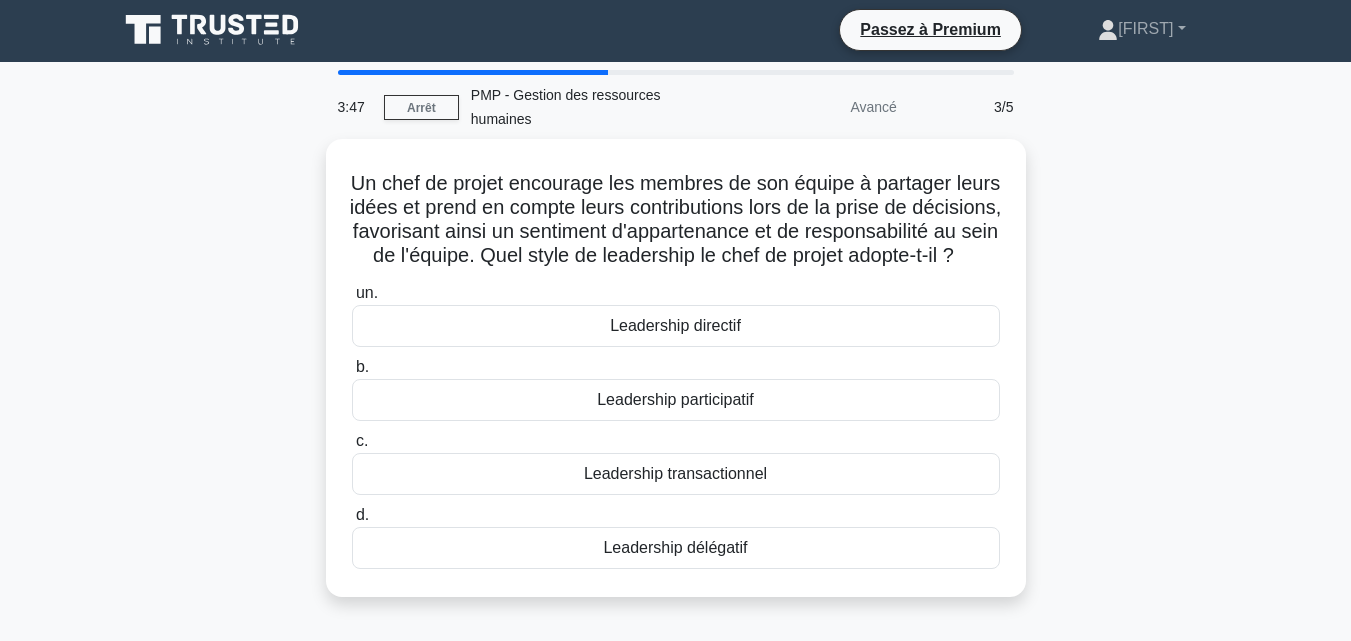 scroll, scrollTop: 12, scrollLeft: 0, axis: vertical 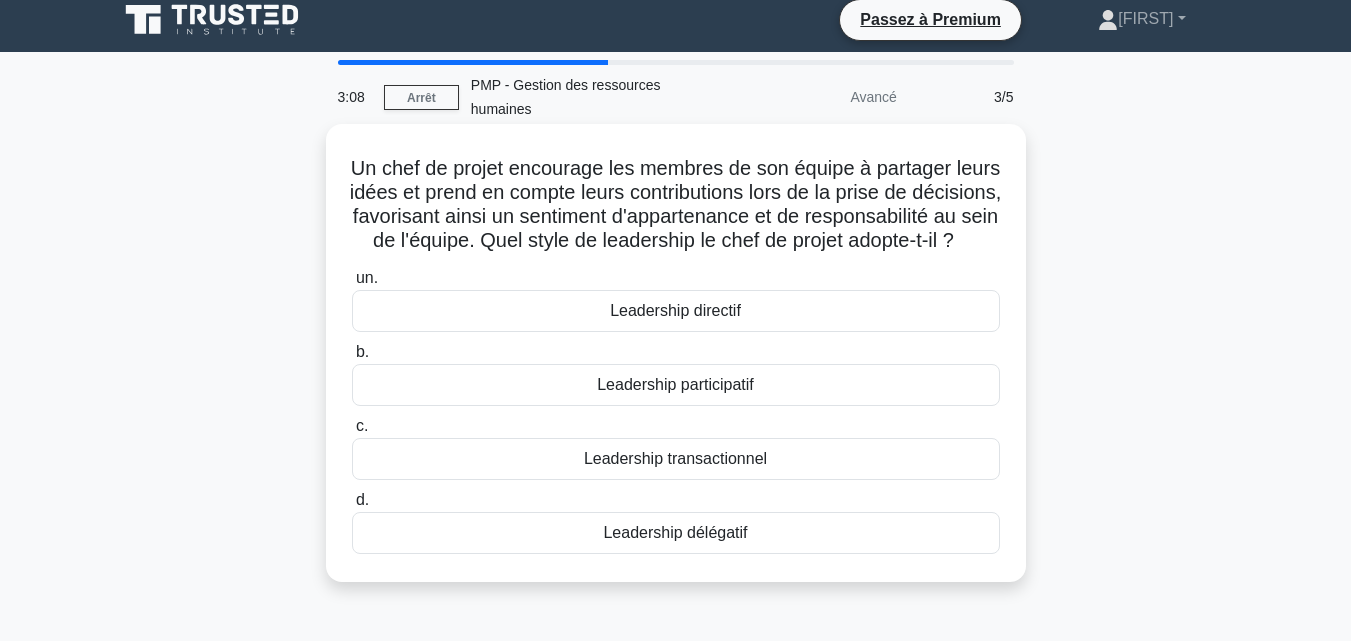 click on "Leadership participatif" at bounding box center (675, 384) 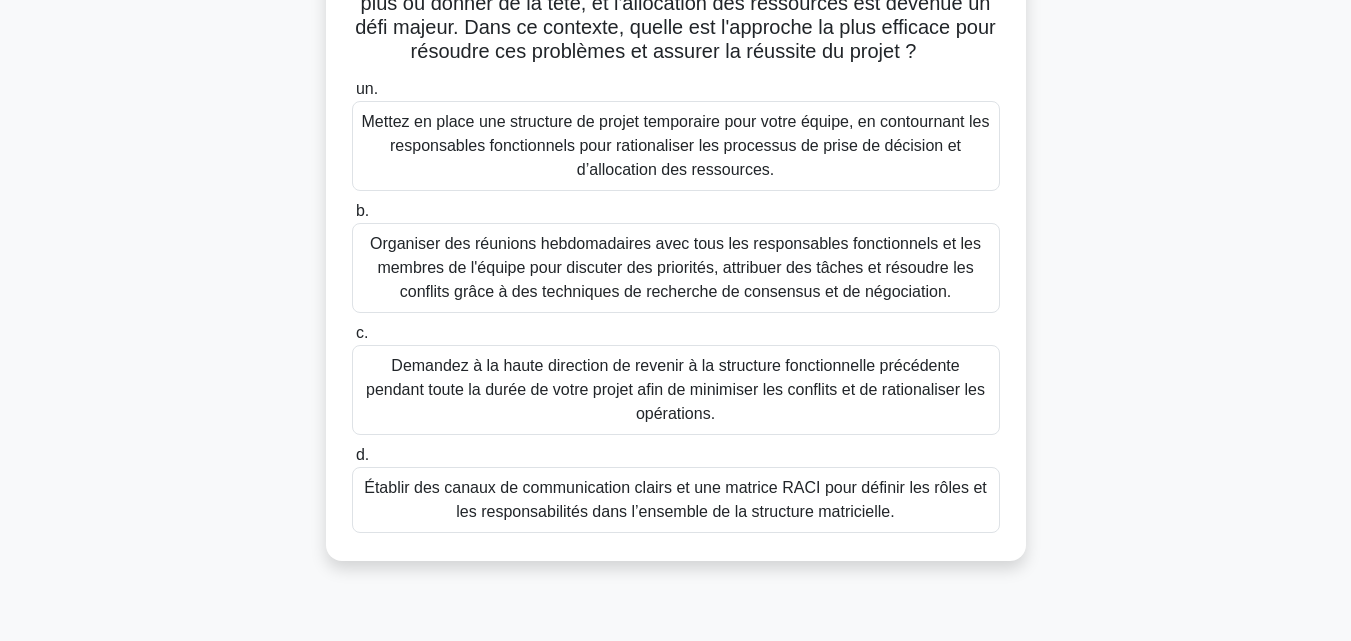 scroll, scrollTop: 322, scrollLeft: 0, axis: vertical 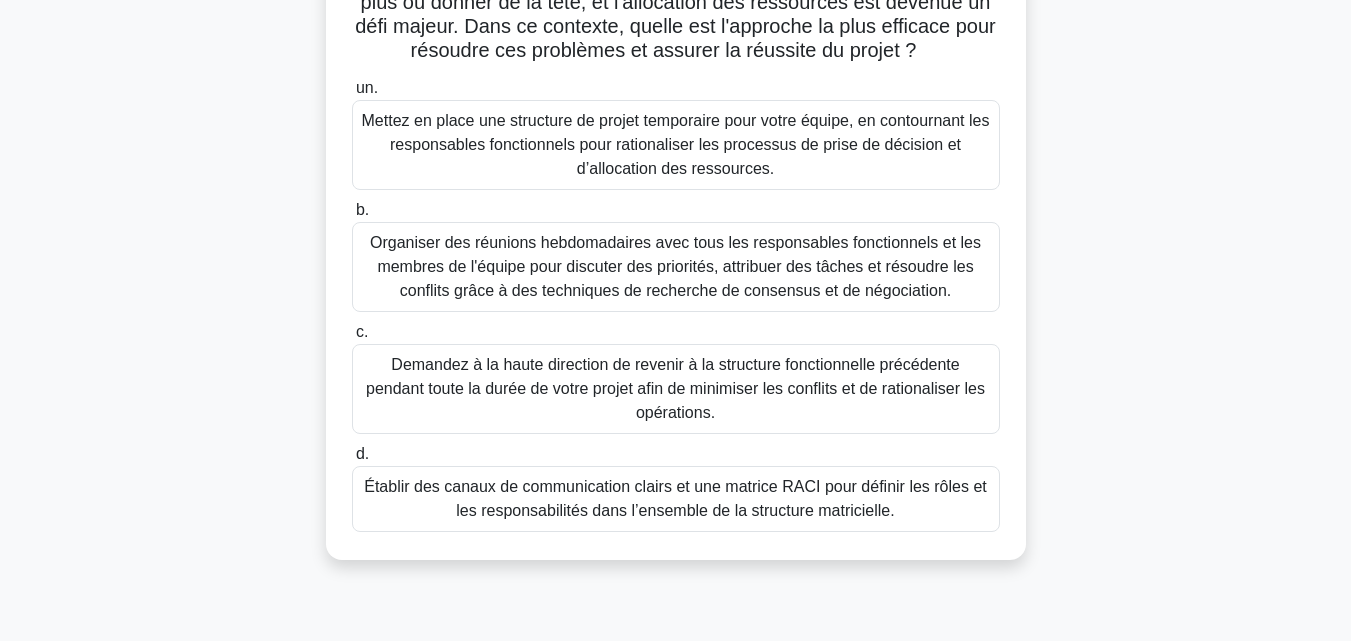 click on "Organiser des réunions hebdomadaires avec tous les responsables fonctionnels et les membres de l'équipe pour discuter des priorités, attribuer des tâches et résoudre les conflits grâce à des techniques de recherche de consensus et de négociation." at bounding box center (675, 266) 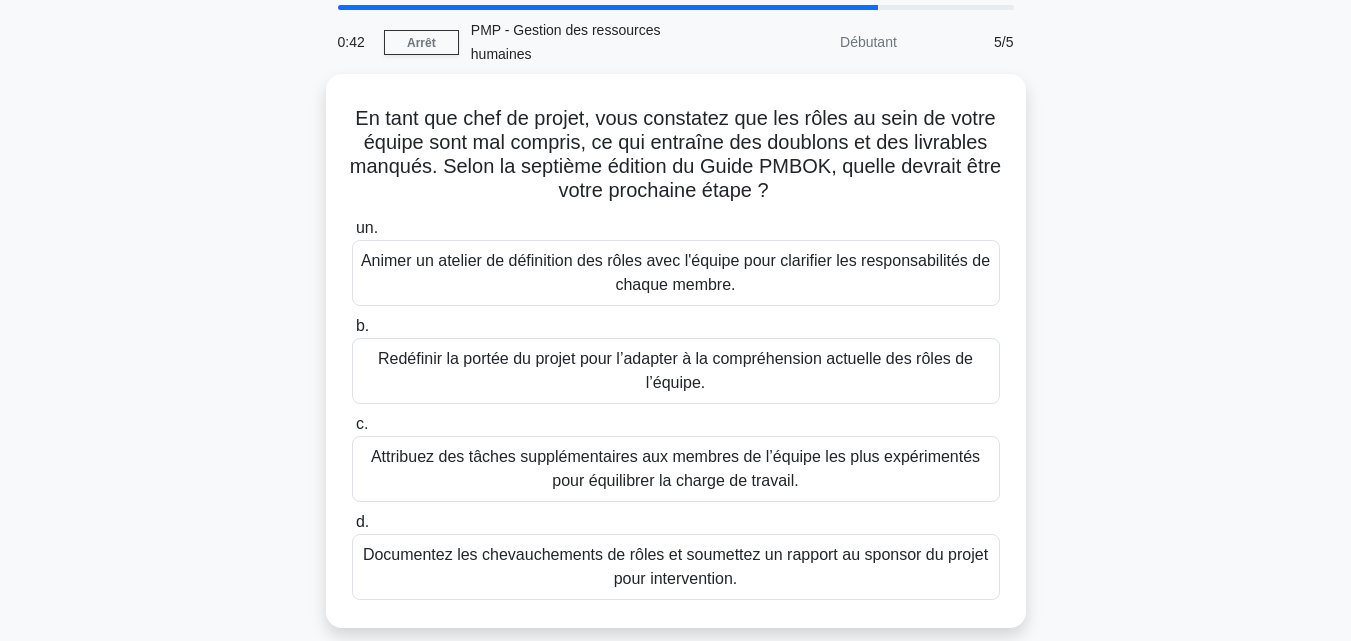 scroll, scrollTop: 68, scrollLeft: 0, axis: vertical 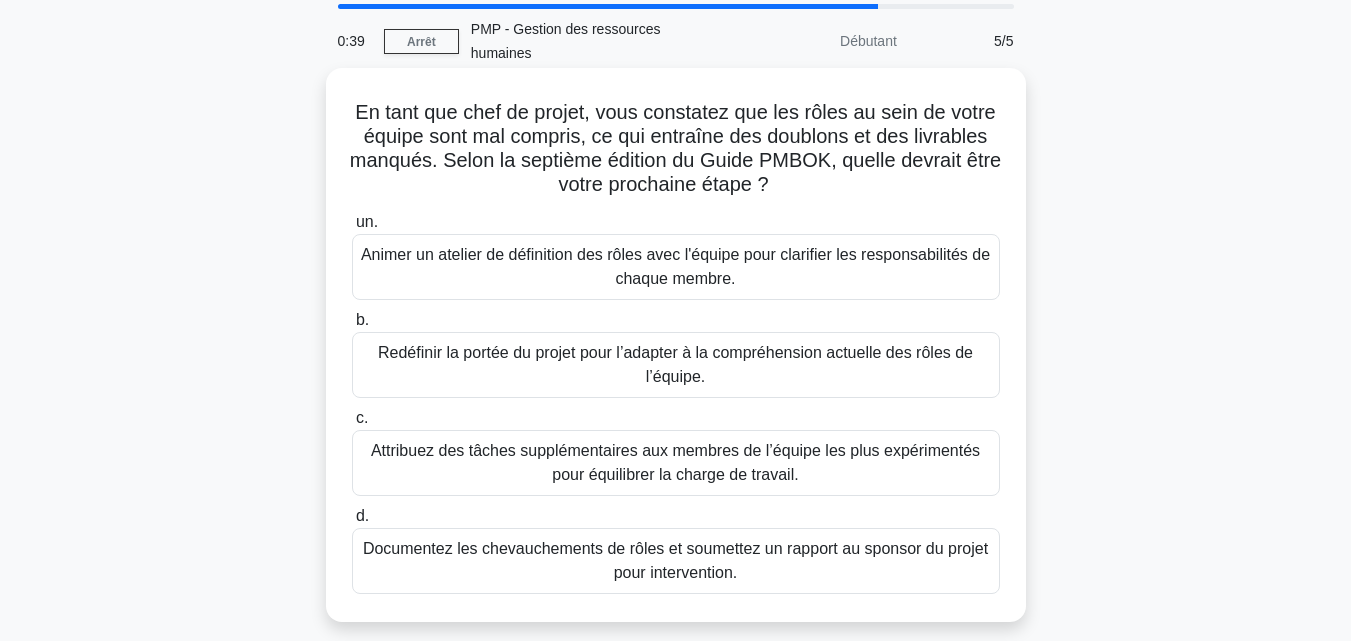click on "Animer un atelier de définition des rôles avec l'équipe pour clarifier les responsabilités de chaque membre." at bounding box center (675, 266) 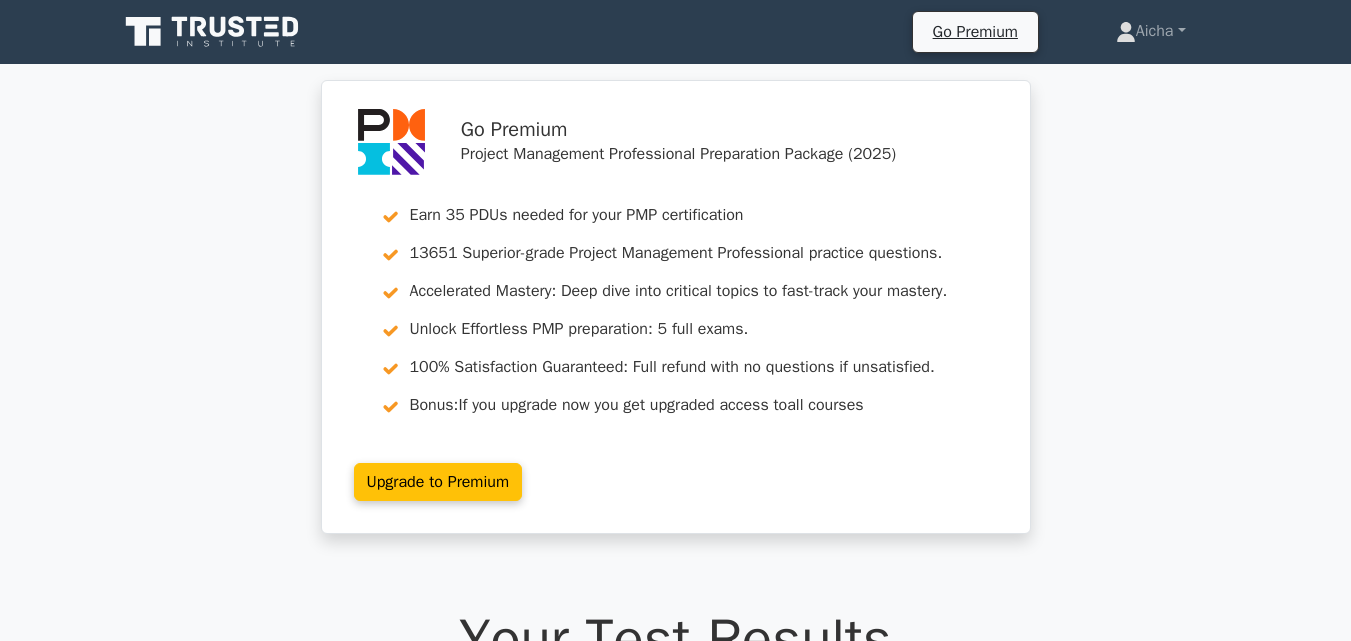 scroll, scrollTop: 0, scrollLeft: 0, axis: both 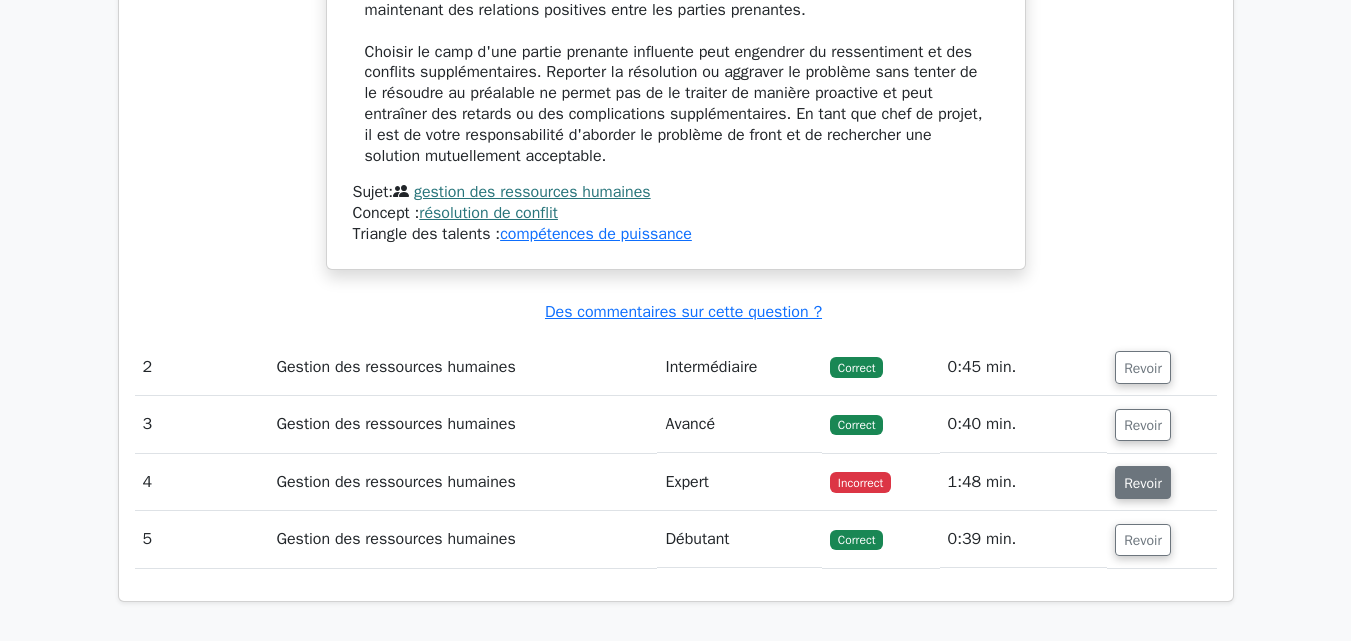 click on "Revoir" at bounding box center (1143, 483) 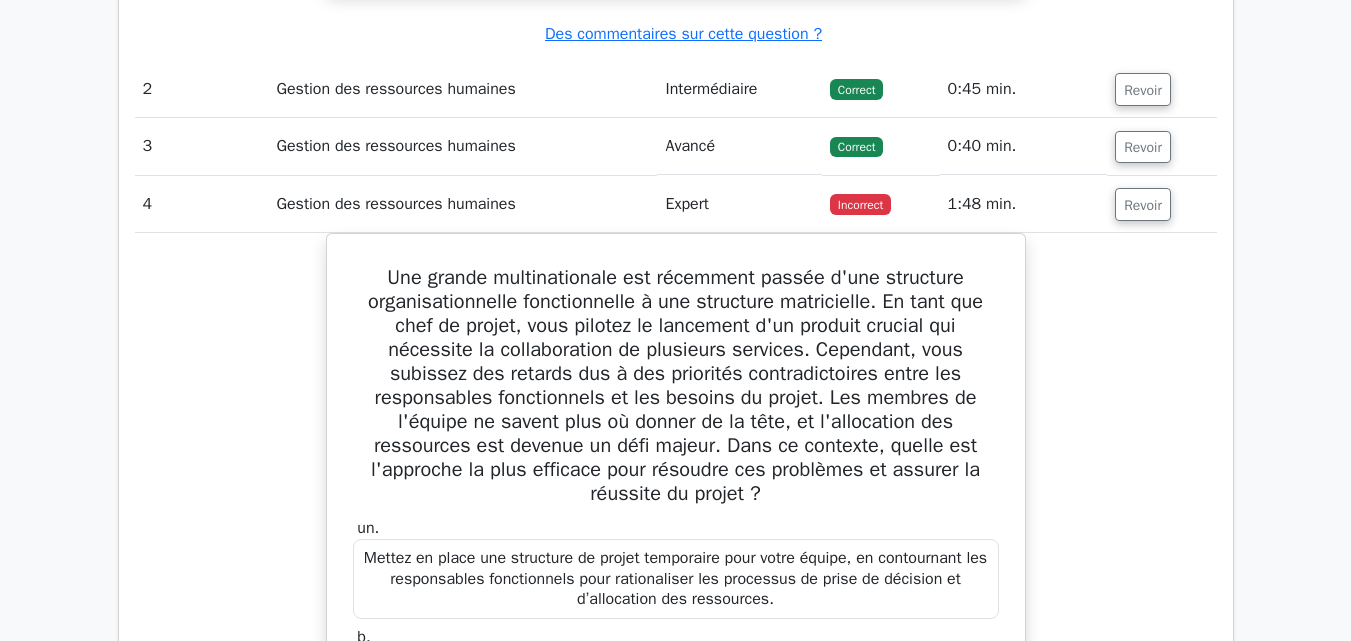 scroll, scrollTop: 2621, scrollLeft: 0, axis: vertical 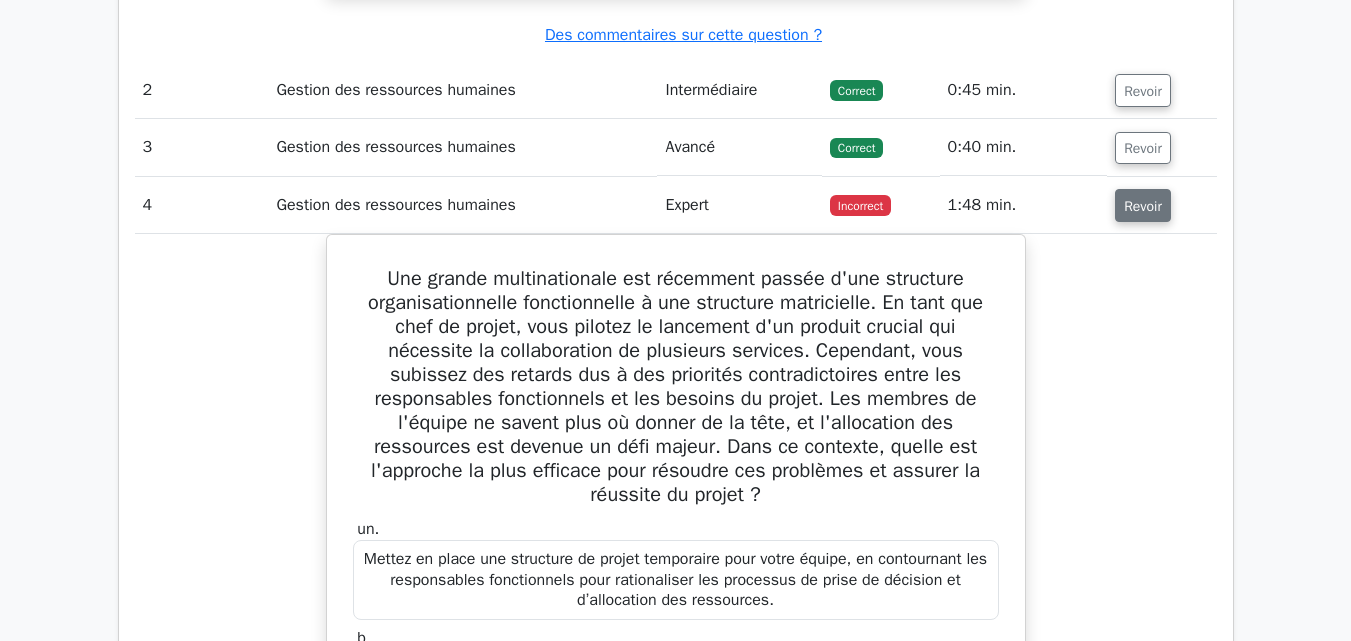 click on "Revoir" at bounding box center (1143, 206) 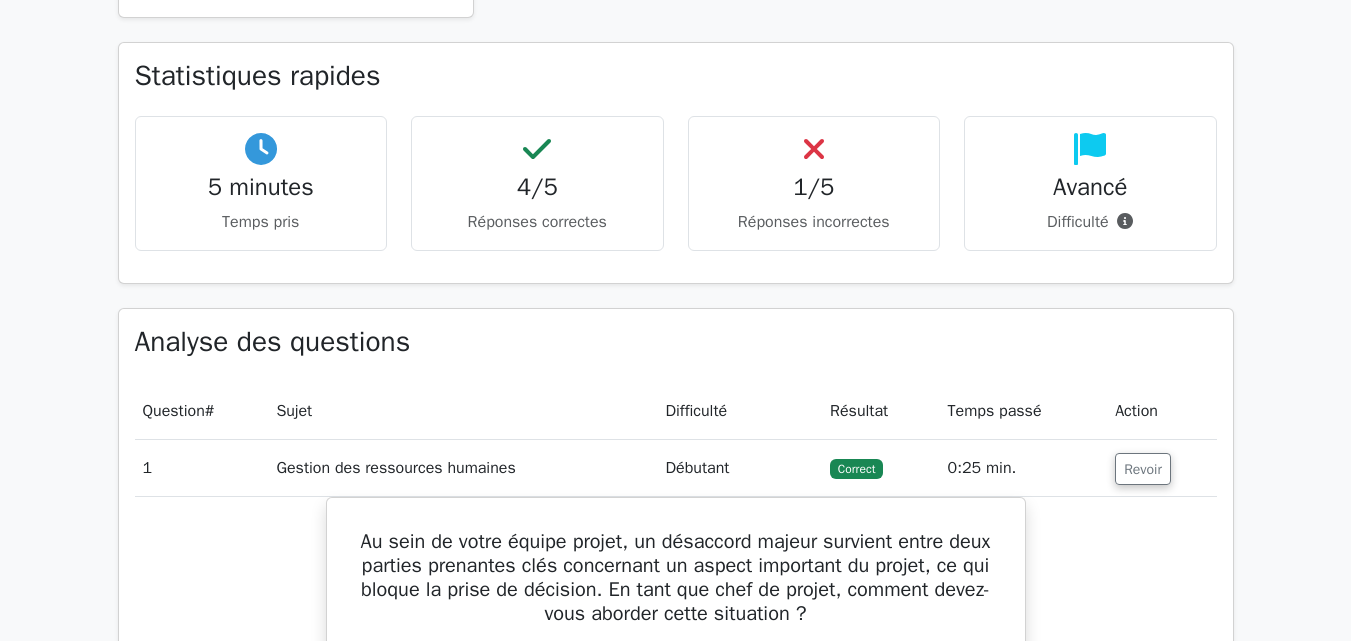 scroll, scrollTop: 1170, scrollLeft: 0, axis: vertical 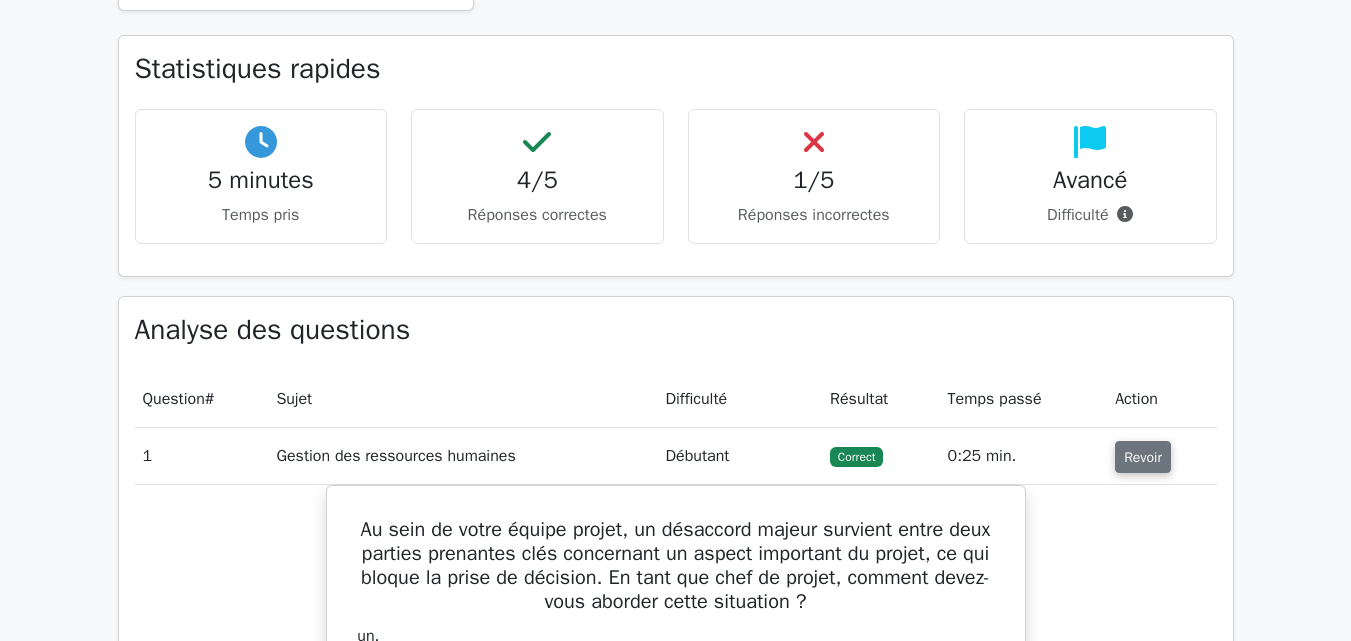click on "Revoir" at bounding box center (1143, 457) 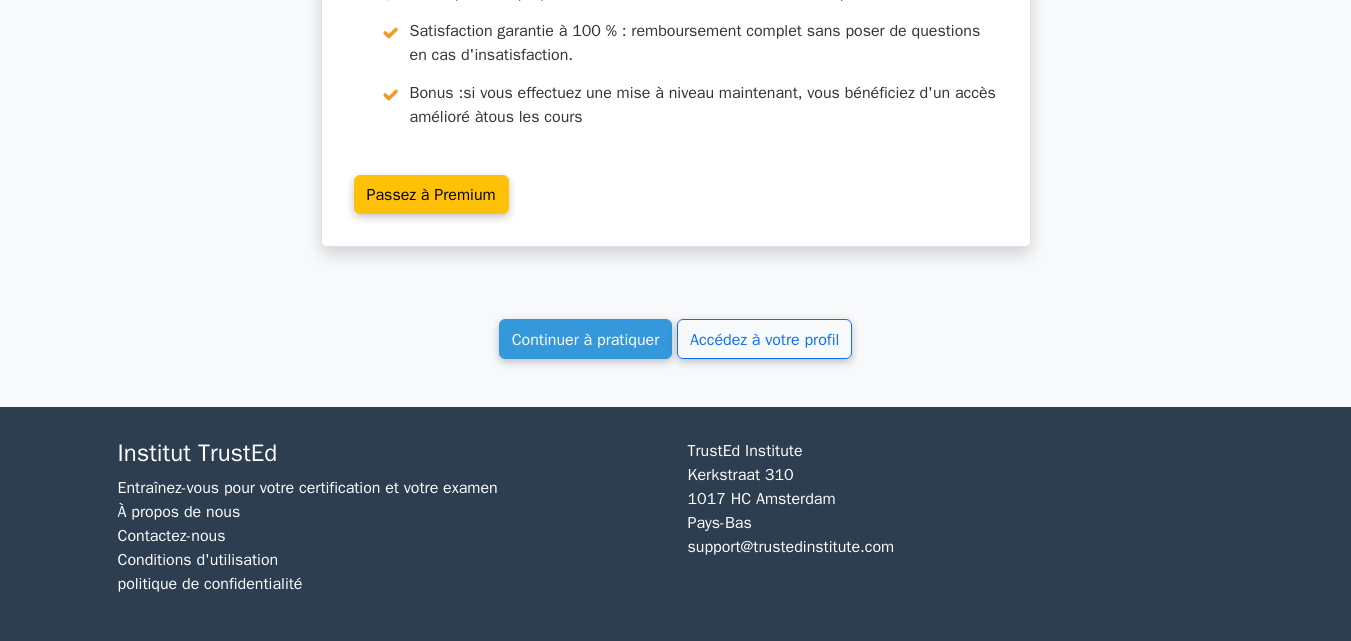 scroll, scrollTop: 2300, scrollLeft: 0, axis: vertical 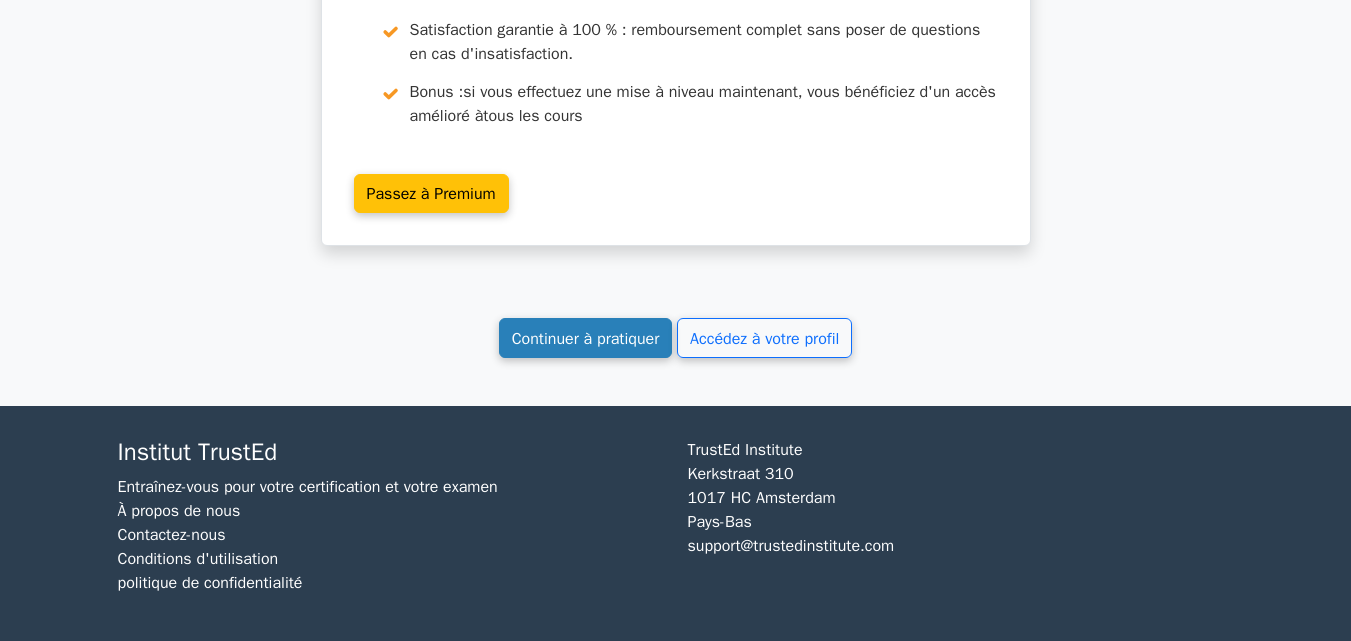 click on "Continuer à pratiquer" at bounding box center (586, 339) 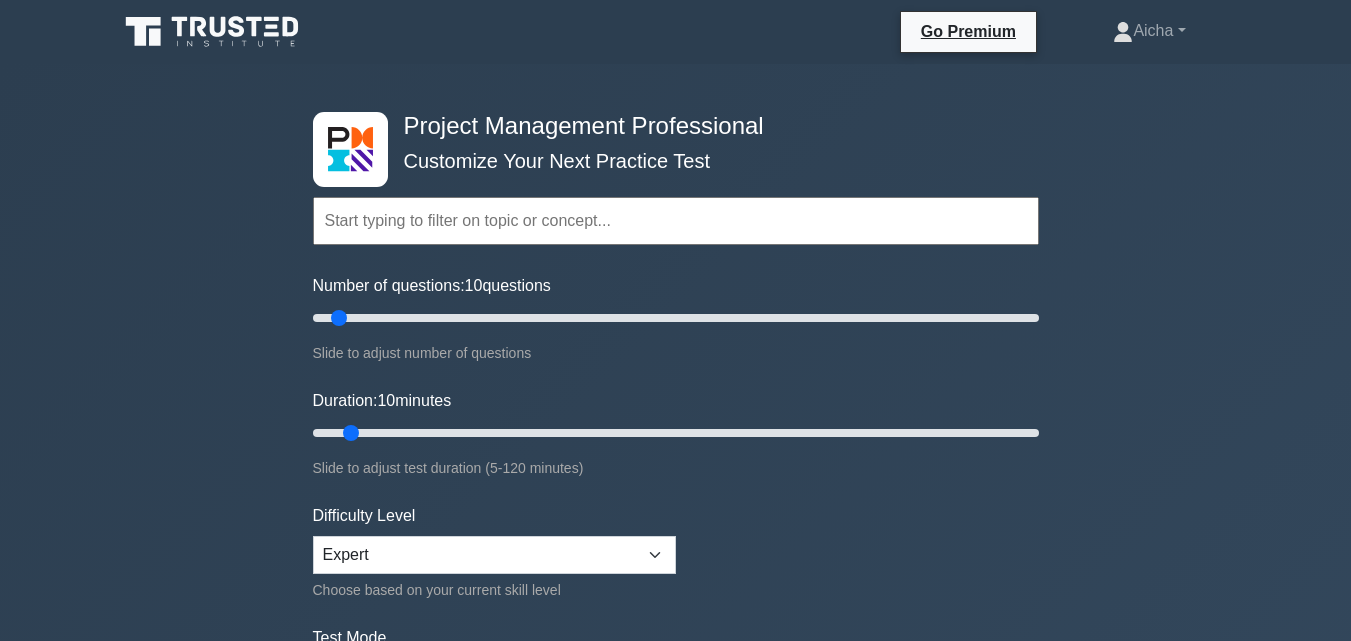 scroll, scrollTop: 0, scrollLeft: 0, axis: both 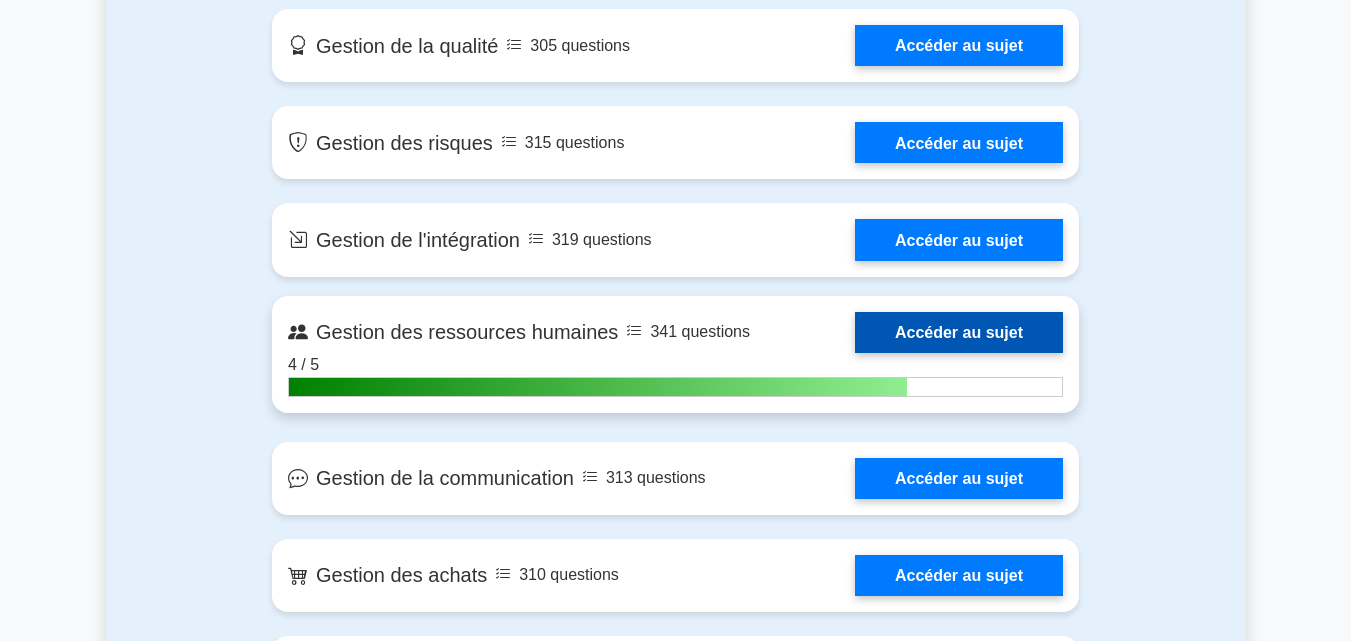 click on "Accéder au sujet" at bounding box center [959, 332] 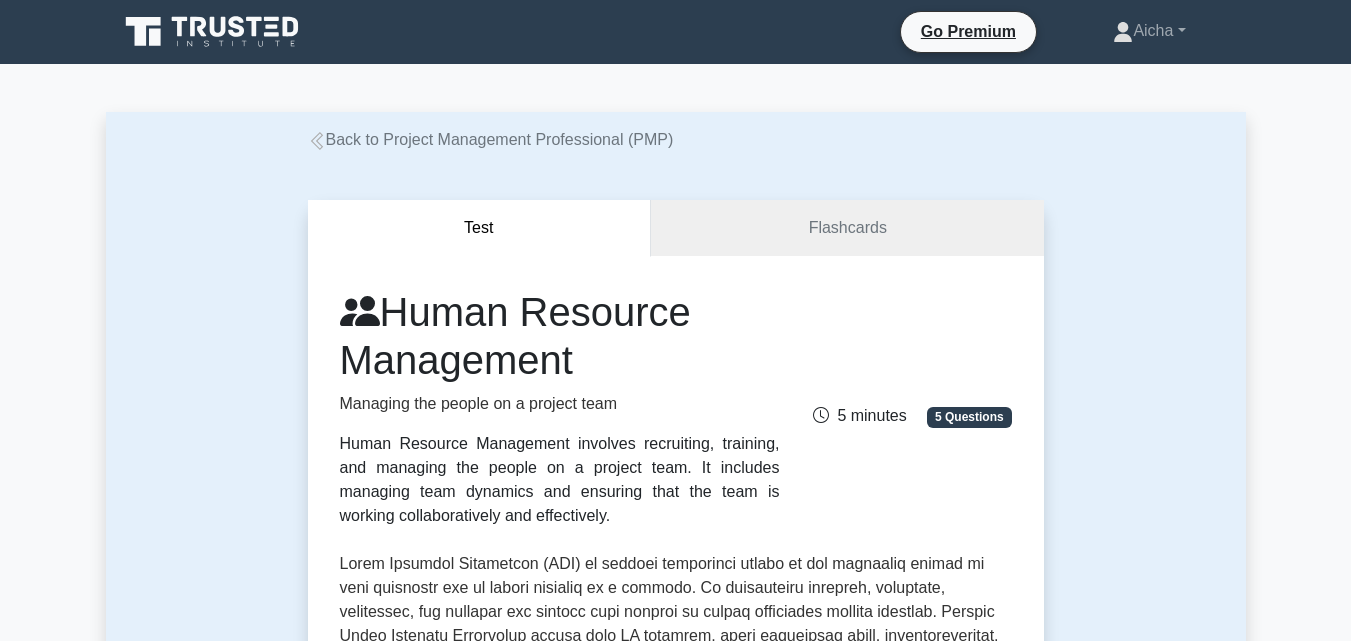 scroll, scrollTop: 0, scrollLeft: 0, axis: both 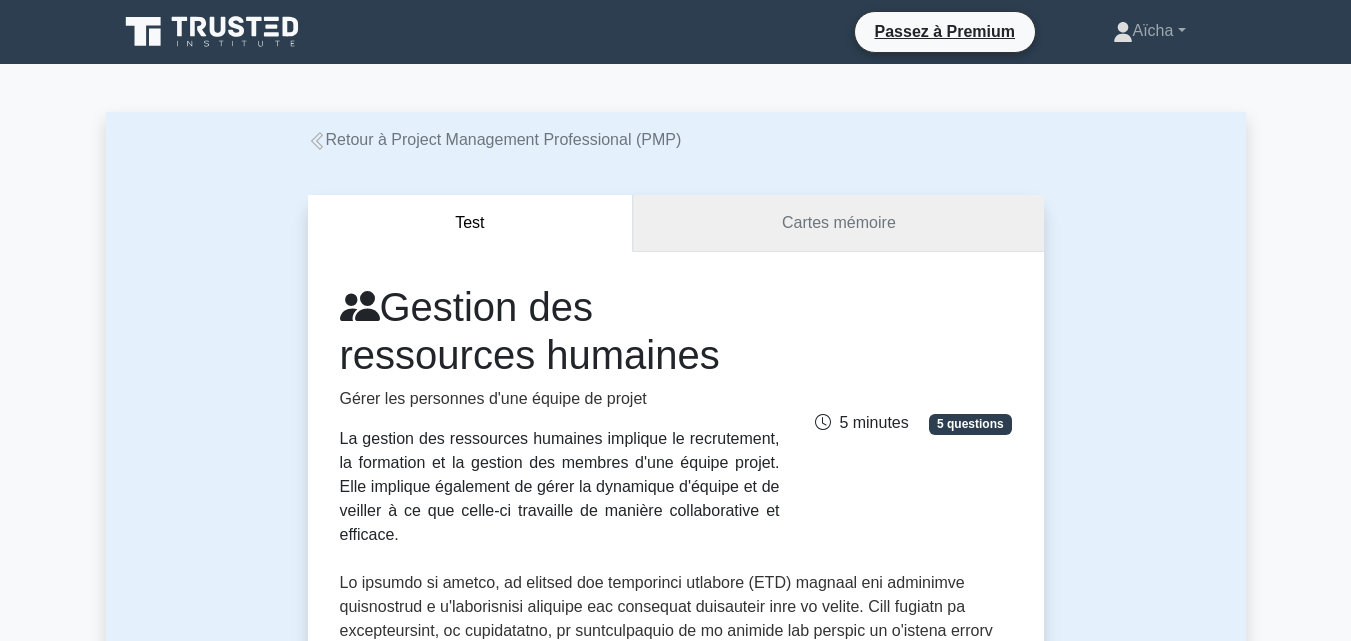 click on "Cartes mémoire" at bounding box center [838, 223] 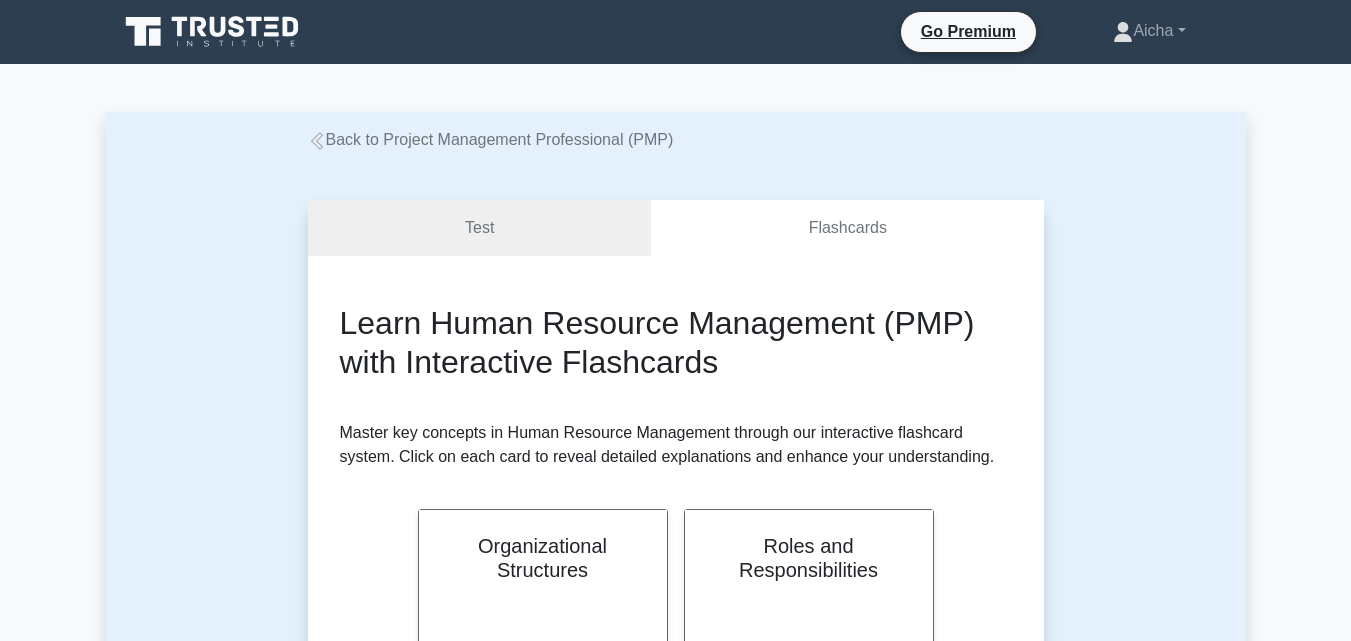 scroll, scrollTop: 0, scrollLeft: 0, axis: both 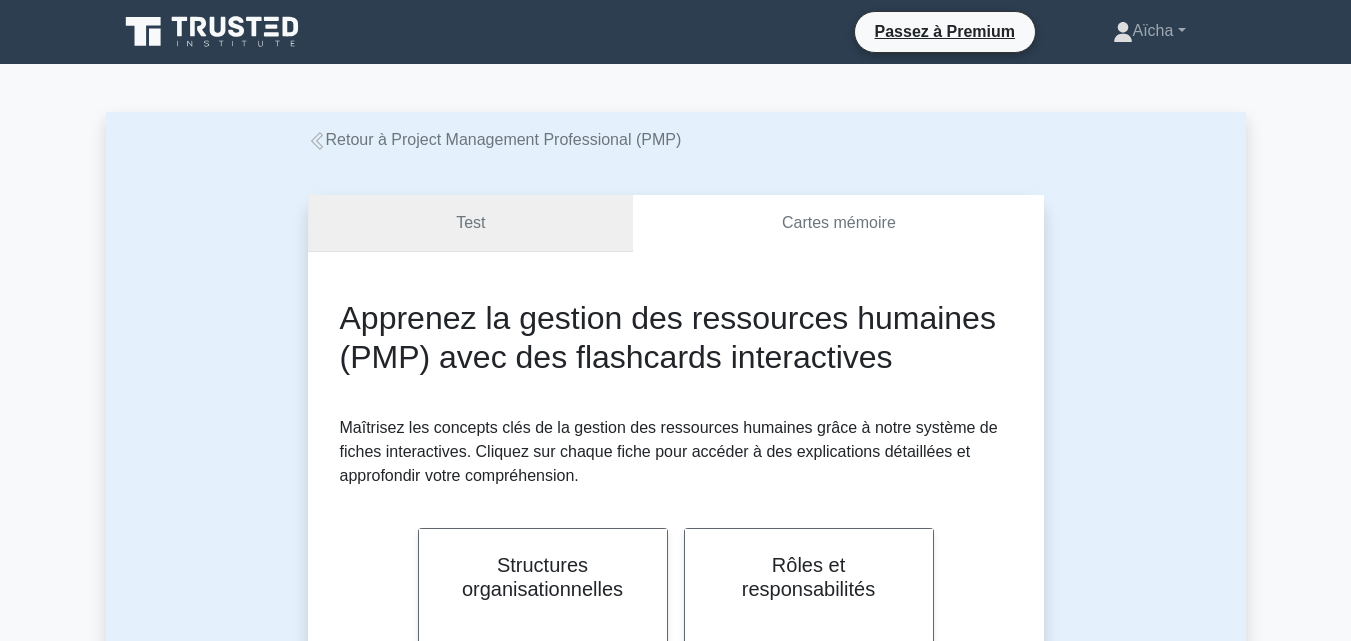 click on "Test" at bounding box center (471, 223) 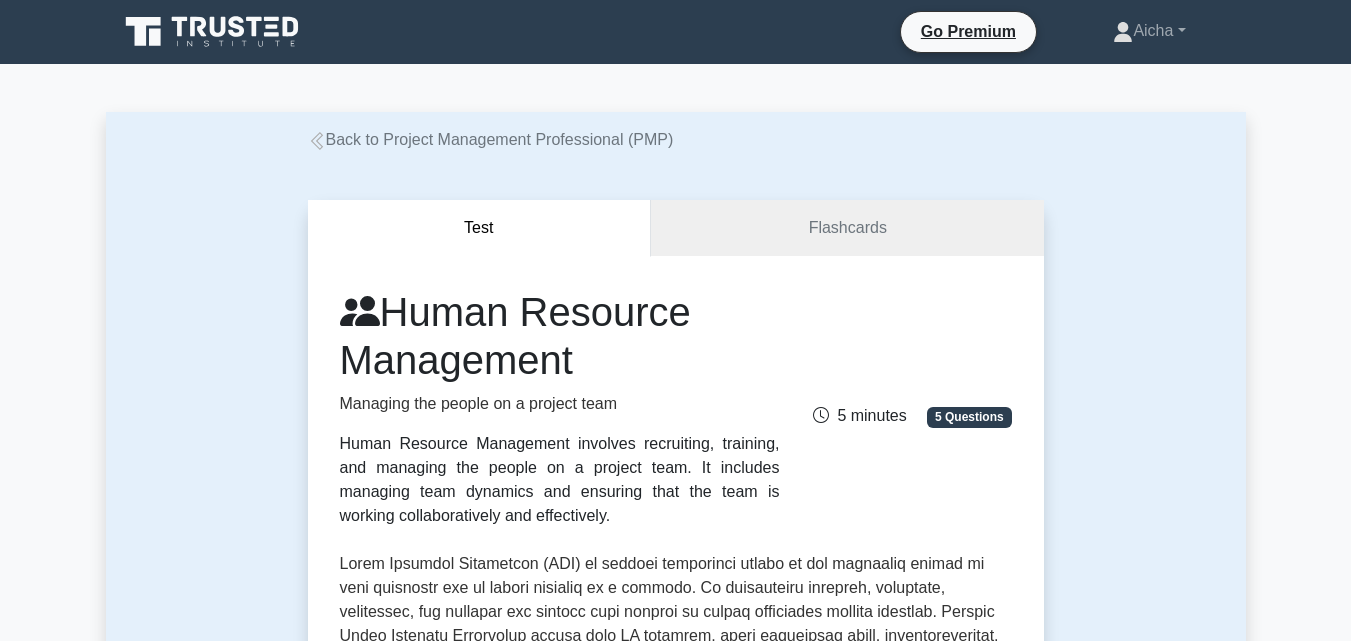scroll, scrollTop: 0, scrollLeft: 0, axis: both 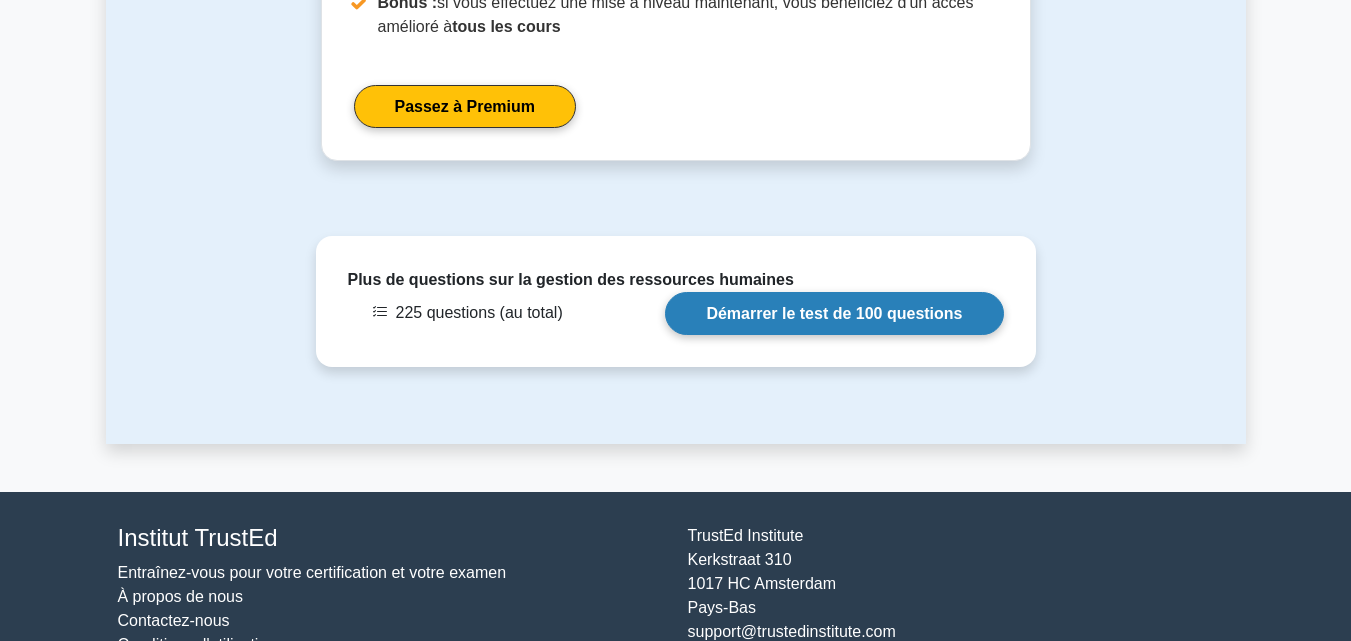 click on "Démarrer le test de 100 questions" at bounding box center (834, 313) 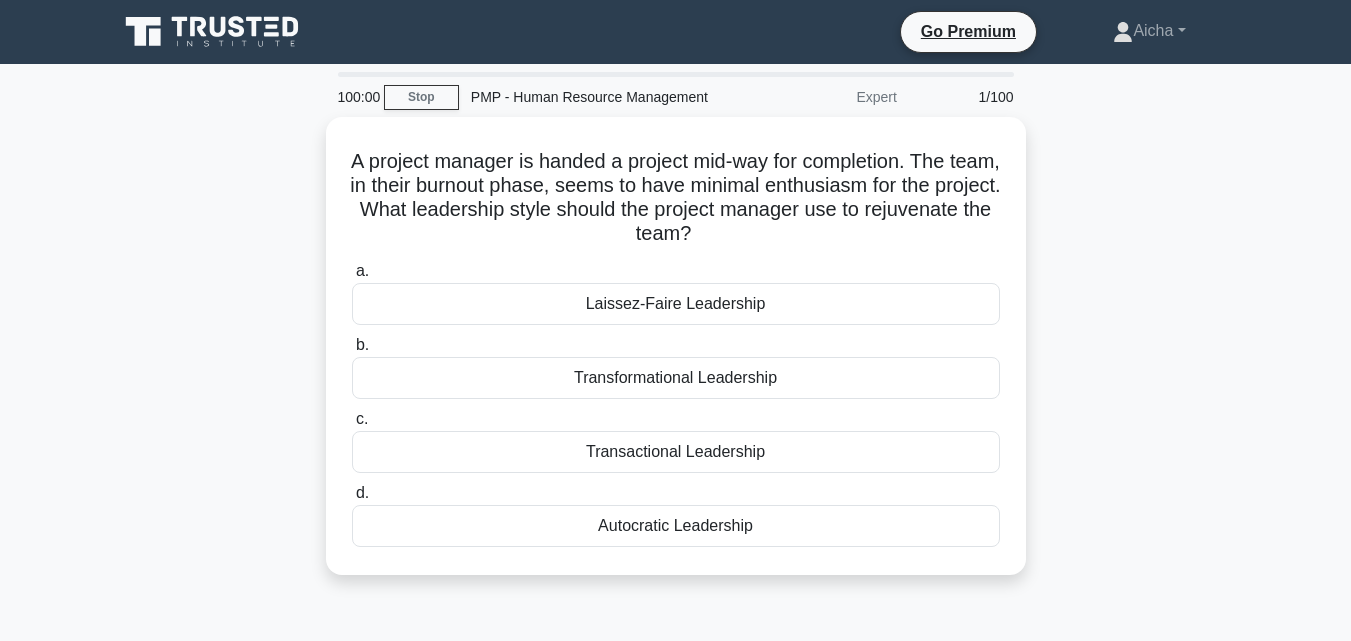 scroll, scrollTop: 0, scrollLeft: 0, axis: both 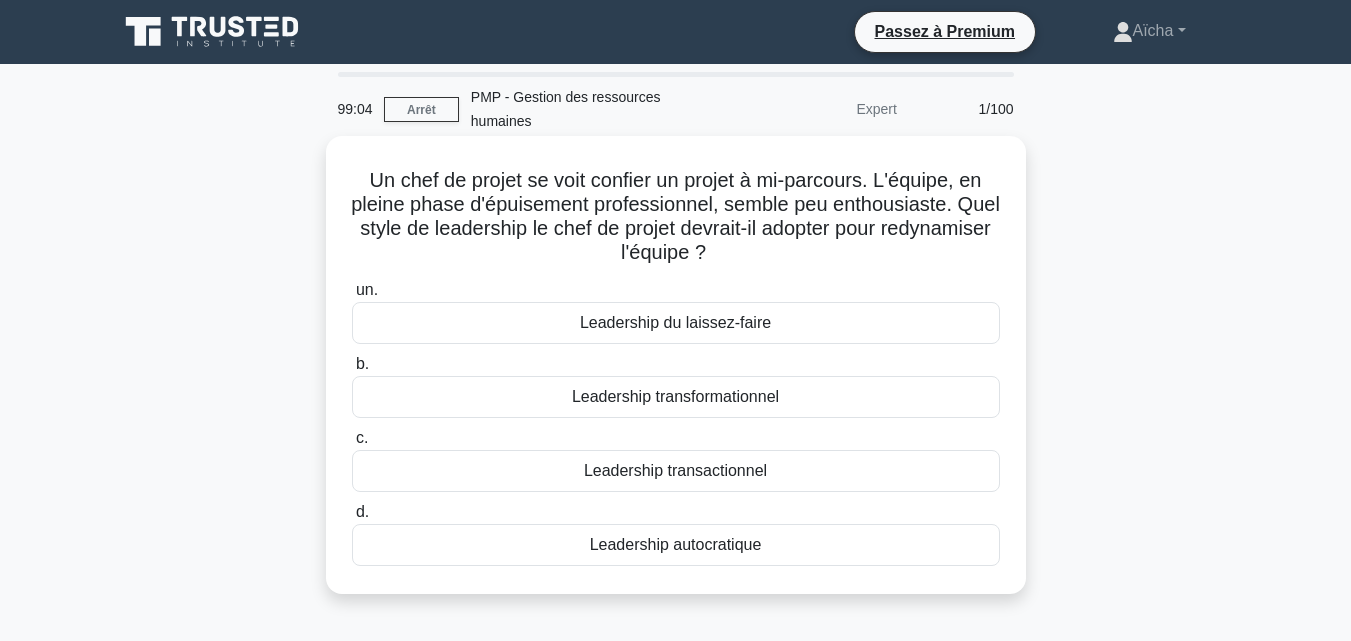 click on "Leadership transformationnel" at bounding box center [676, 397] 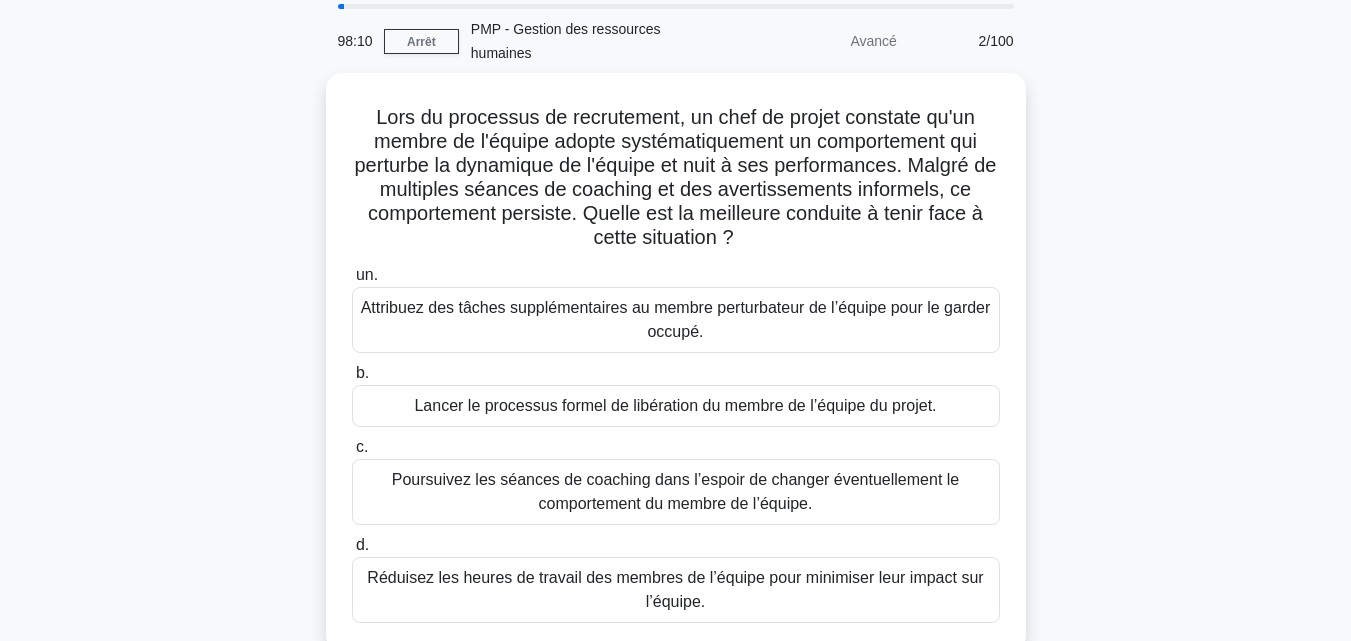 scroll, scrollTop: 69, scrollLeft: 0, axis: vertical 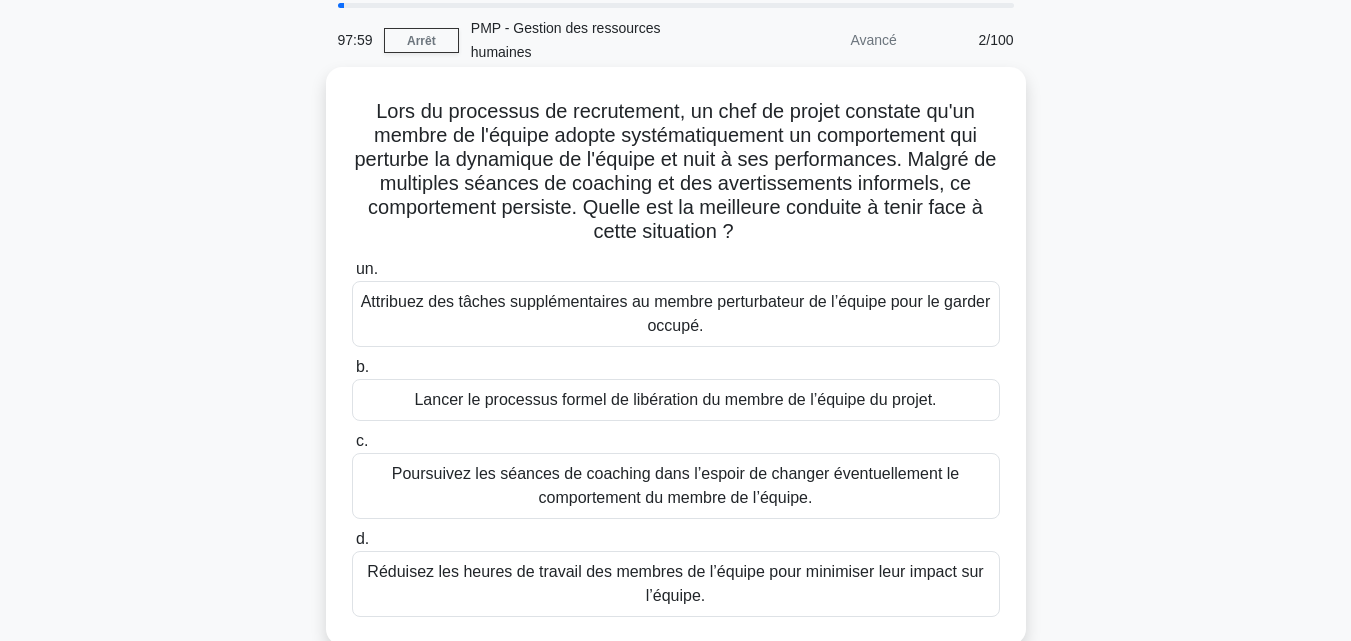 click on "Lancer le processus formel de libération du membre de l’équipe du projet." at bounding box center [675, 399] 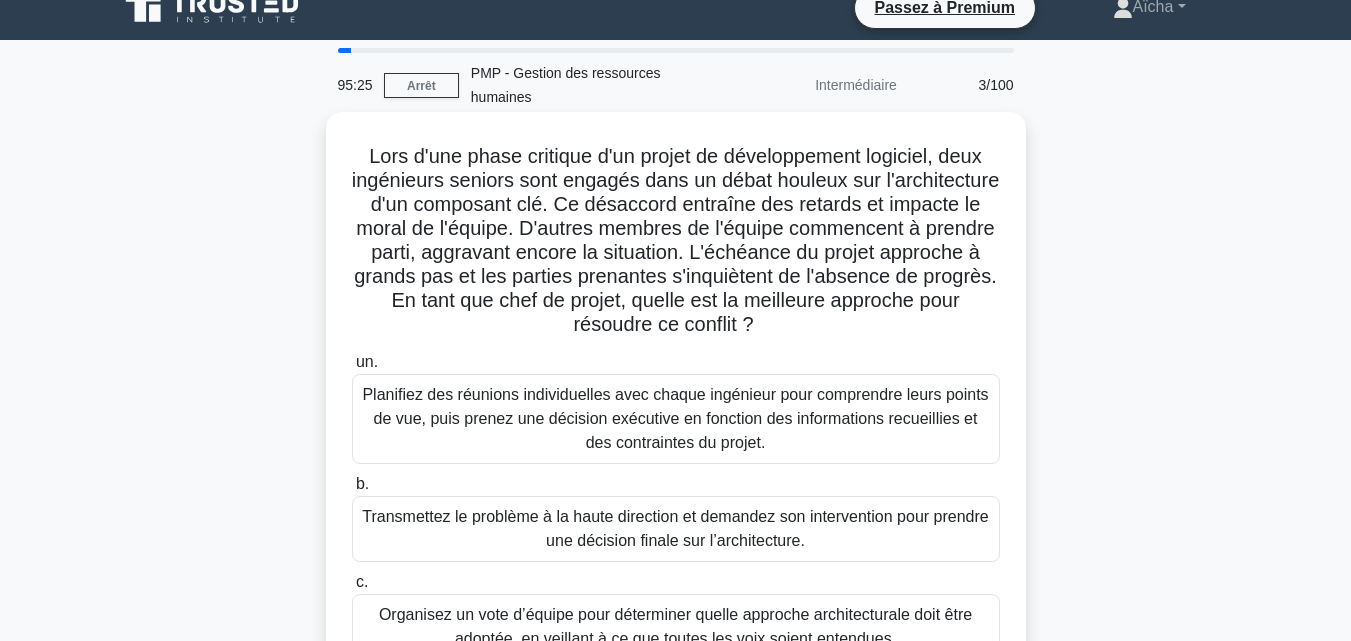 scroll, scrollTop: 26, scrollLeft: 0, axis: vertical 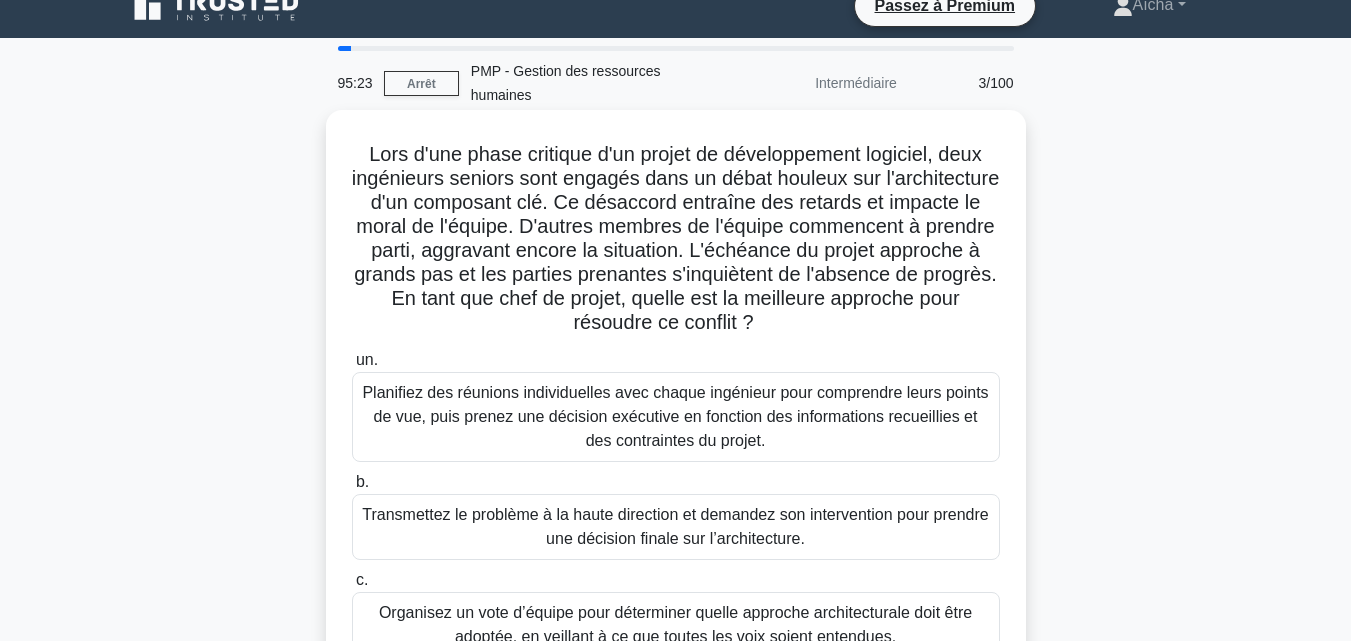 drag, startPoint x: 643, startPoint y: 294, endPoint x: 536, endPoint y: 194, distance: 146.45477 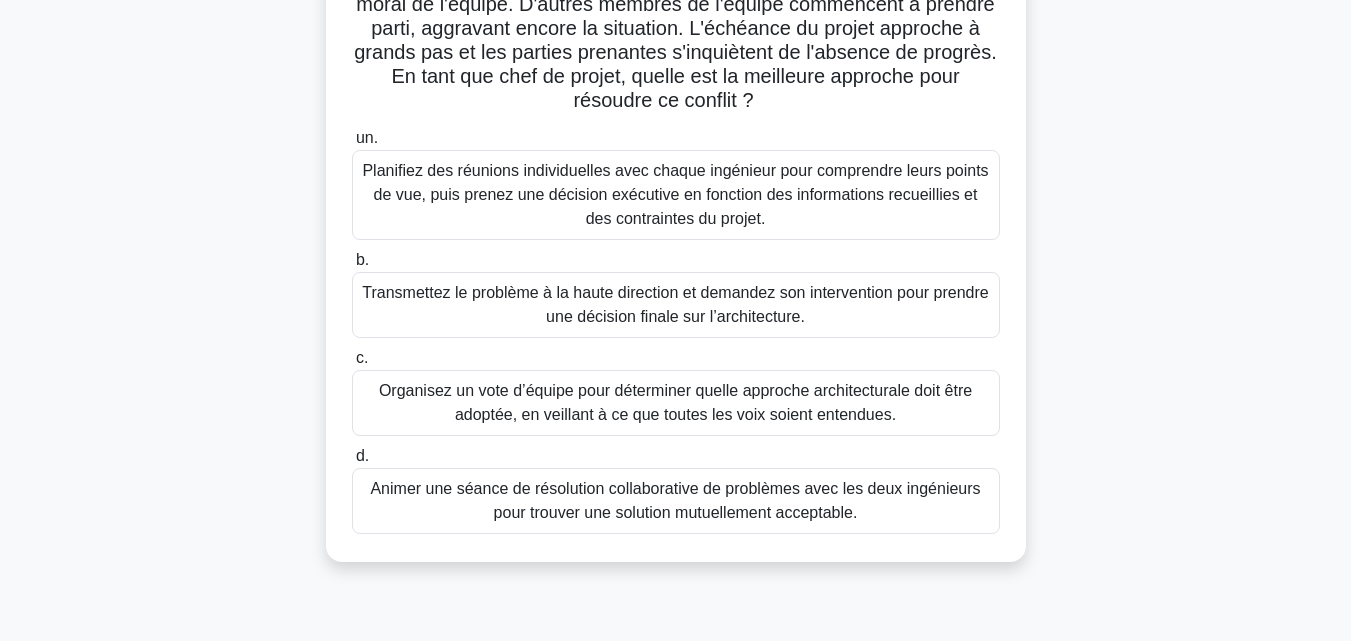 scroll, scrollTop: 249, scrollLeft: 0, axis: vertical 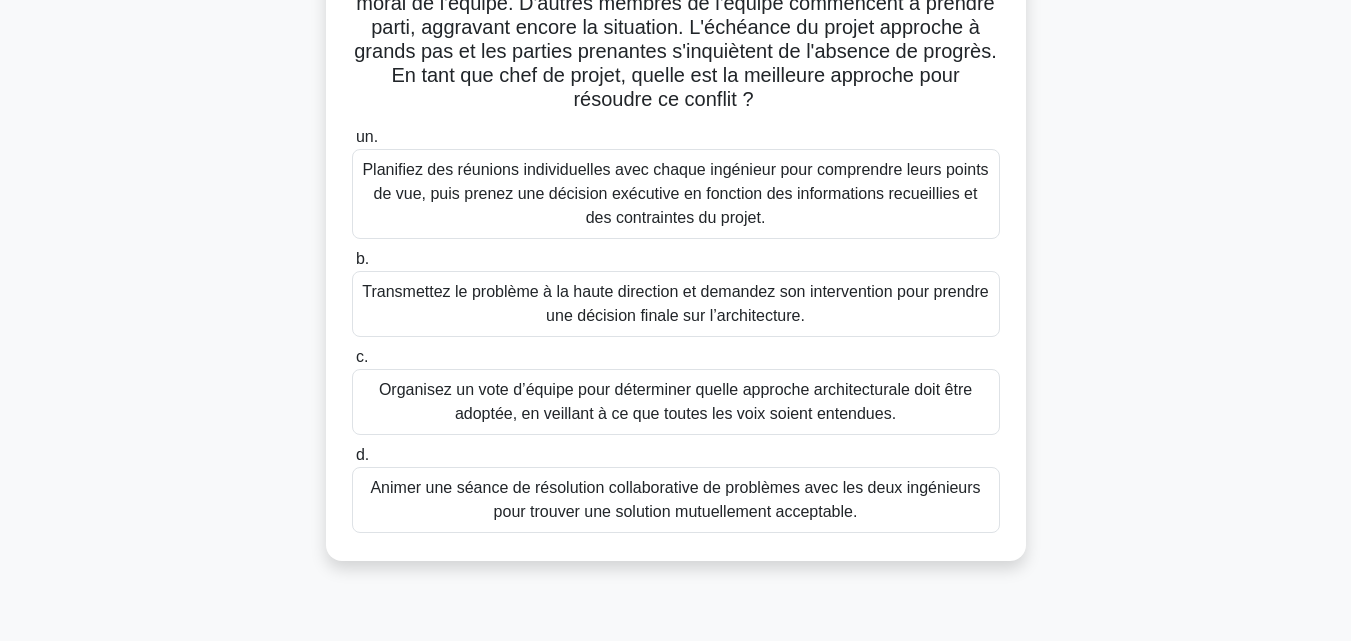 click on "Animer une séance de résolution collaborative de problèmes avec les deux ingénieurs pour trouver une solution mutuellement acceptable." at bounding box center (675, 499) 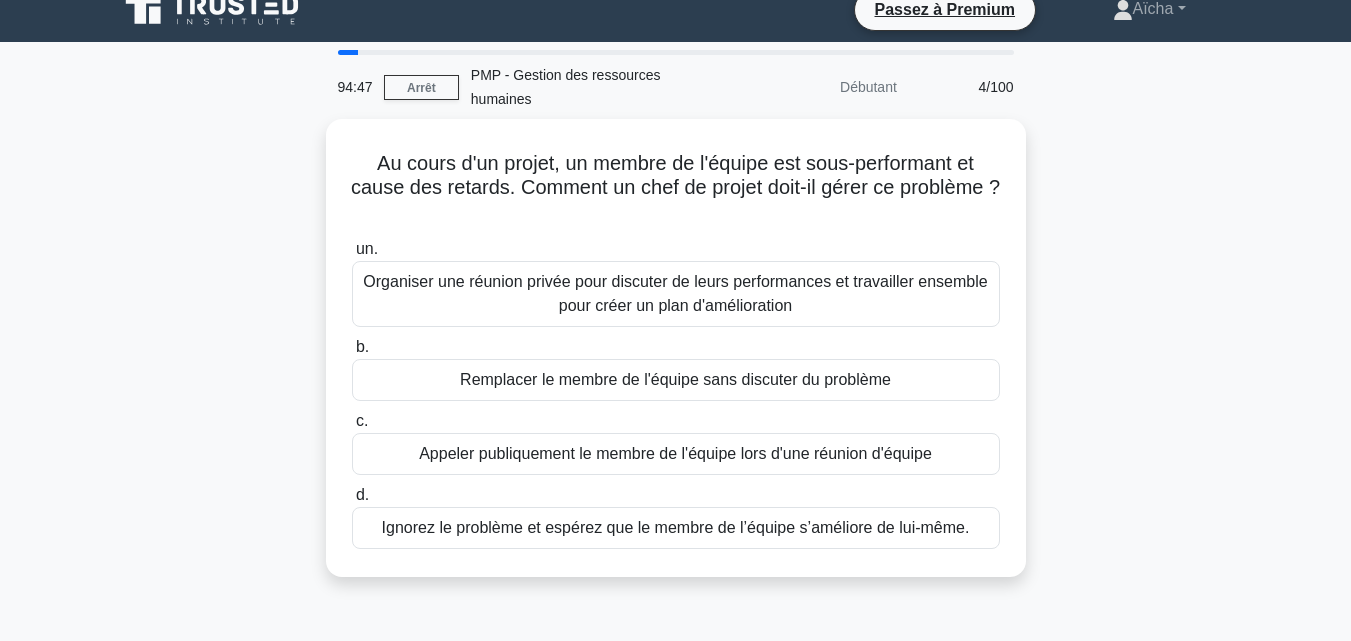 scroll, scrollTop: 26, scrollLeft: 0, axis: vertical 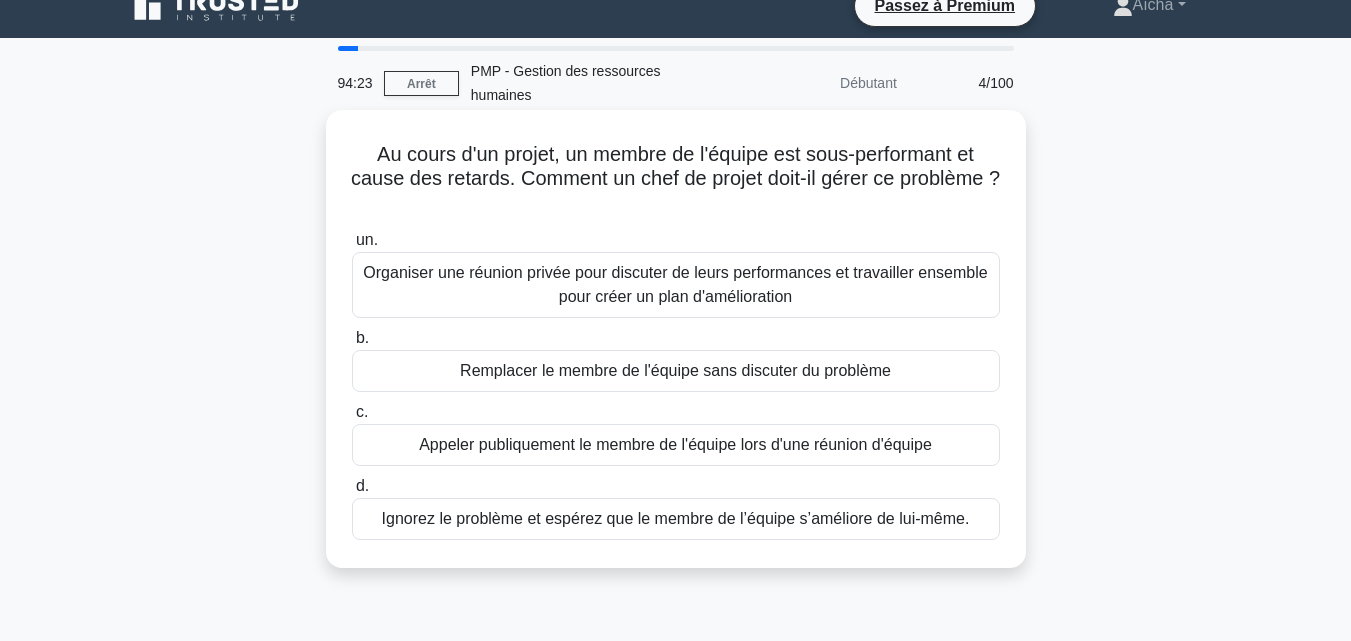 click on "Organiser une réunion privée pour discuter de leurs performances et travailler ensemble pour créer un plan d'amélioration" at bounding box center [675, 284] 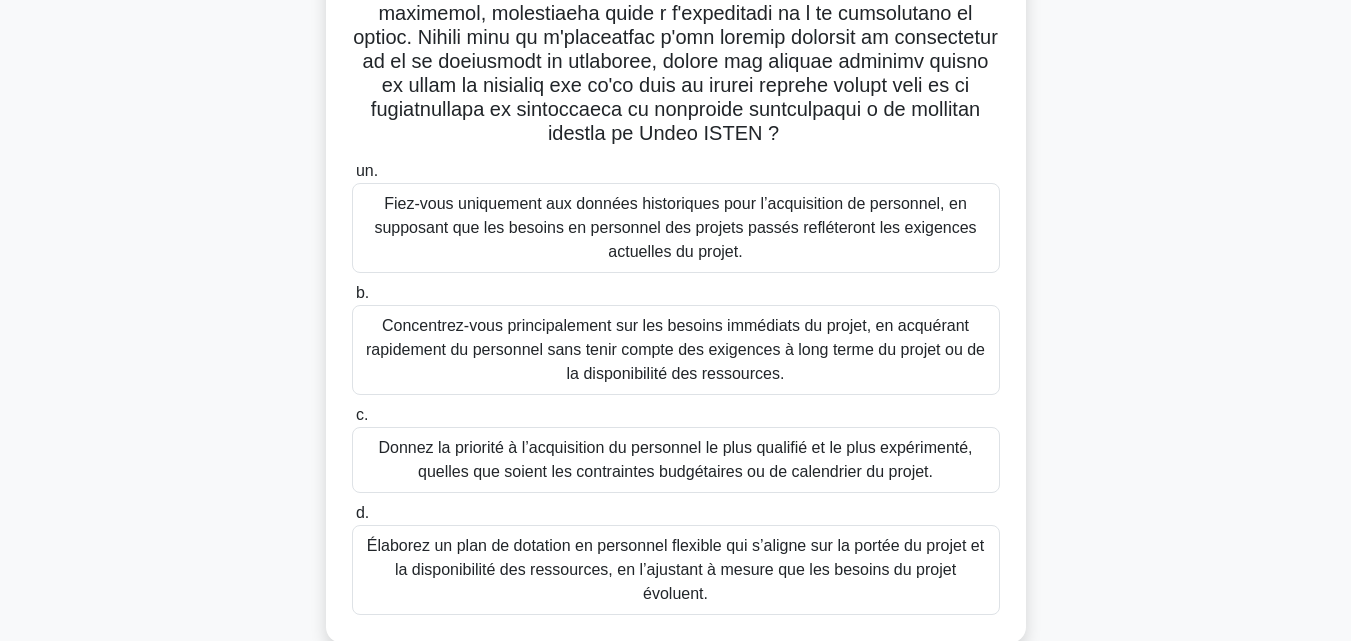 scroll, scrollTop: 439, scrollLeft: 0, axis: vertical 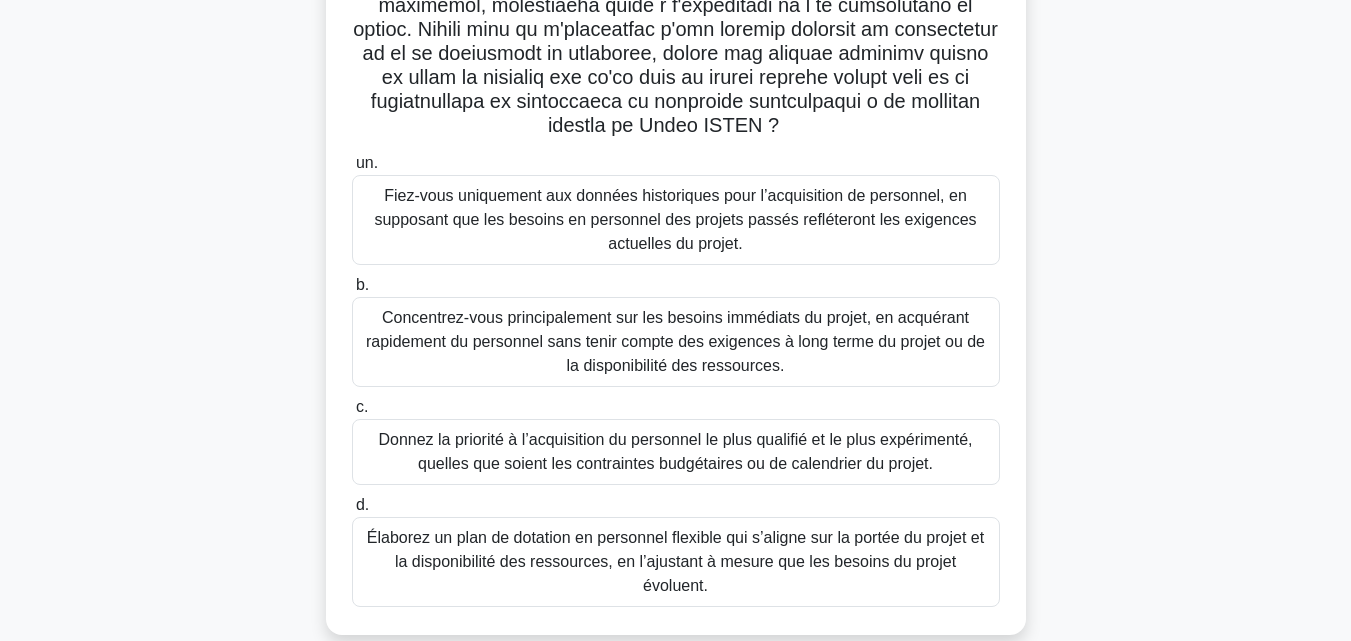 click on "Élaborez un plan de dotation en personnel flexible qui s’aligne sur la portée du projet et la disponibilité des ressources, en l’ajustant à mesure que les besoins du projet évoluent." at bounding box center (675, 561) 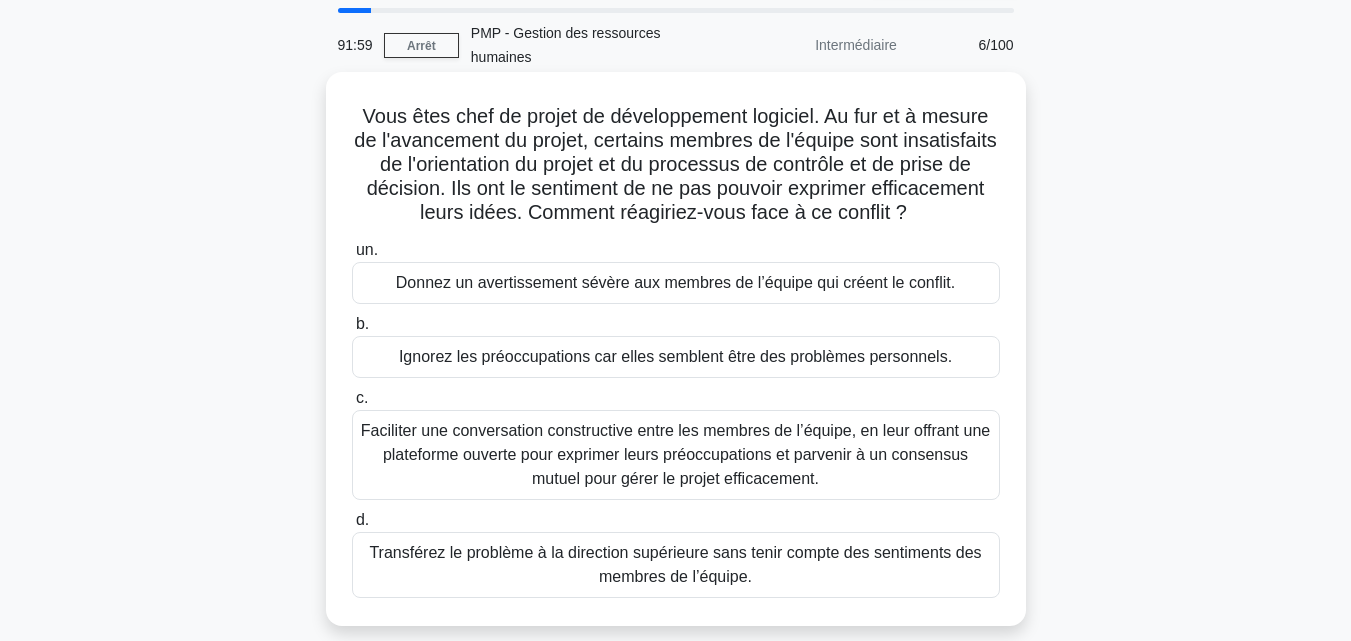 scroll, scrollTop: 65, scrollLeft: 0, axis: vertical 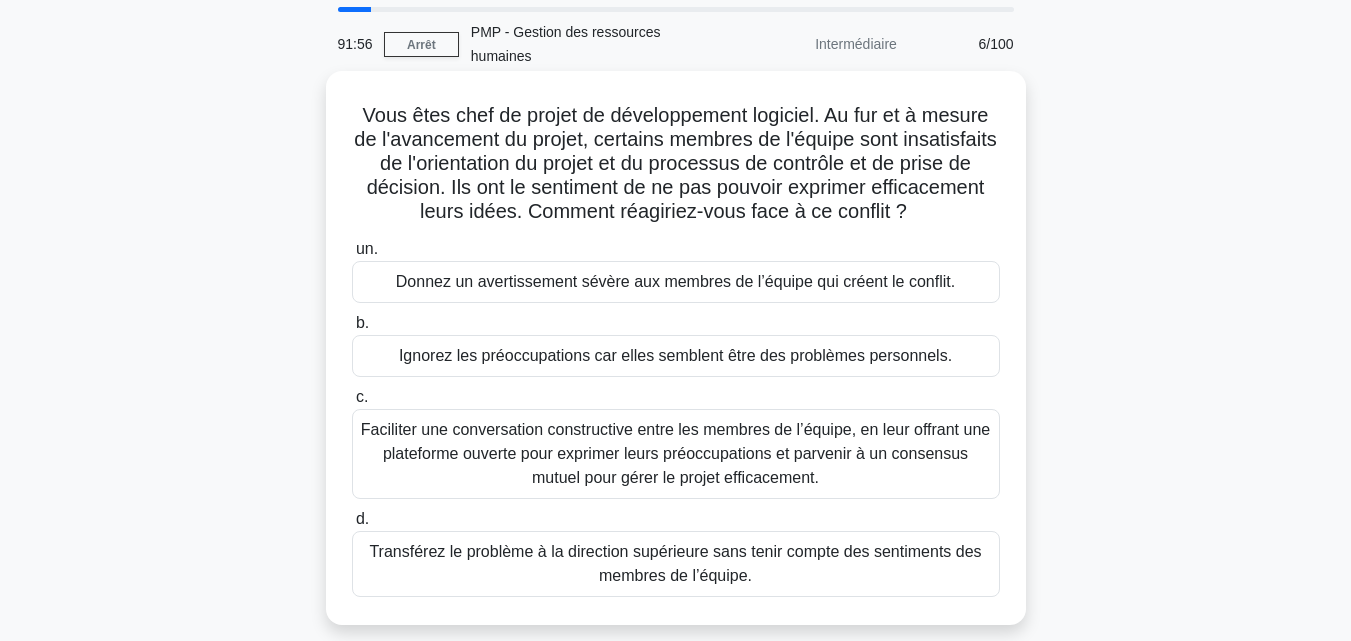 click on "Faciliter une conversation constructive entre les membres de l’équipe, en leur offrant une plateforme ouverte pour exprimer leurs préoccupations et parvenir à un consensus mutuel pour gérer le projet efficacement." at bounding box center [675, 453] 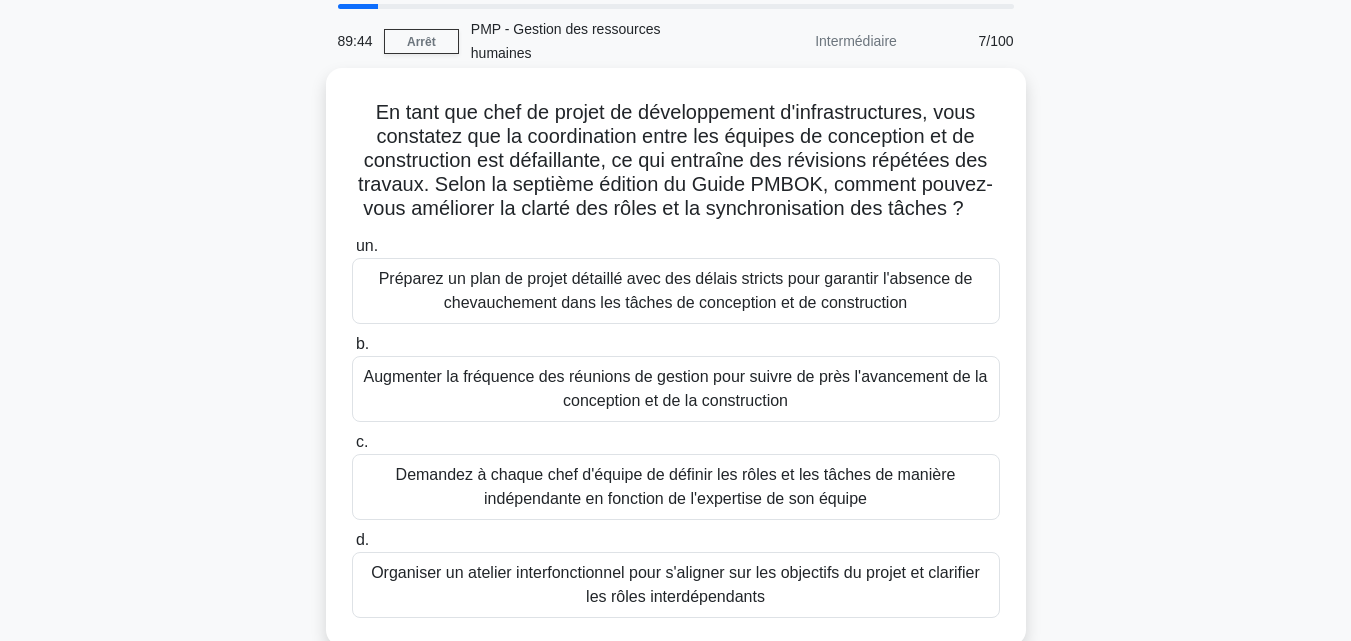 scroll, scrollTop: 69, scrollLeft: 0, axis: vertical 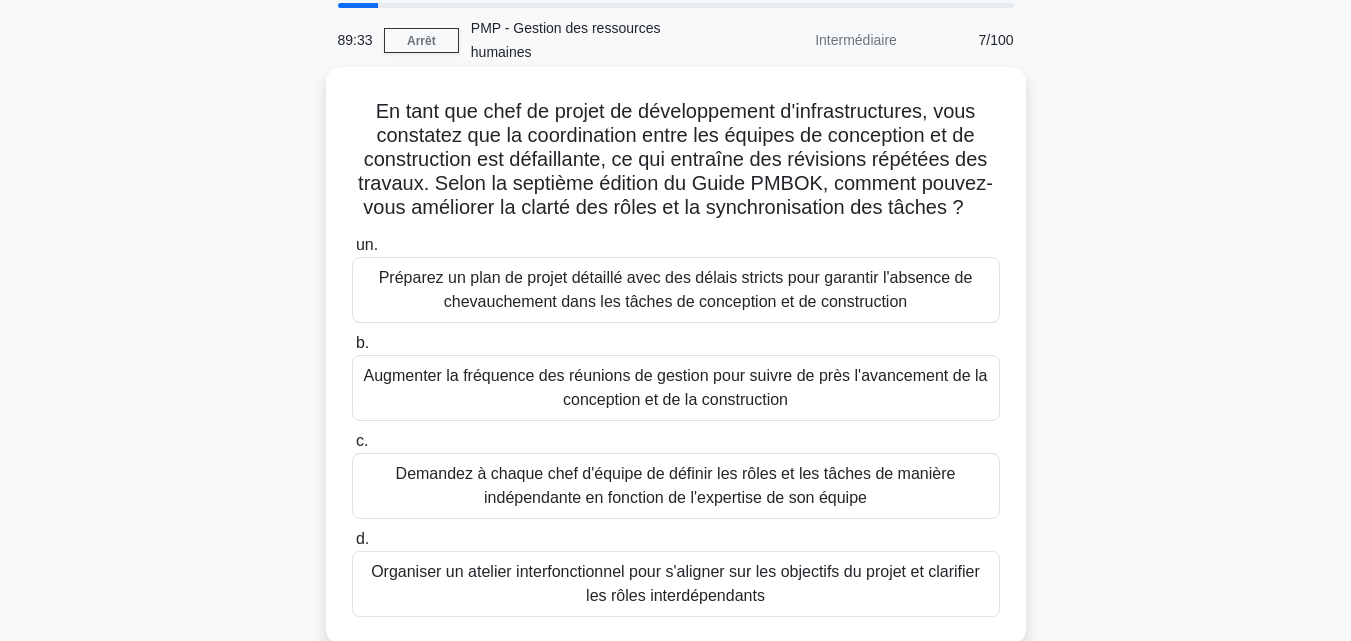 click on "Organiser un atelier interfonctionnel pour s'aligner sur les objectifs du projet et clarifier les rôles interdépendants" at bounding box center [676, 584] 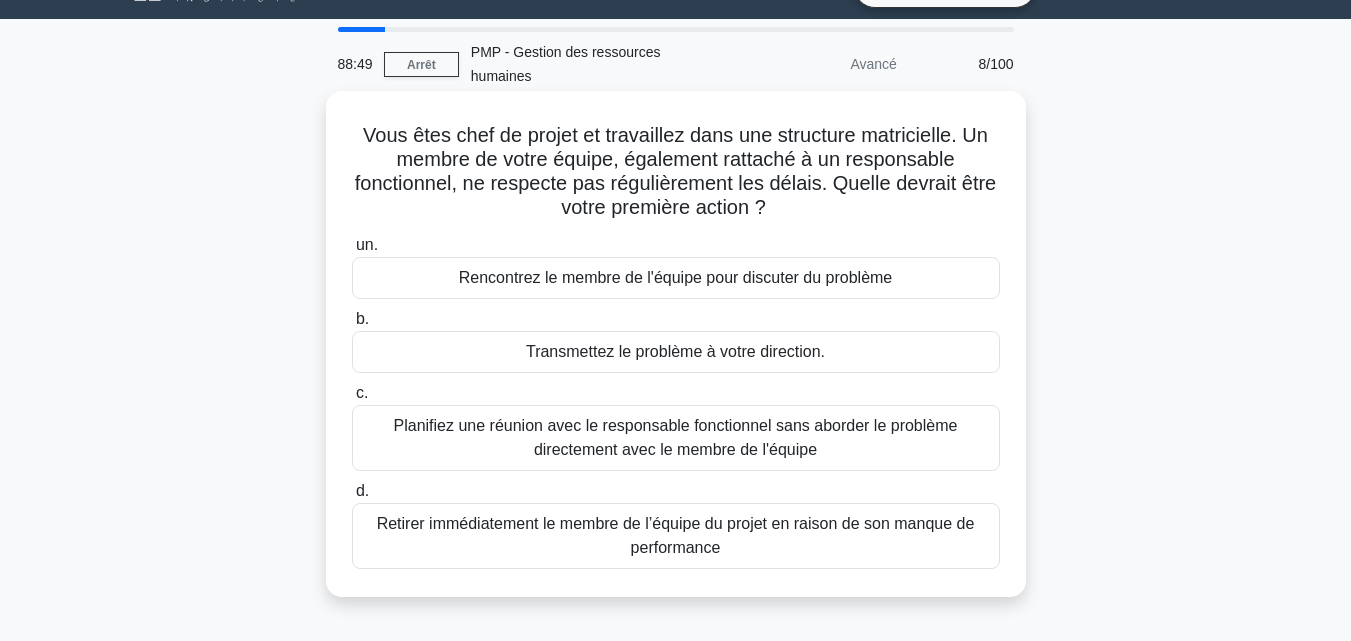 scroll, scrollTop: 46, scrollLeft: 0, axis: vertical 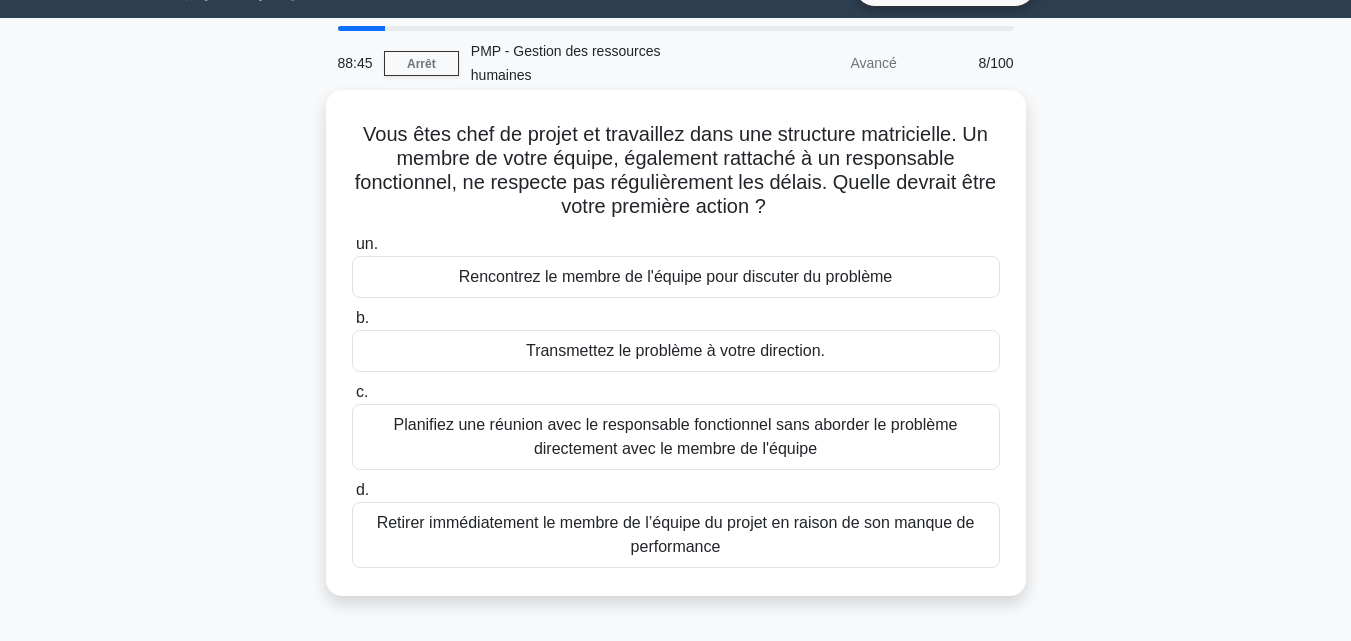 click on "Rencontrez le membre de l'équipe pour discuter du problème" at bounding box center (676, 276) 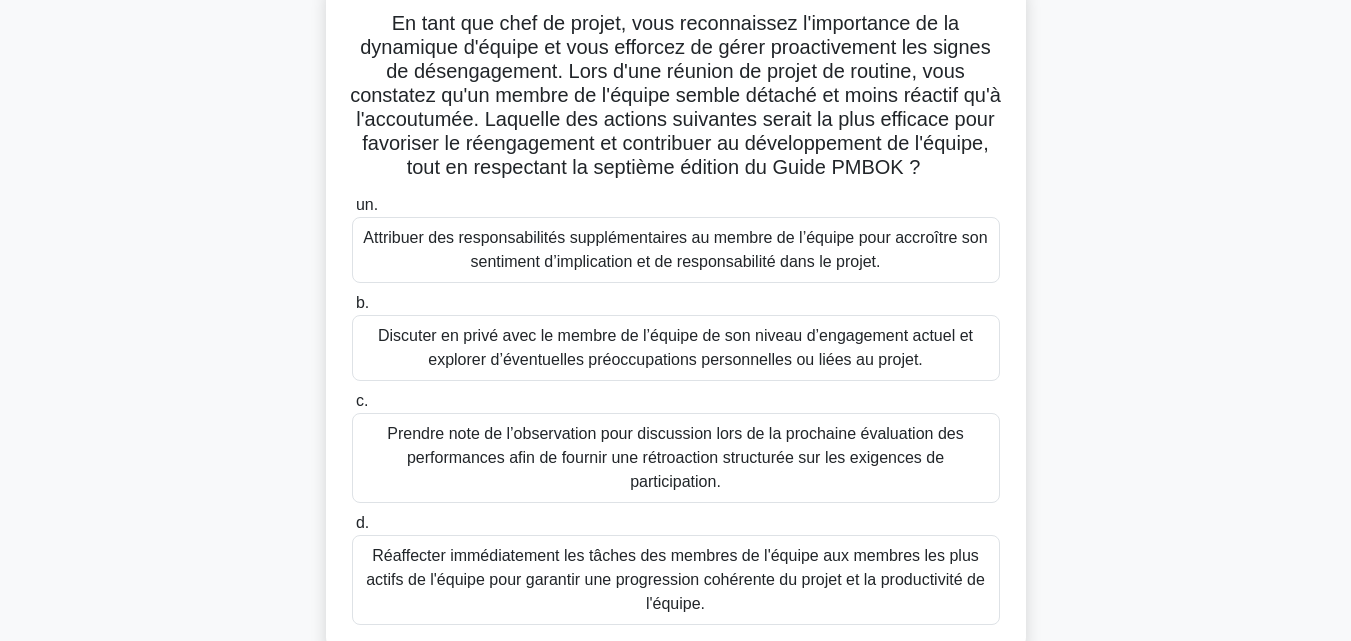 scroll, scrollTop: 158, scrollLeft: 0, axis: vertical 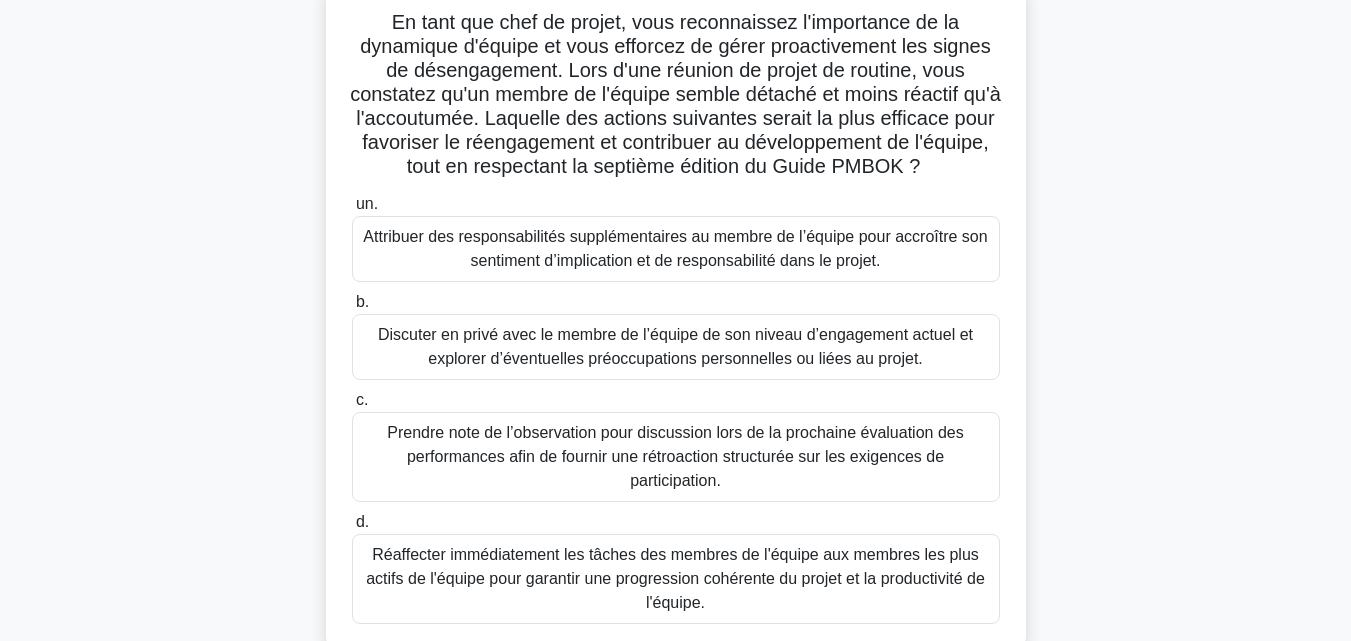 click on "Discuter en privé avec le membre de l’équipe de son niveau d’engagement actuel et explorer d’éventuelles préoccupations personnelles ou liées au projet." at bounding box center (675, 346) 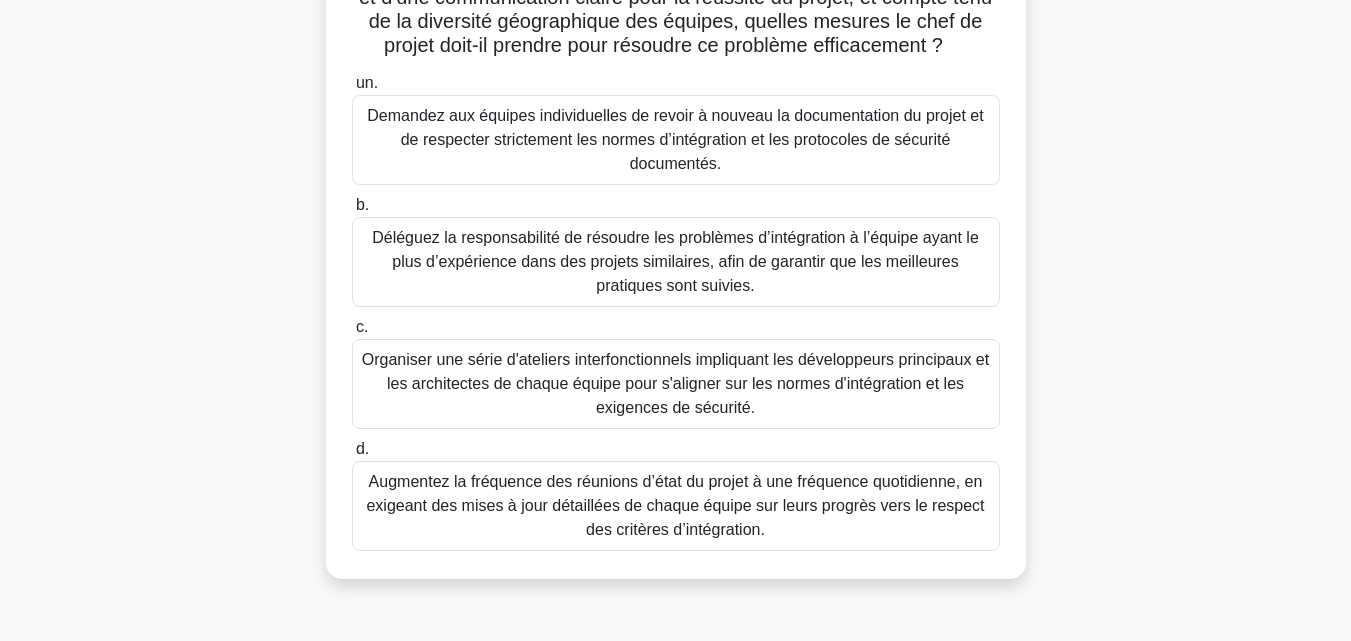 scroll, scrollTop: 400, scrollLeft: 0, axis: vertical 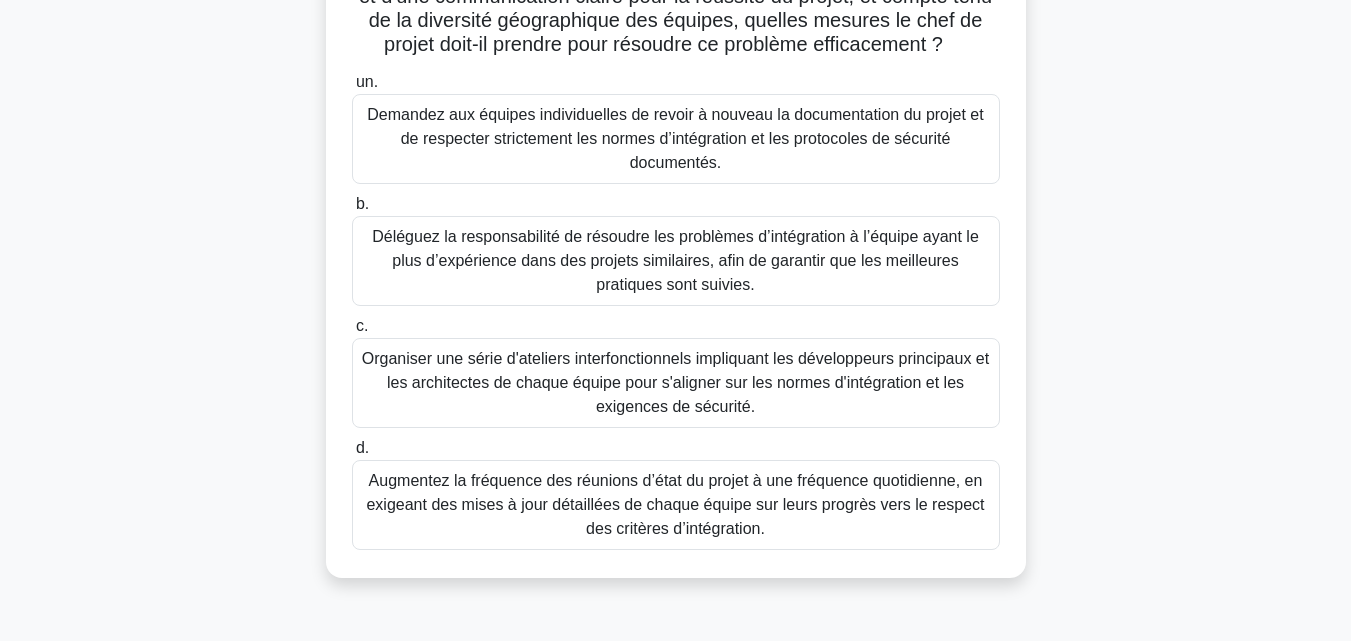 click on "Organiser une série d'ateliers interfonctionnels impliquant les développeurs principaux et les architectes de chaque équipe pour s'aligner sur les normes d'intégration et les exigences de sécurité." at bounding box center [675, 382] 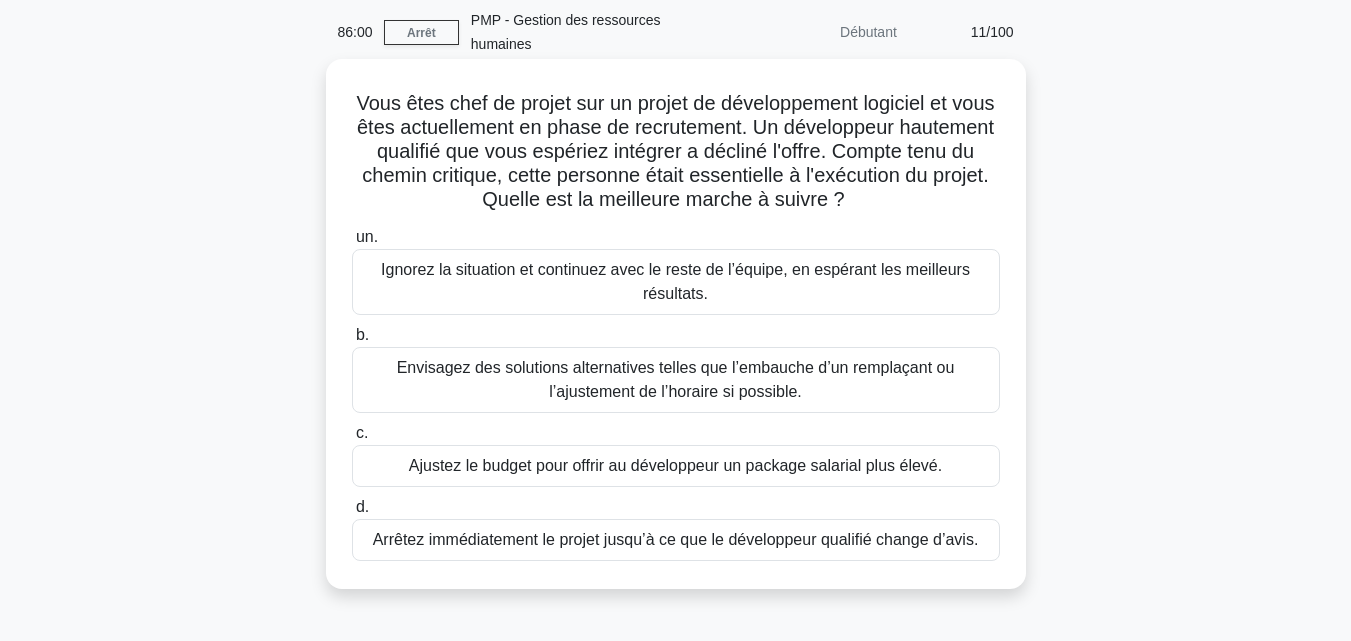 scroll, scrollTop: 86, scrollLeft: 0, axis: vertical 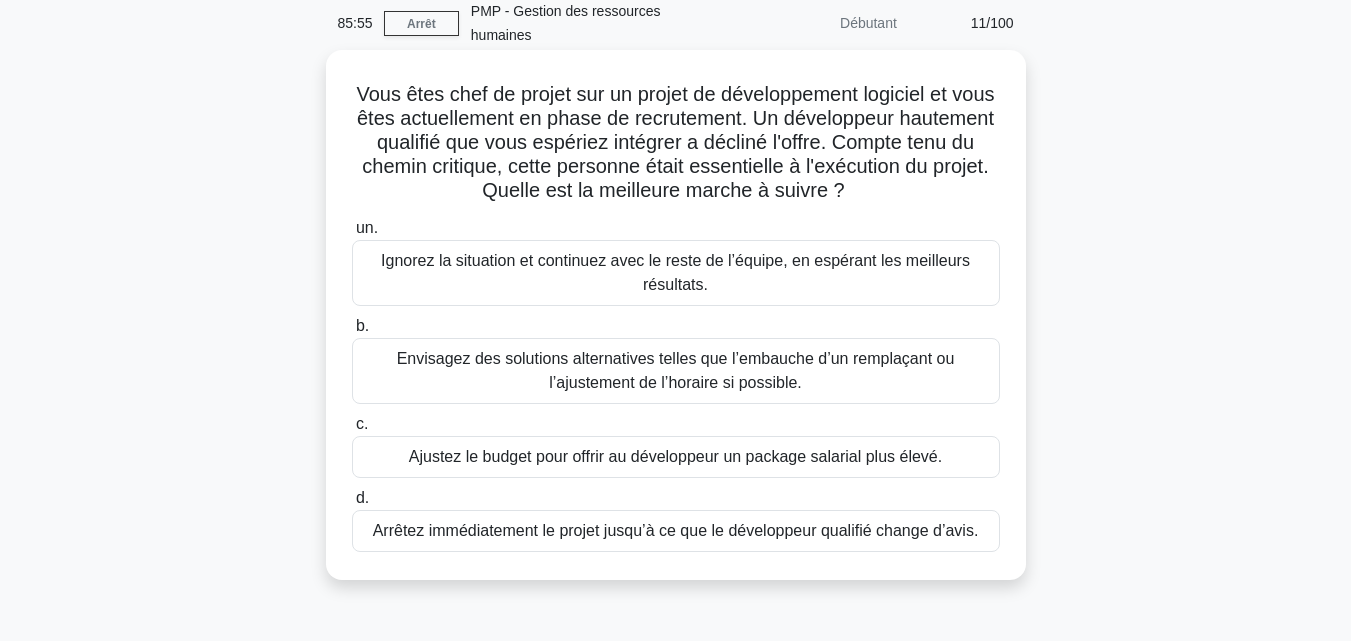 click on "Envisagez des solutions alternatives telles que l’embauche d’un remplaçant ou l’ajustement de l’horaire si possible." at bounding box center (676, 370) 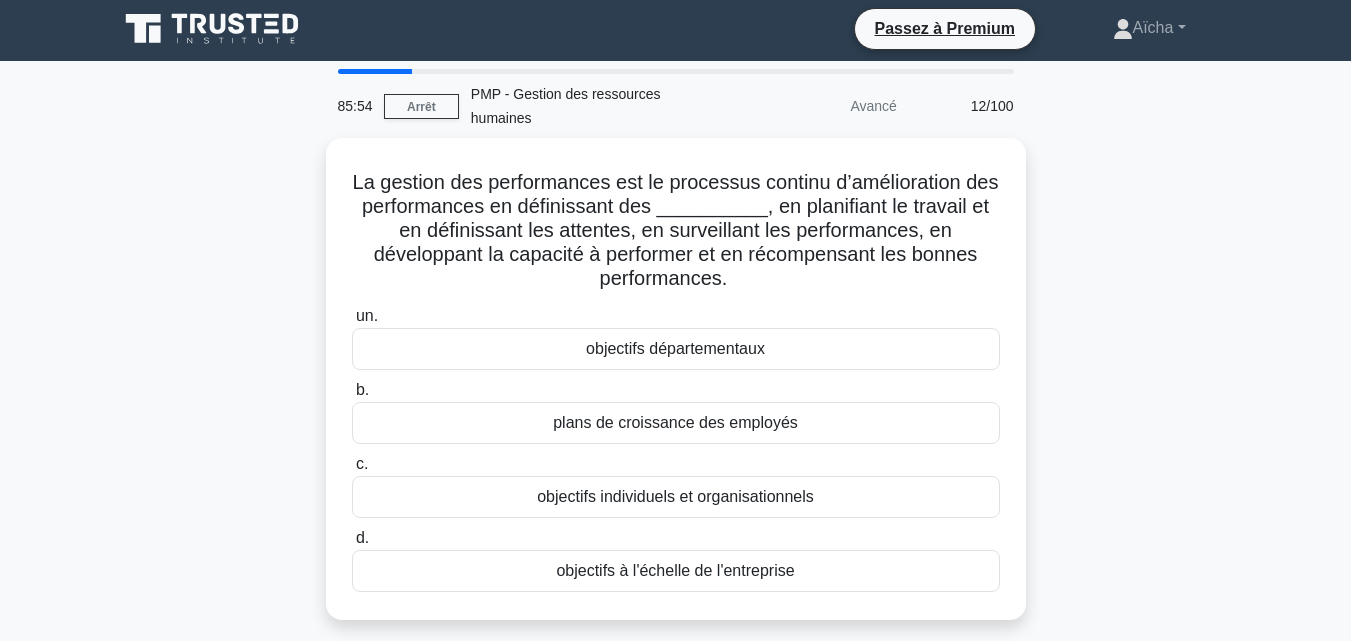 scroll, scrollTop: 0, scrollLeft: 0, axis: both 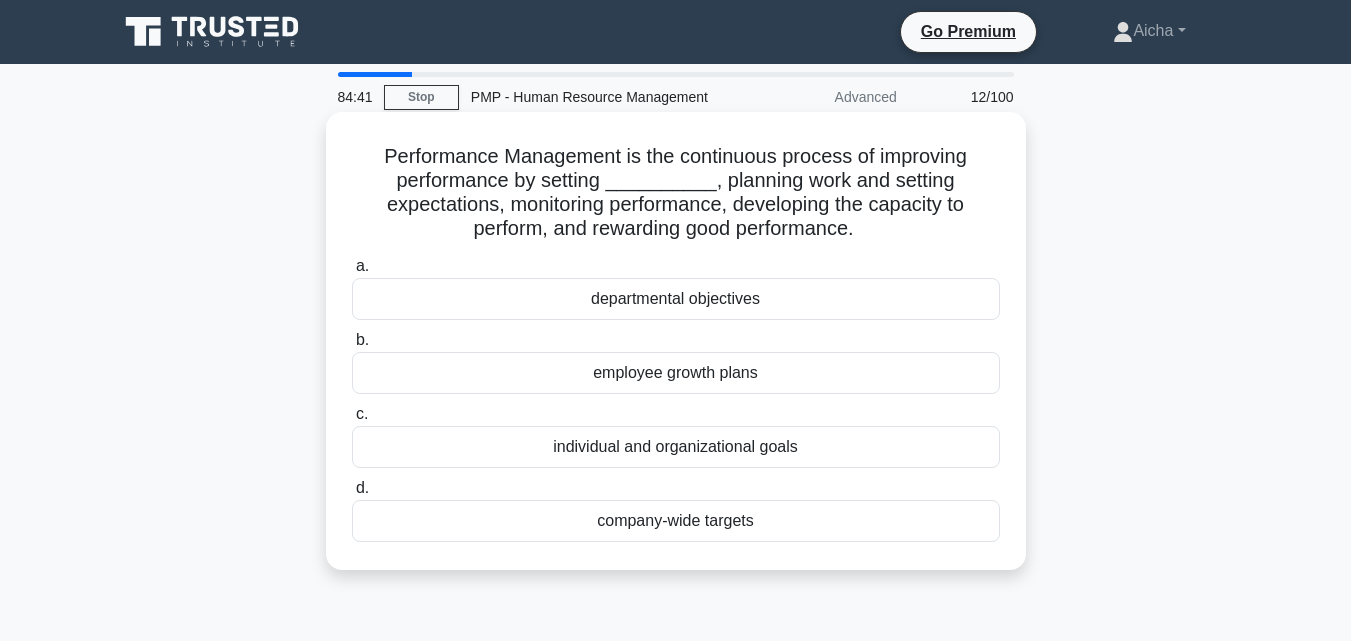 click on "individual and organizational goals" at bounding box center [676, 447] 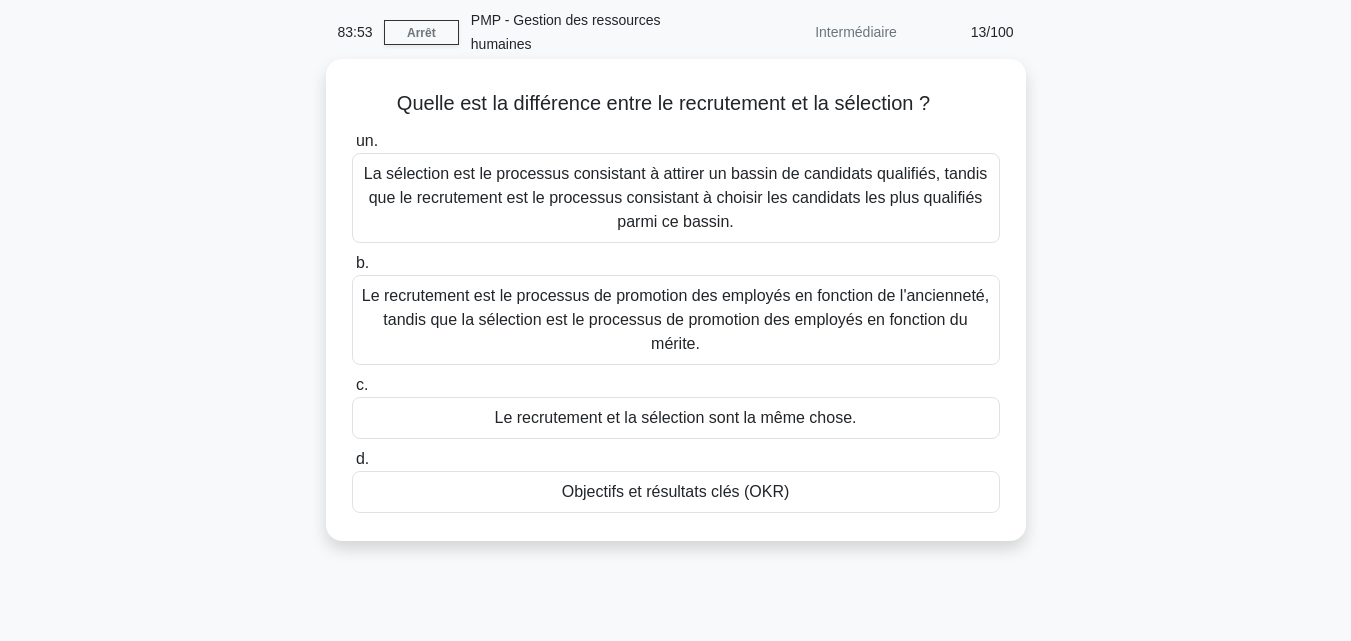 scroll, scrollTop: 78, scrollLeft: 0, axis: vertical 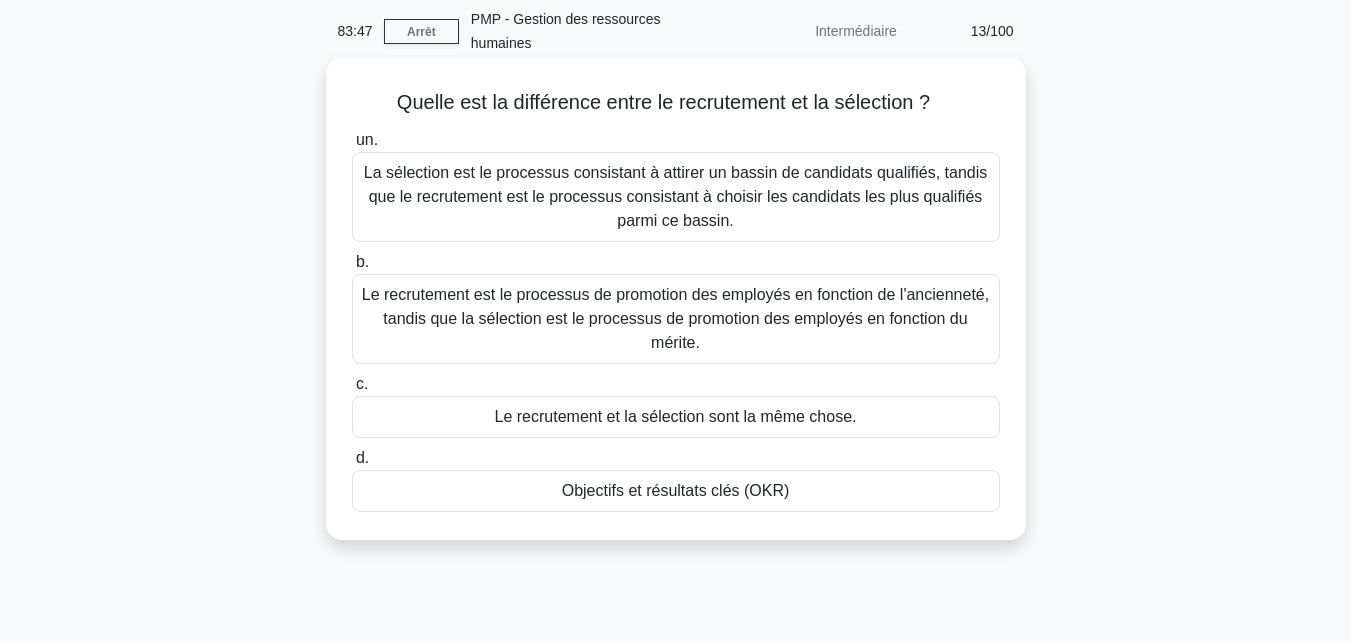 click on "Objectifs et résultats clés (OKR)" at bounding box center [676, 490] 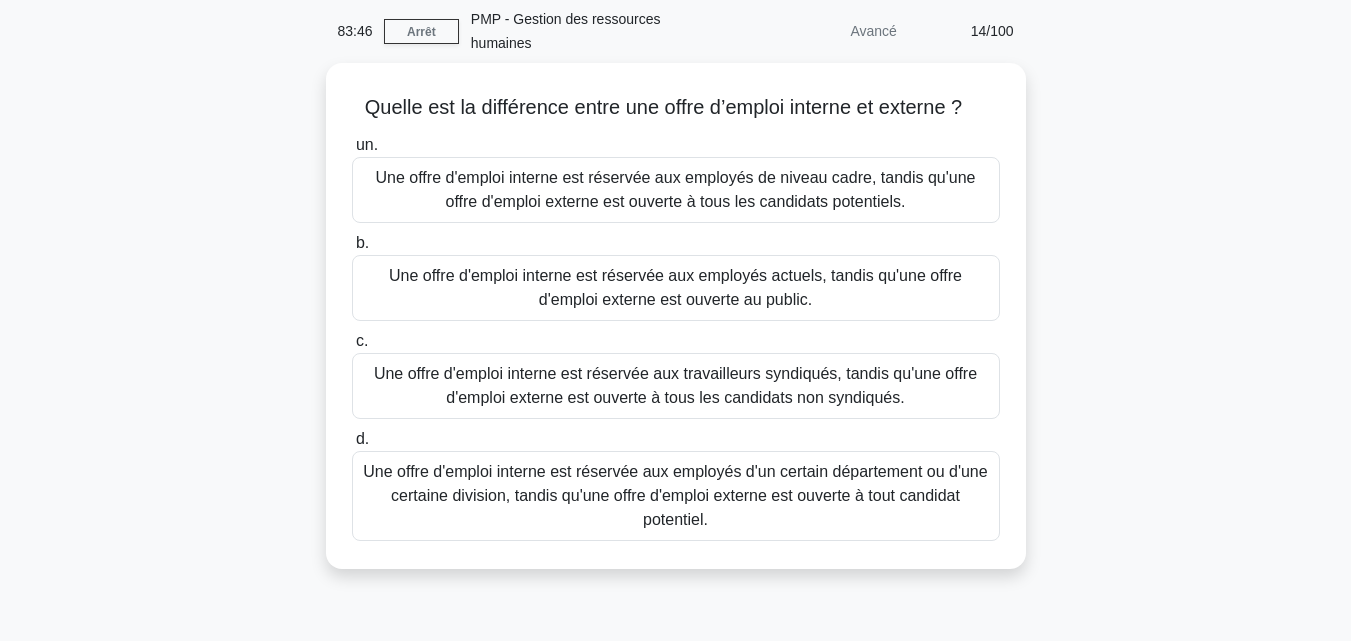 scroll, scrollTop: 0, scrollLeft: 0, axis: both 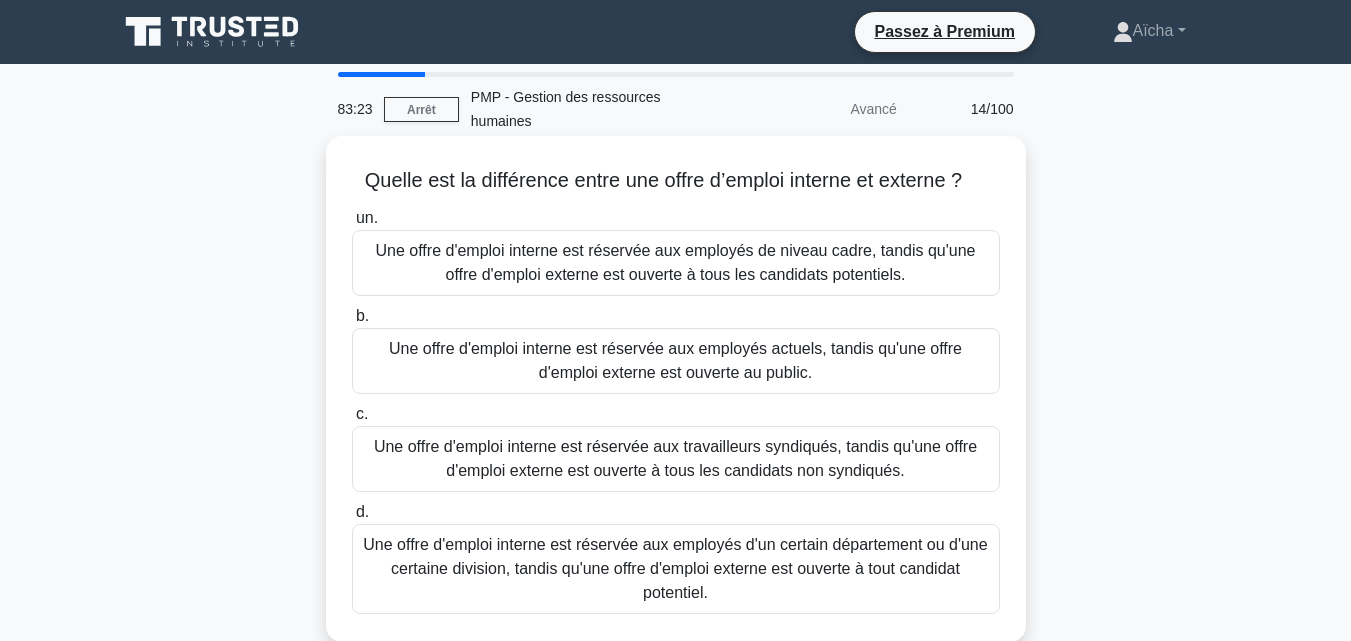 click on "Une offre d'emploi interne est réservée aux employés actuels, tandis qu'une offre d'emploi externe est ouverte au public." at bounding box center [676, 361] 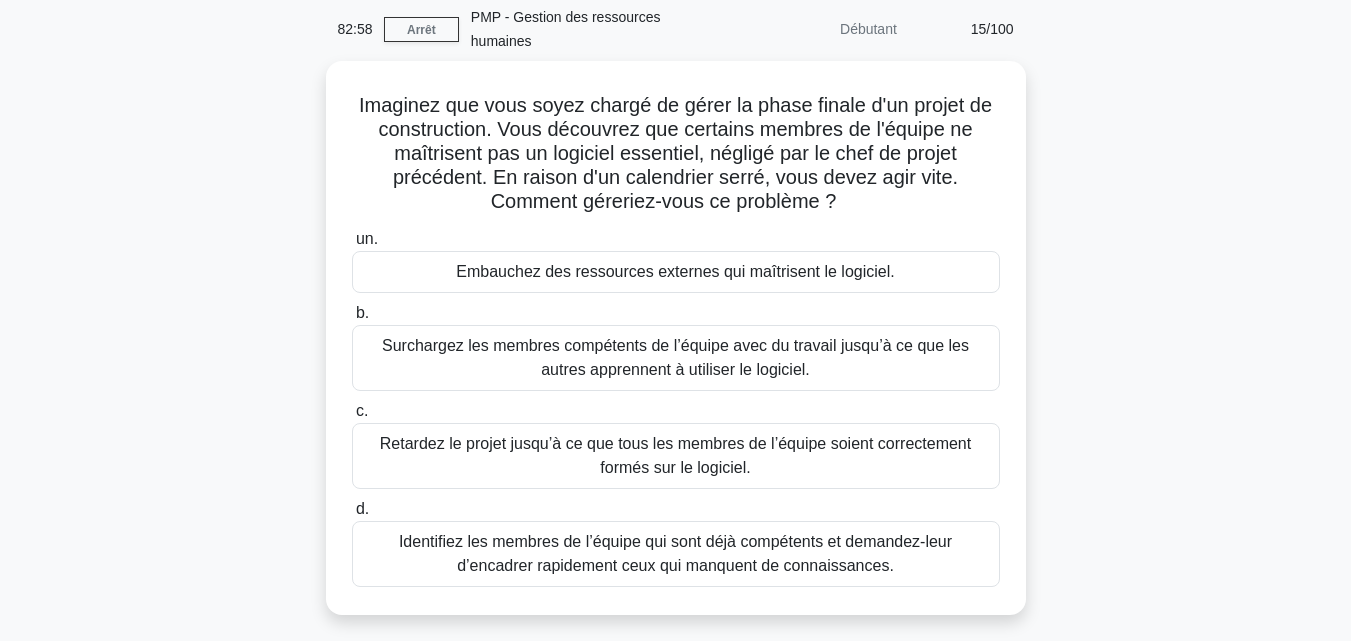 scroll, scrollTop: 81, scrollLeft: 0, axis: vertical 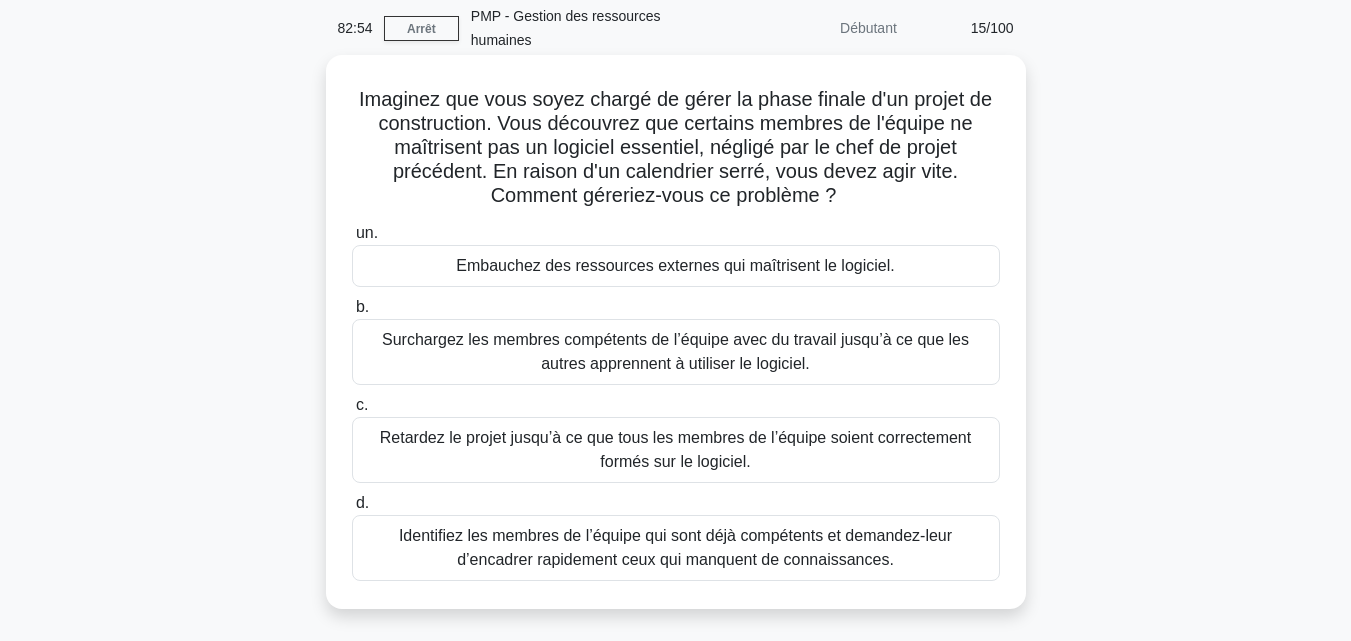 click on "Identifiez les membres de l’équipe qui sont déjà compétents et demandez-leur d’encadrer rapidement ceux qui manquent de connaissances." at bounding box center [676, 548] 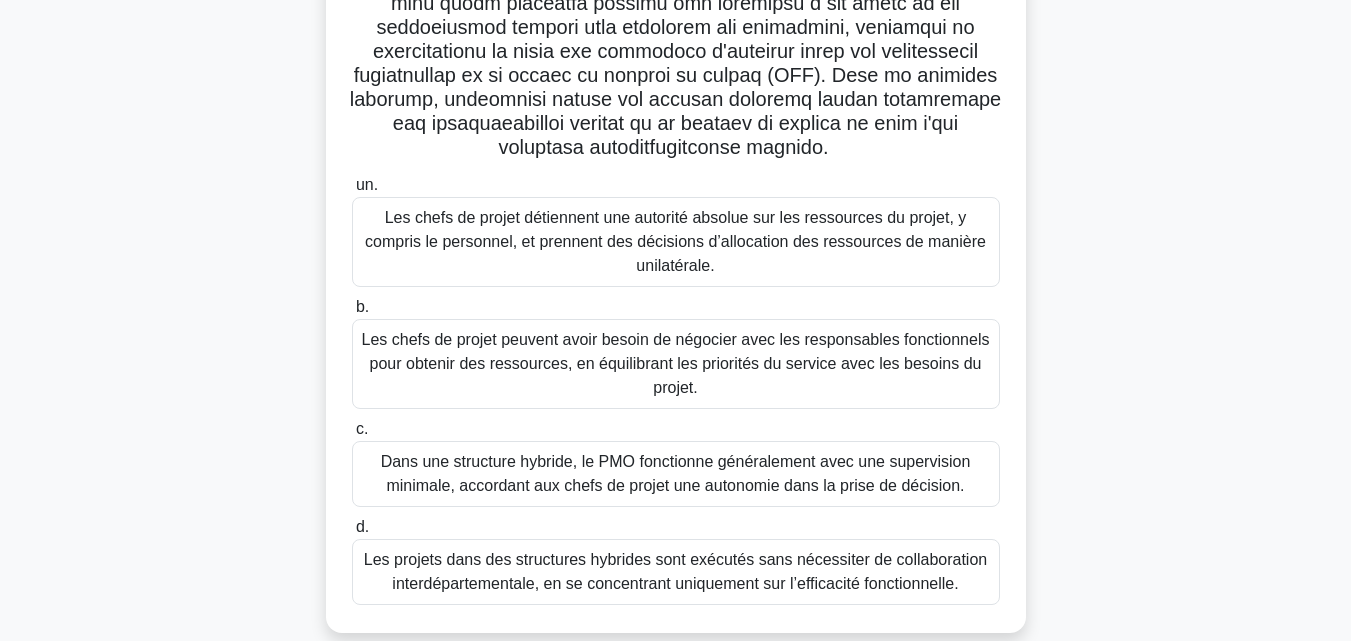 scroll, scrollTop: 495, scrollLeft: 0, axis: vertical 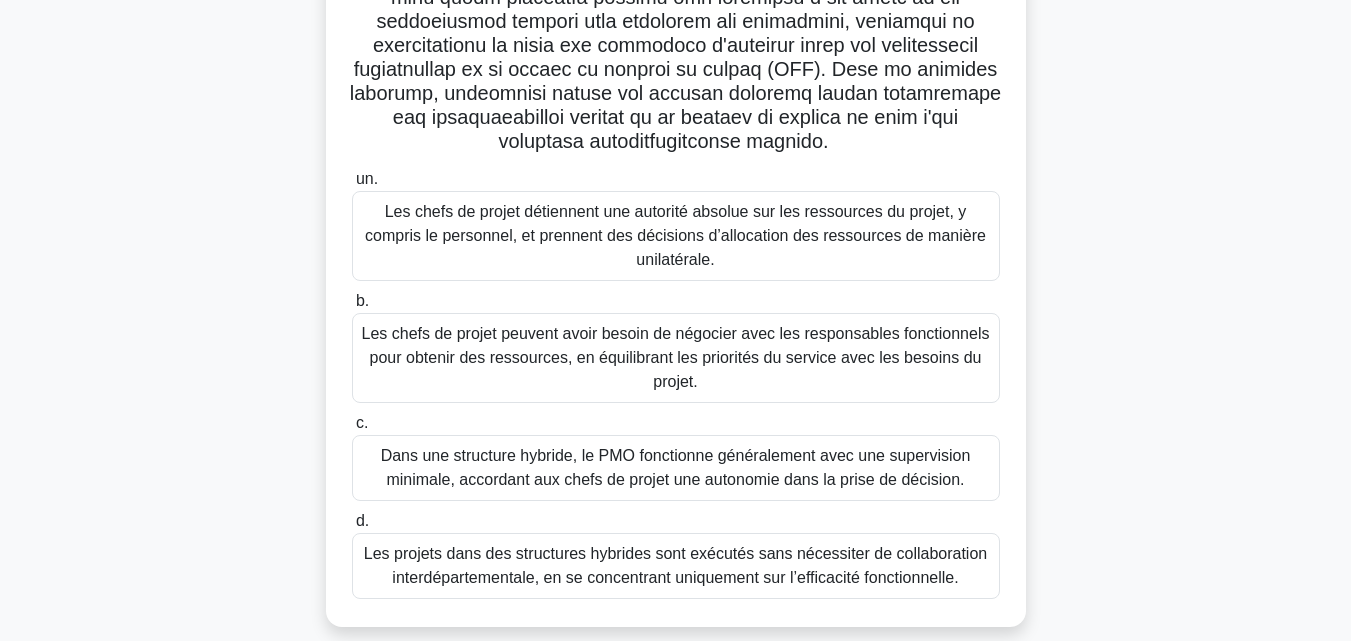 click on "Les chefs de projet peuvent avoir besoin de négocier avec les responsables fonctionnels pour obtenir des ressources, en équilibrant les priorités du service avec les besoins du projet." at bounding box center [676, 357] 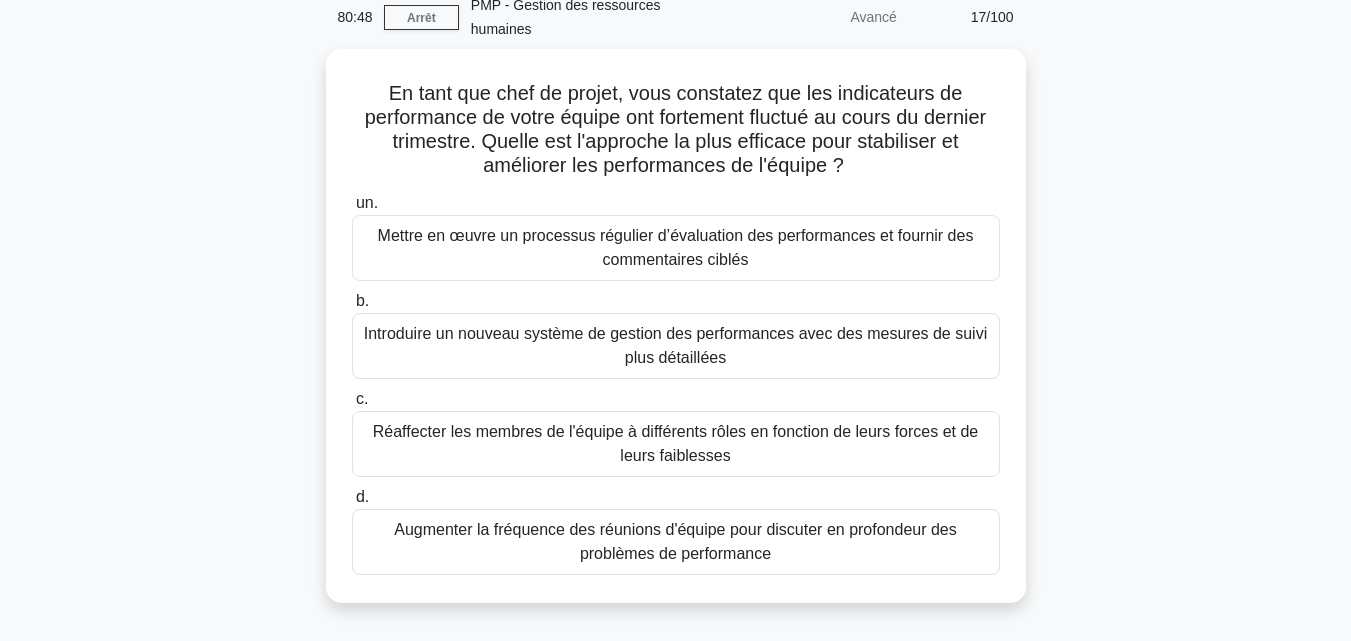 scroll, scrollTop: 93, scrollLeft: 0, axis: vertical 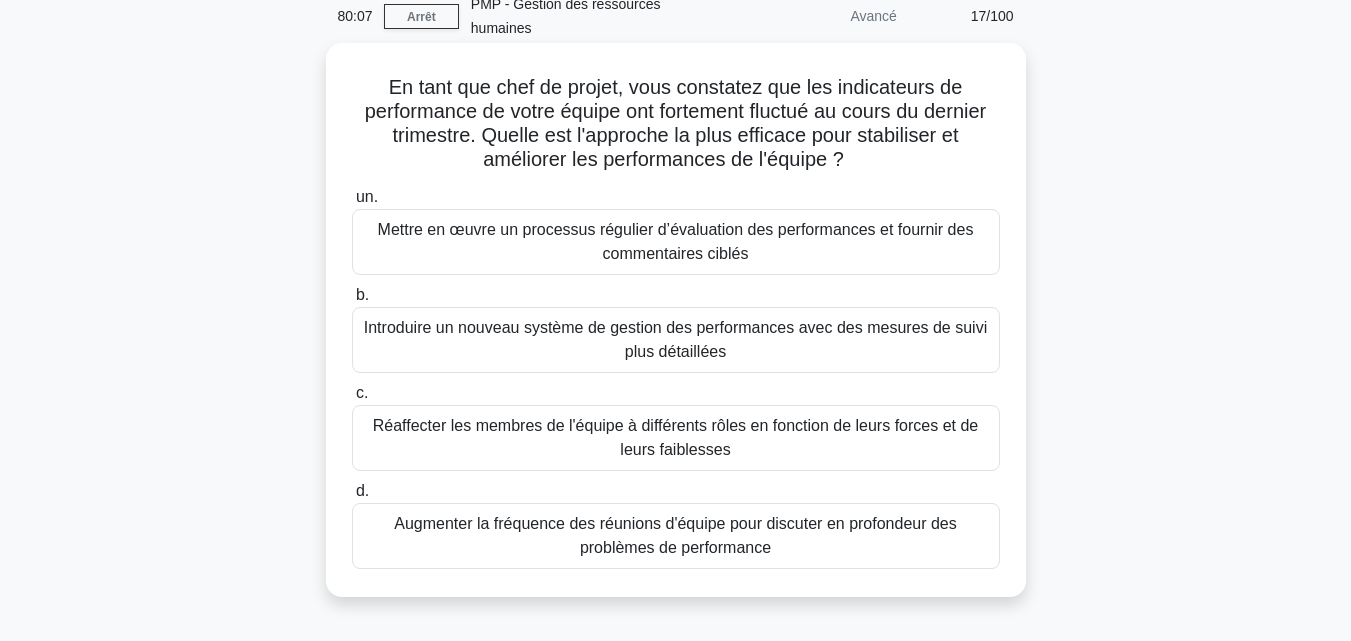 click on "Mettre en œuvre un processus régulier d’évaluation des performances et fournir des commentaires ciblés" at bounding box center (676, 241) 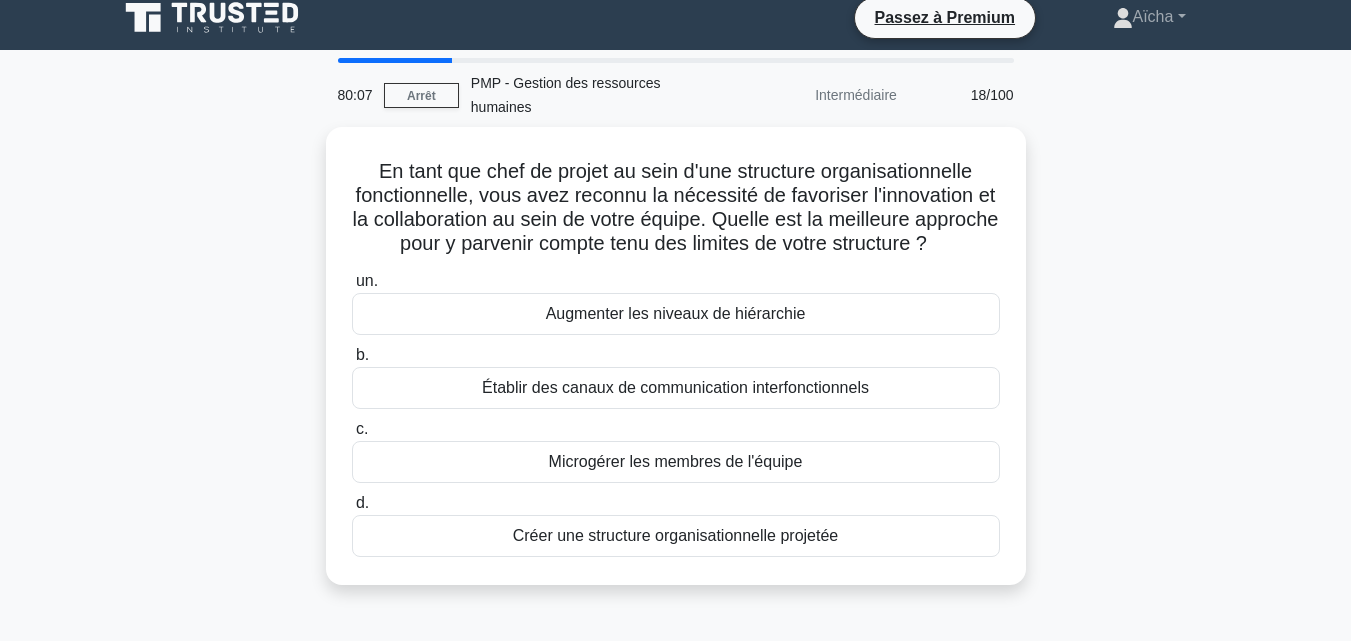 scroll, scrollTop: 0, scrollLeft: 0, axis: both 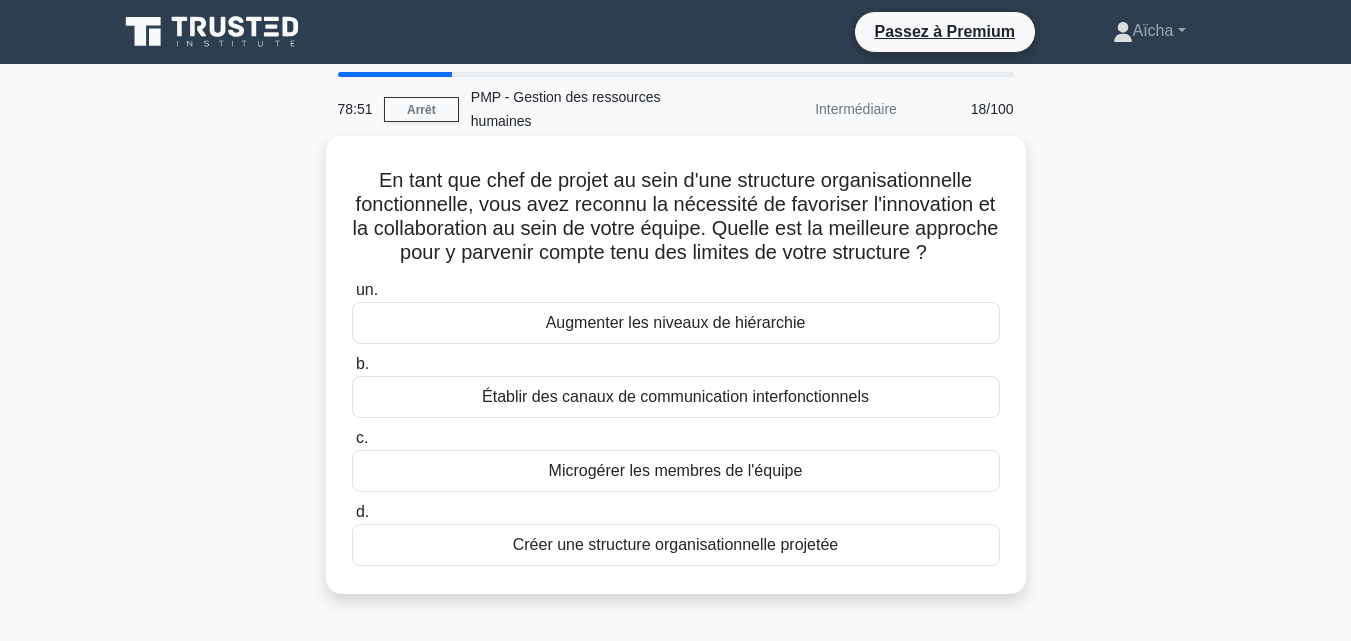 click on "Établir des canaux de communication interfonctionnels" at bounding box center (675, 396) 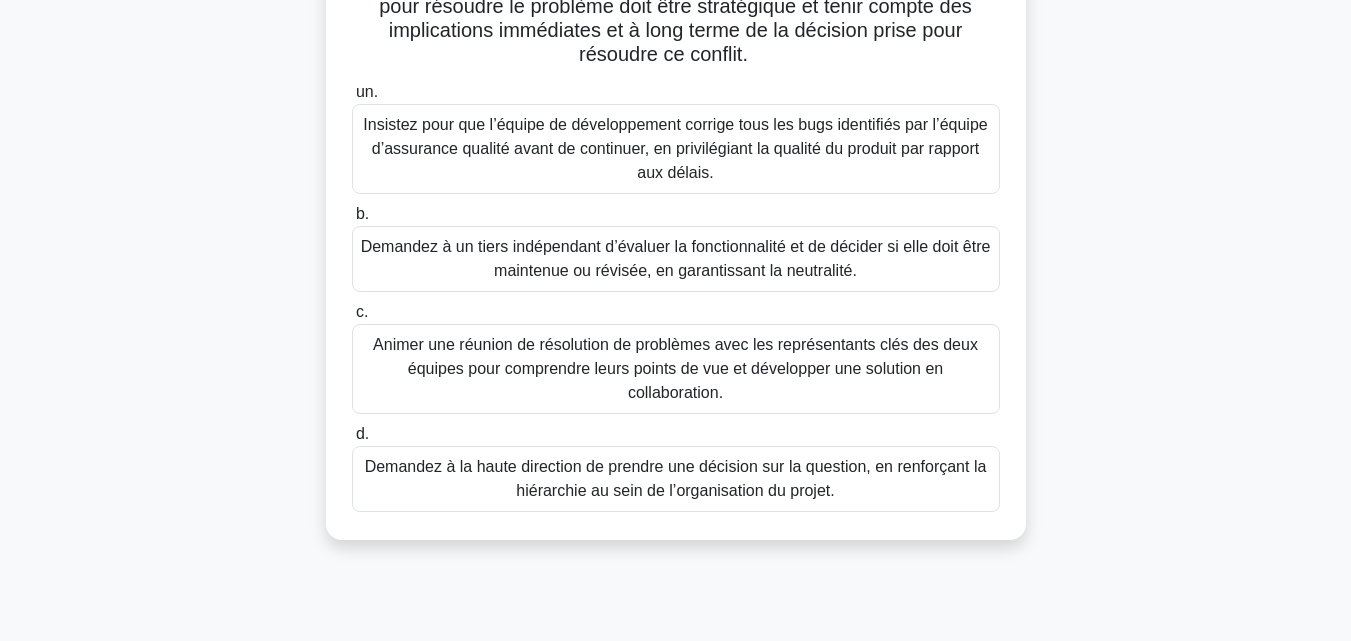 scroll, scrollTop: 391, scrollLeft: 0, axis: vertical 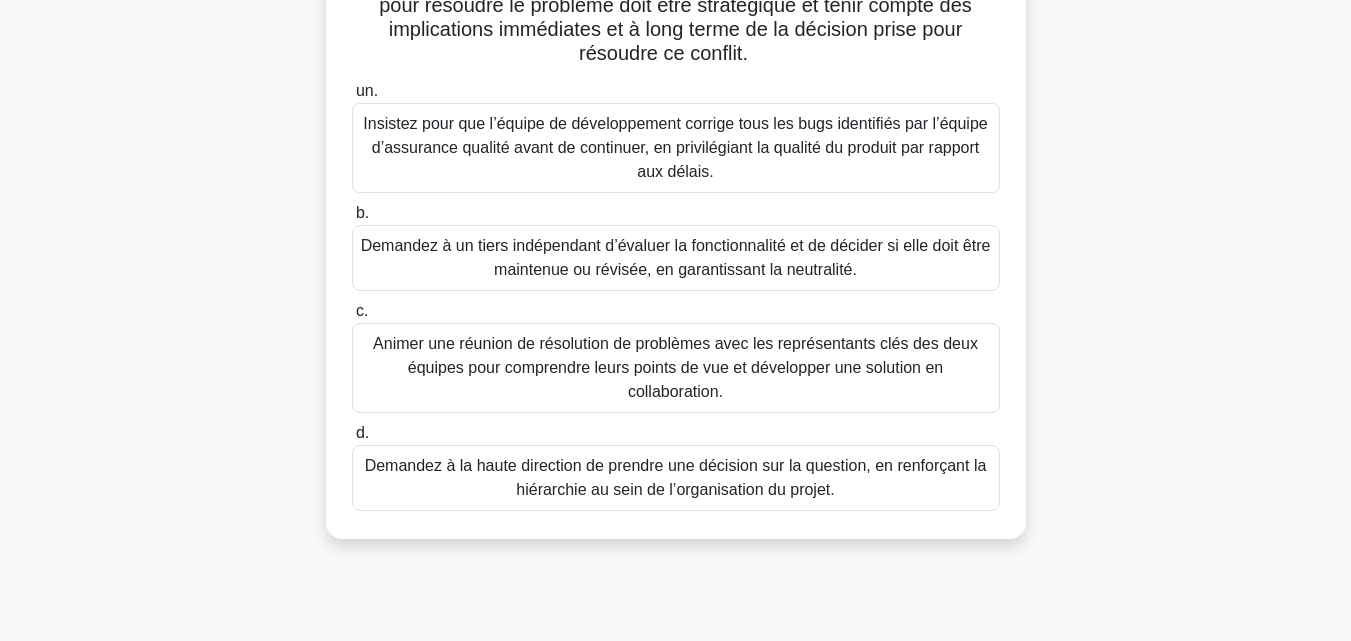 click on "Animer une réunion de résolution de problèmes avec les représentants clés des deux équipes pour comprendre leurs points de vue et développer une solution en collaboration." at bounding box center (676, 368) 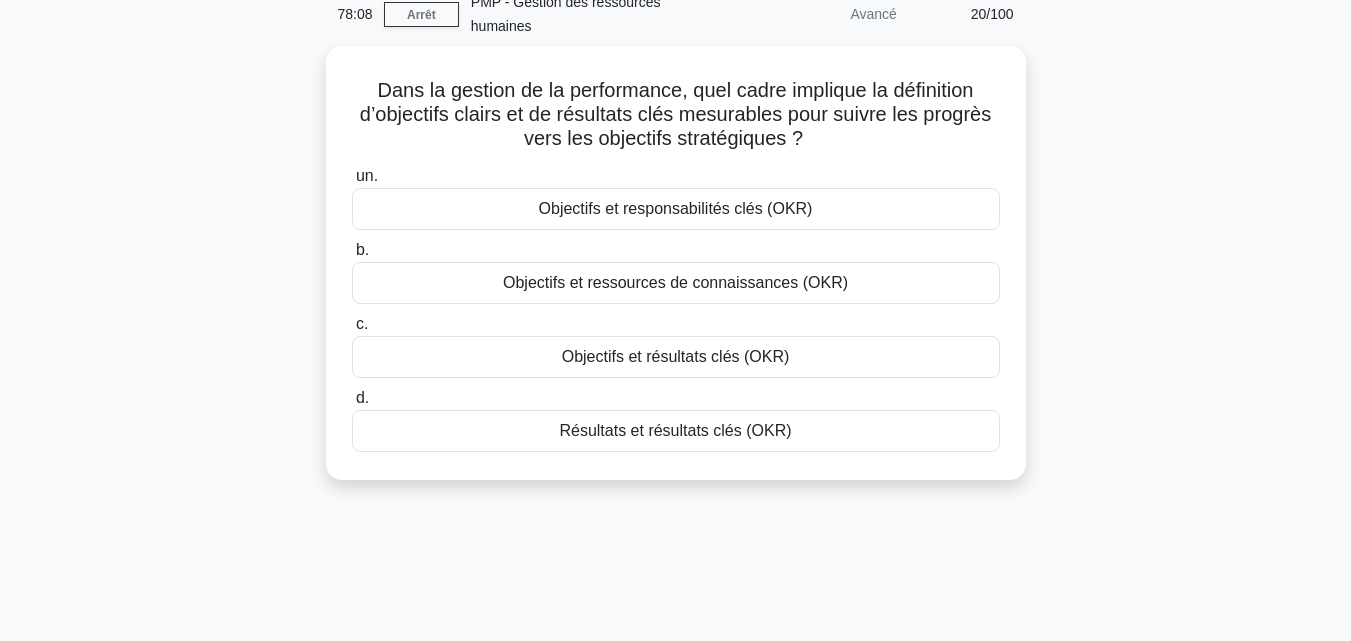 scroll, scrollTop: 0, scrollLeft: 0, axis: both 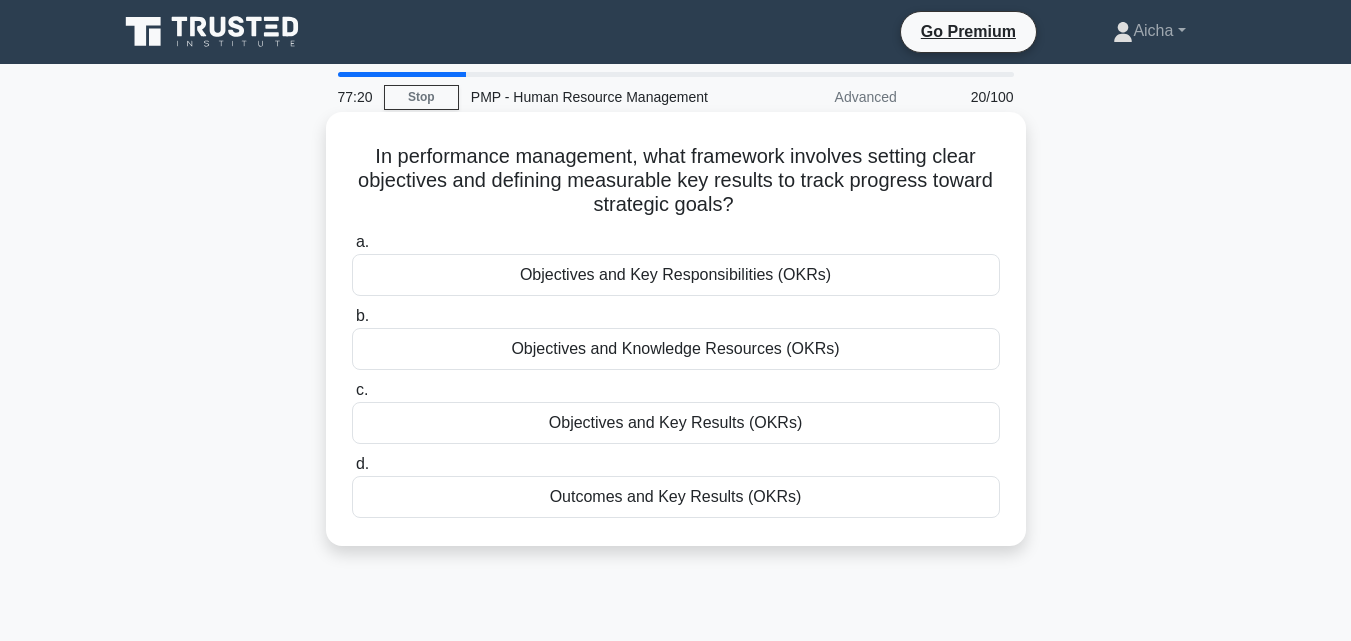 click on "Objectives and Key Results (OKRs)" at bounding box center [676, 423] 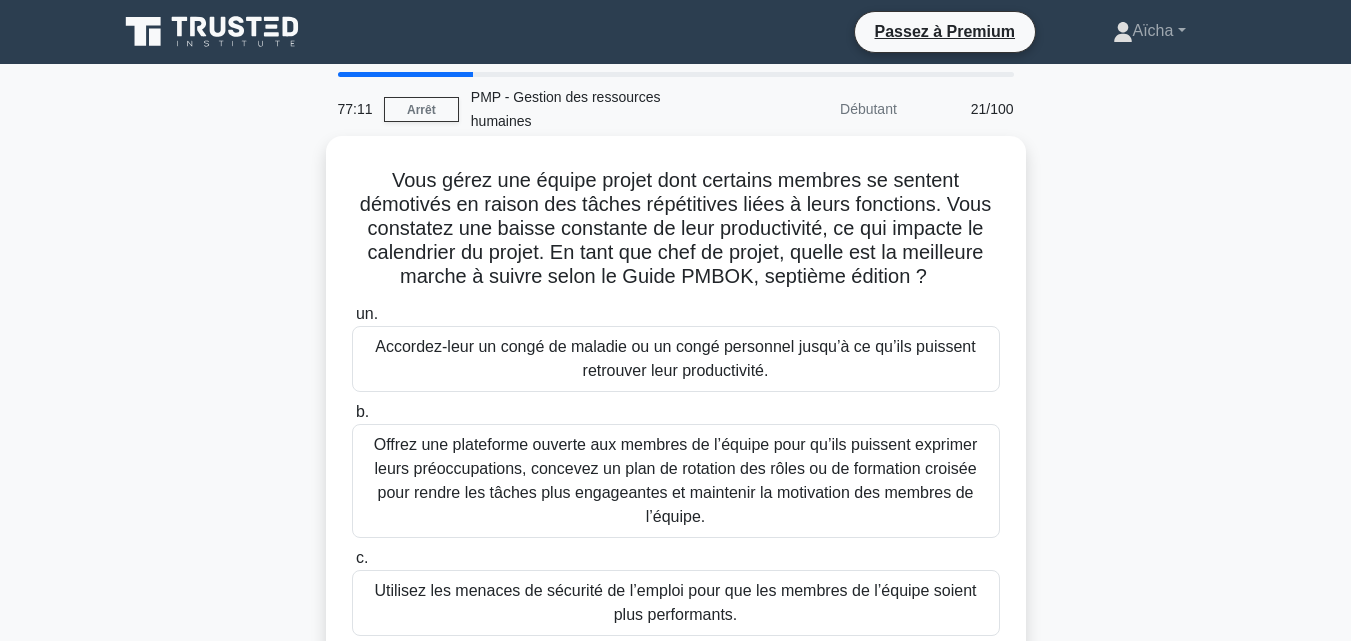click on "Vous gérez une équipe projet dont certains membres se sentent démotivés en raison des tâches répétitives liées à leurs fonctions. Vous constatez une baisse constante de leur productivité, ce qui impacte le calendrier du projet. En tant que chef de projet, quelle est la meilleure marche à suivre selon le Guide PMBOK, septième édition ?" at bounding box center (675, 228) 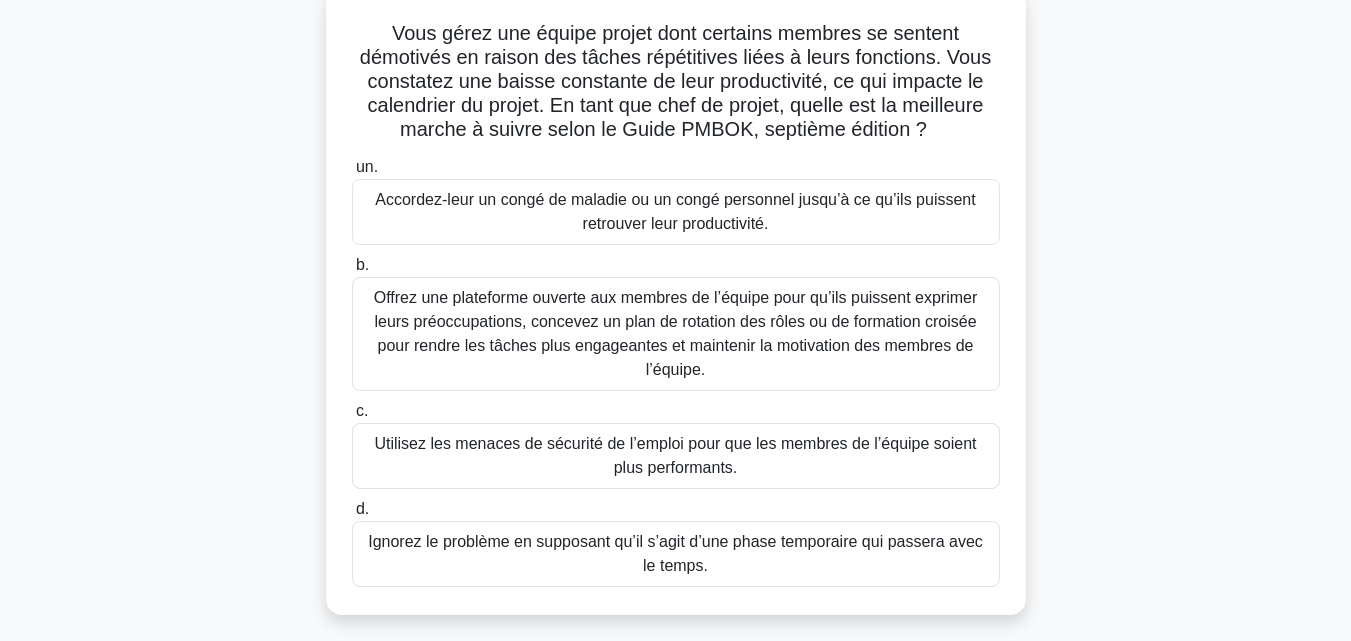 scroll, scrollTop: 164, scrollLeft: 0, axis: vertical 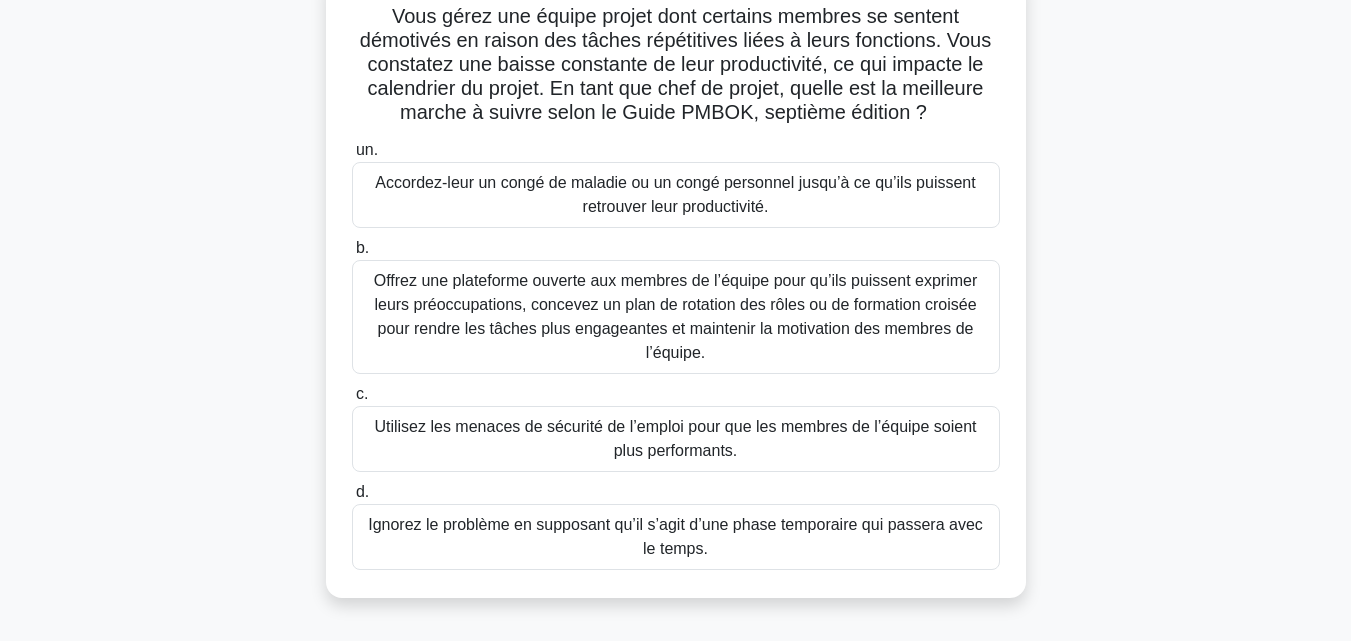 click on "Offrez une plateforme ouverte aux membres de l’équipe pour qu’ils puissent exprimer leurs préoccupations, concevez un plan de rotation des rôles ou de formation croisée pour rendre les tâches plus engageantes et maintenir la motivation des membres de l’équipe." at bounding box center (676, 316) 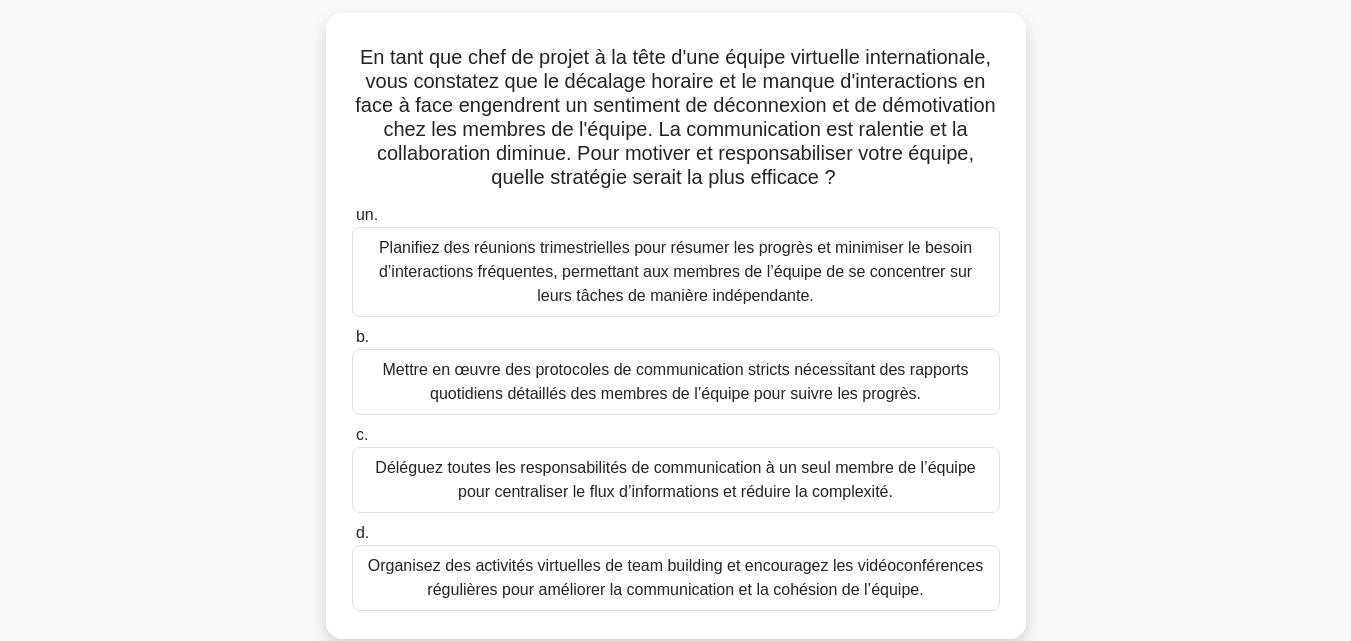scroll, scrollTop: 129, scrollLeft: 0, axis: vertical 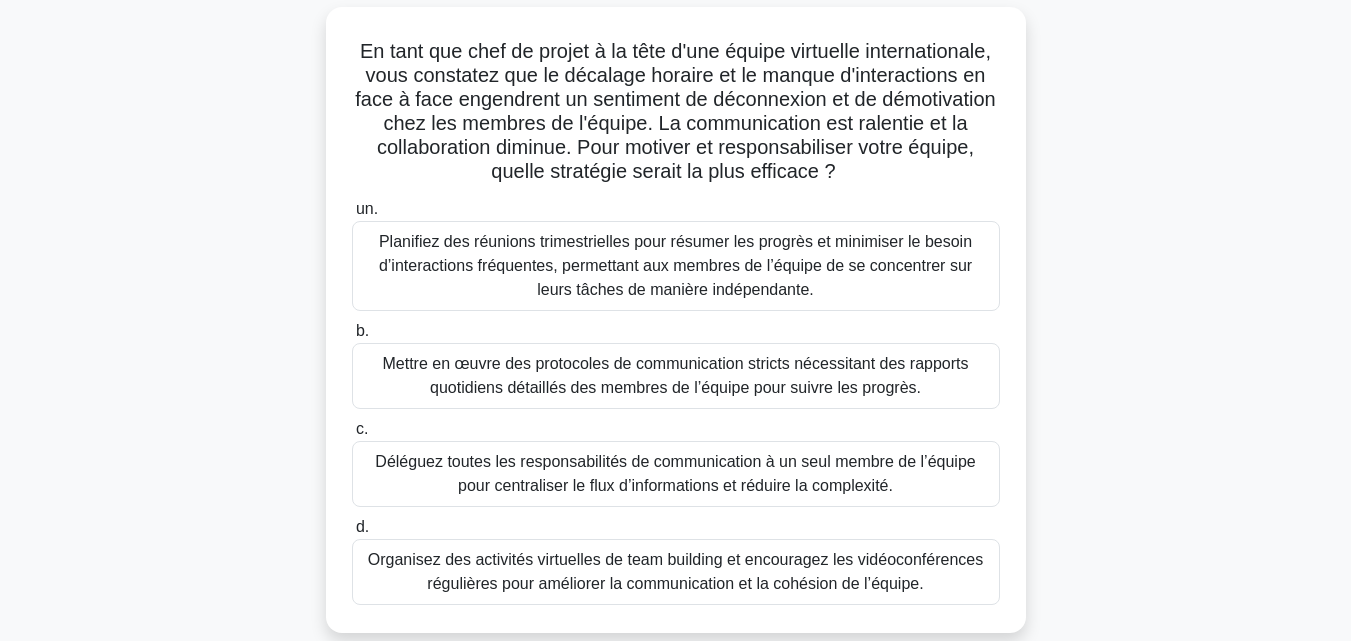 click on "Organisez des activités virtuelles de team building et encouragez les vidéoconférences régulières pour améliorer la communication et la cohésion de l’équipe." at bounding box center (675, 571) 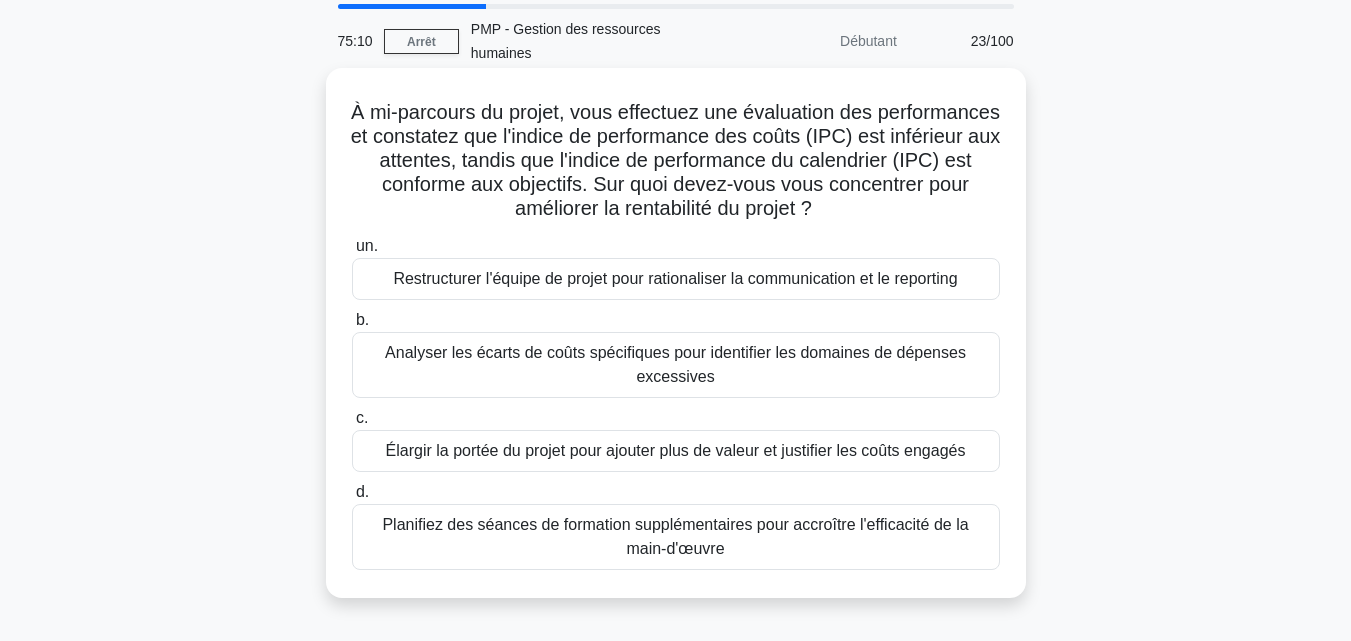 scroll, scrollTop: 70, scrollLeft: 0, axis: vertical 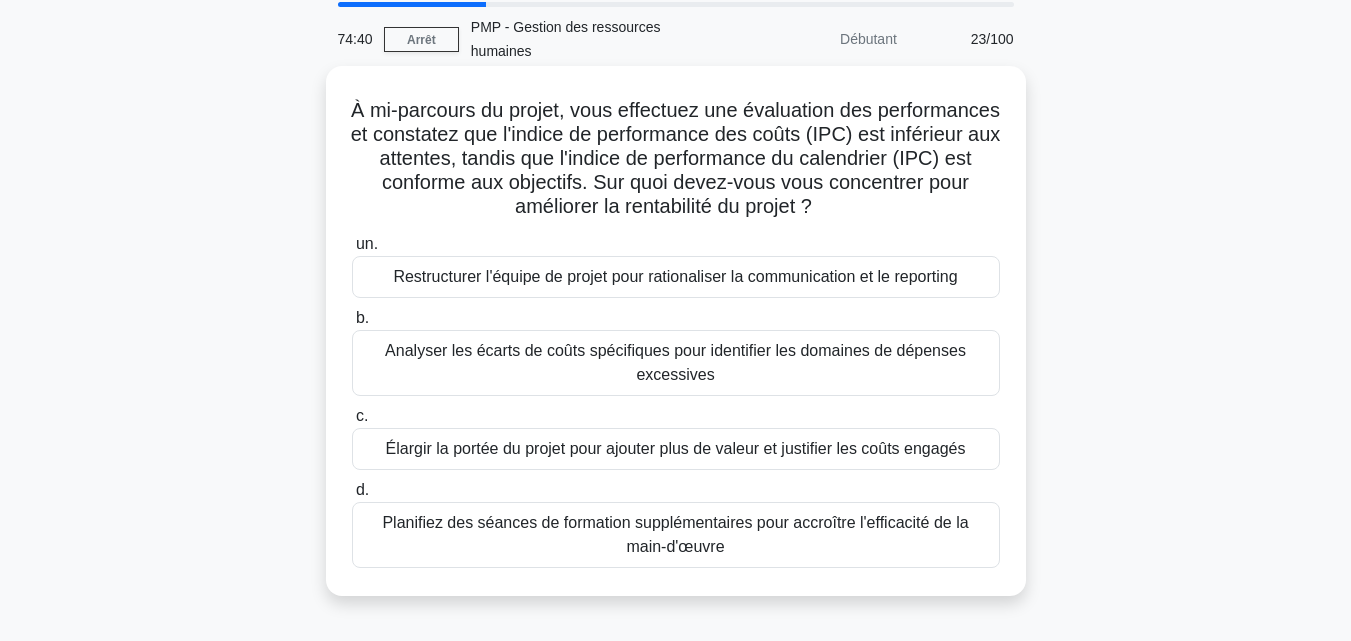 click on "Analyser les écarts de coûts spécifiques pour identifier les domaines de dépenses excessives" at bounding box center [676, 363] 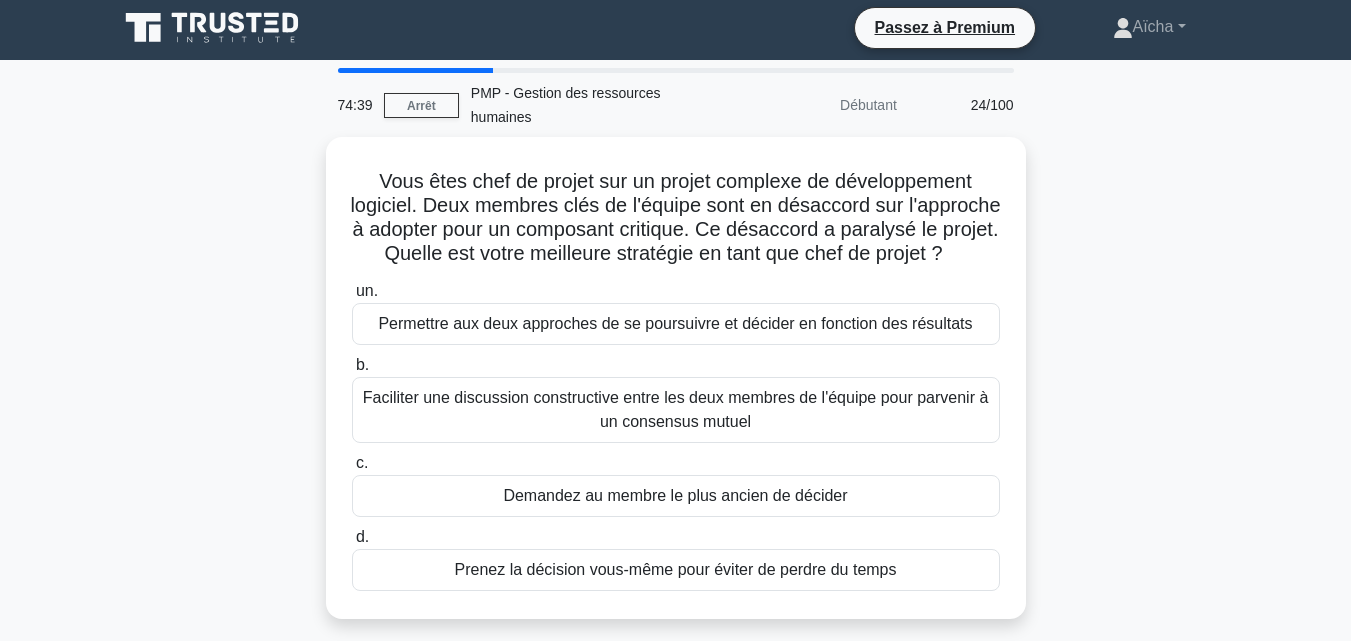 scroll, scrollTop: 0, scrollLeft: 0, axis: both 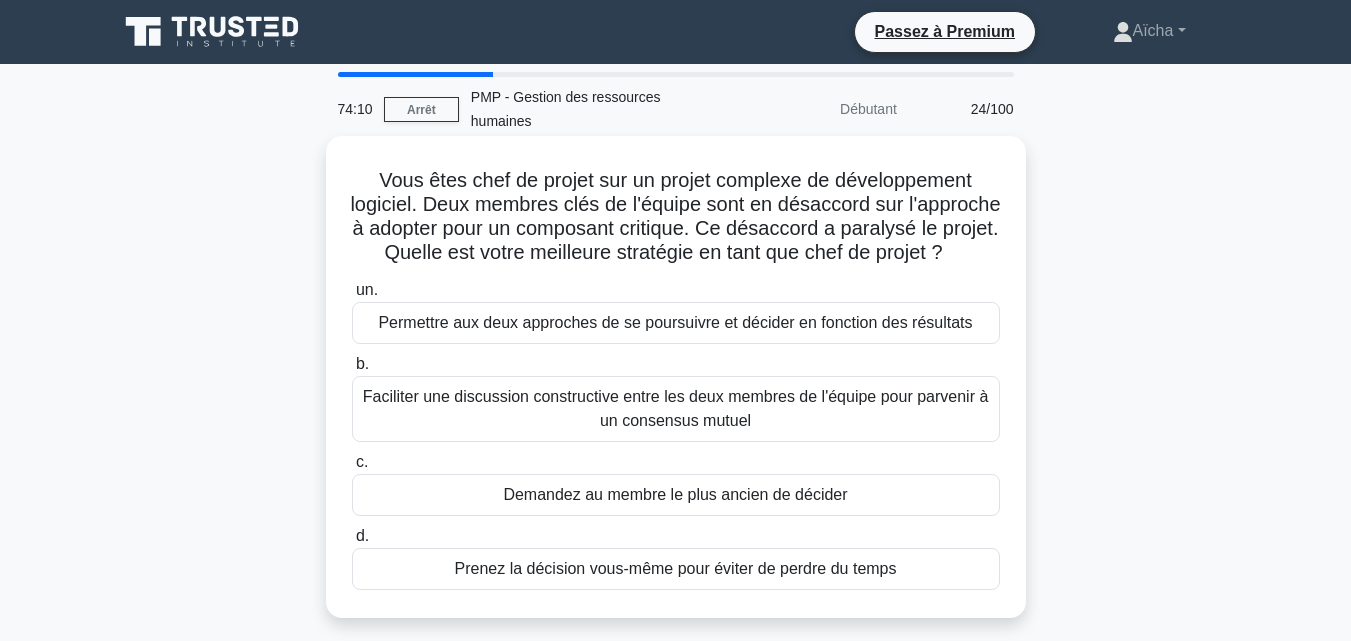 click on "Vous êtes chef de projet sur un projet complexe de développement logiciel. Deux membres clés de l'équipe sont en désaccord sur l'approche à adopter pour un composant critique. Ce désaccord a paralysé le projet. Quelle est votre meilleure stratégie en tant que chef de projet ?" at bounding box center (675, 216) 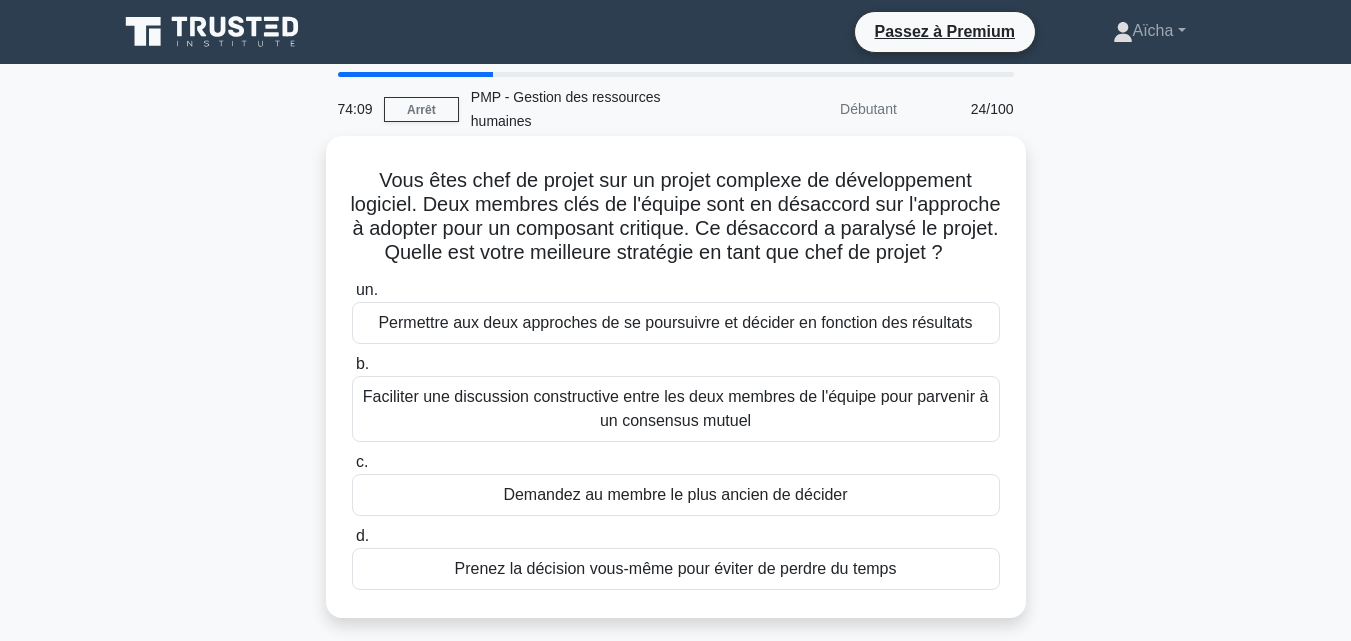 drag, startPoint x: 784, startPoint y: 204, endPoint x: 643, endPoint y: 222, distance: 142.14429 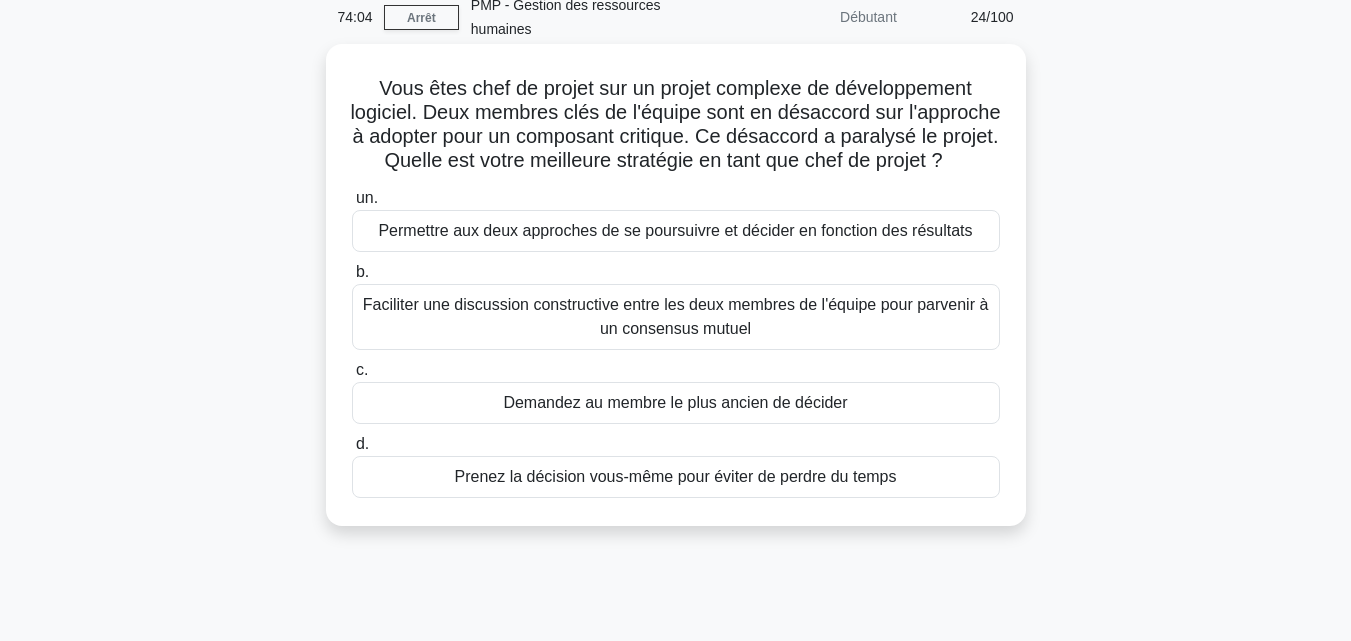 scroll, scrollTop: 93, scrollLeft: 0, axis: vertical 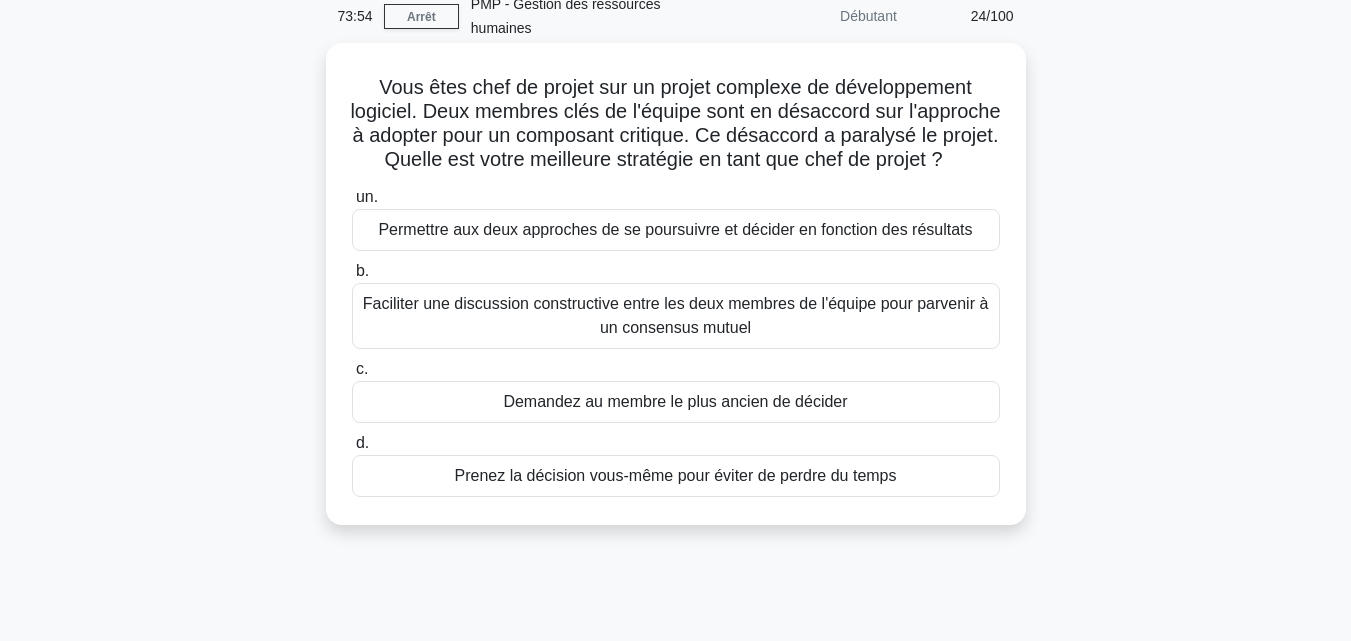 click on "Faciliter une discussion constructive entre les deux membres de l'équipe pour parvenir à un consensus mutuel" at bounding box center (676, 315) 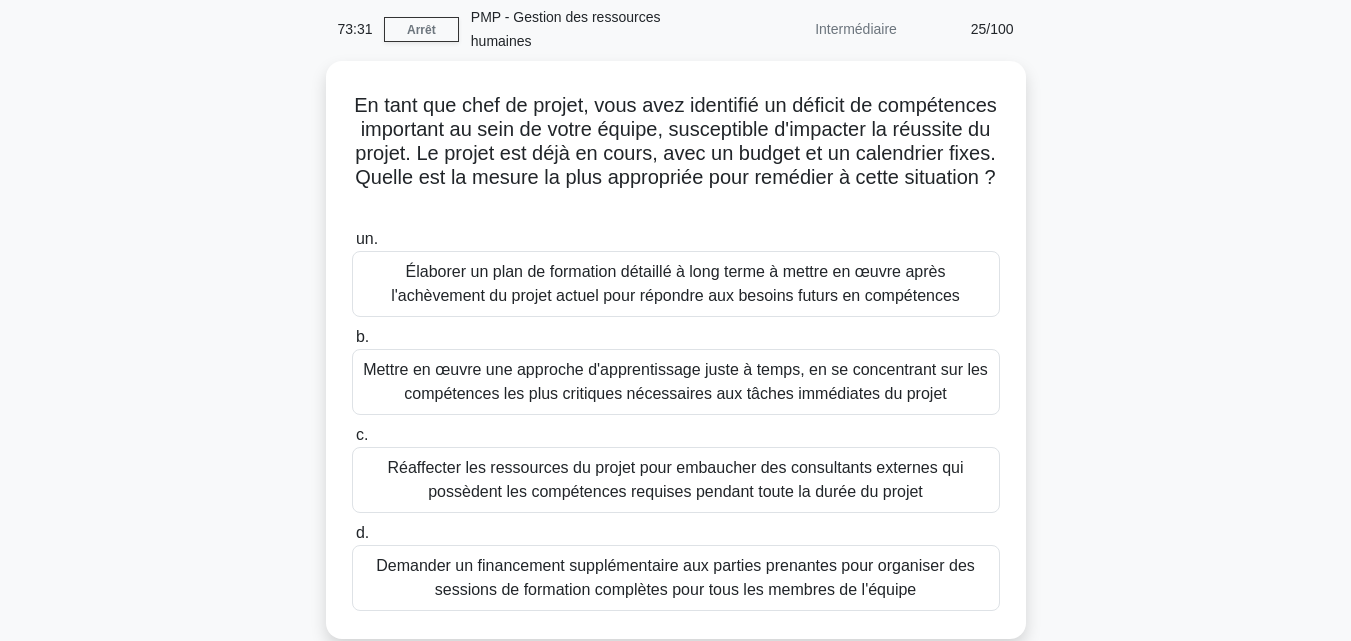 scroll, scrollTop: 81, scrollLeft: 0, axis: vertical 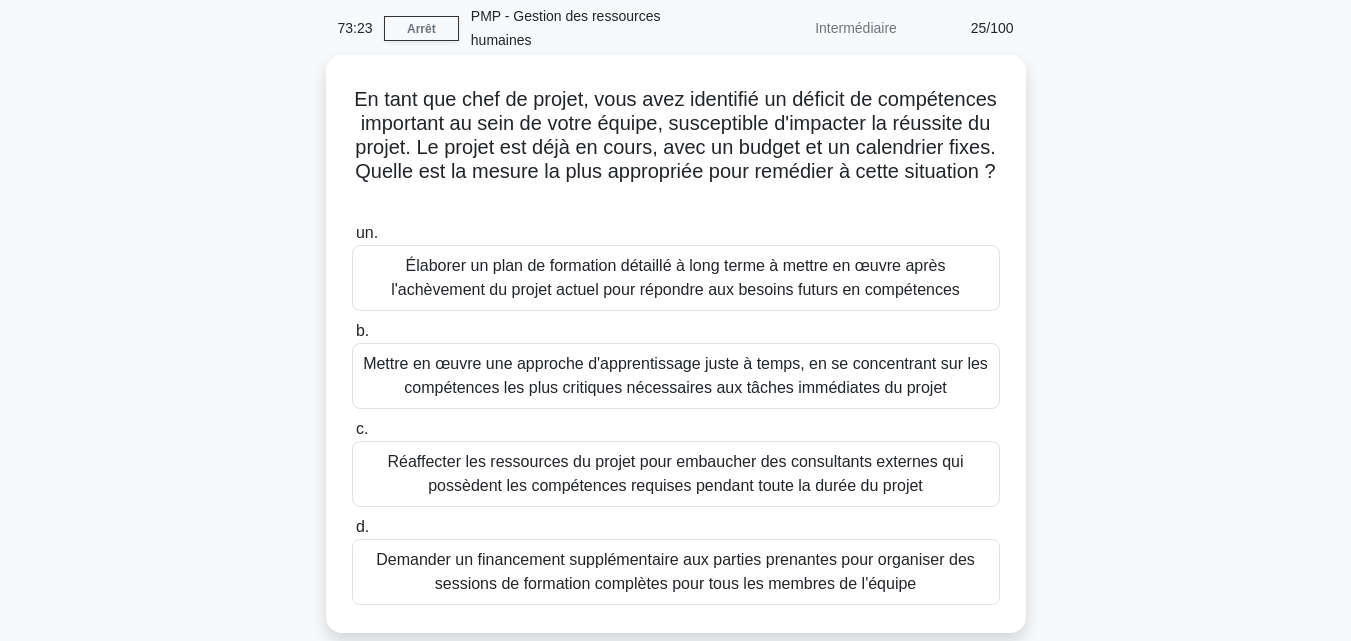 click on "Mettre en œuvre une approche d'apprentissage juste à temps, en se concentrant sur les compétences les plus critiques nécessaires aux tâches immédiates du projet" at bounding box center [676, 376] 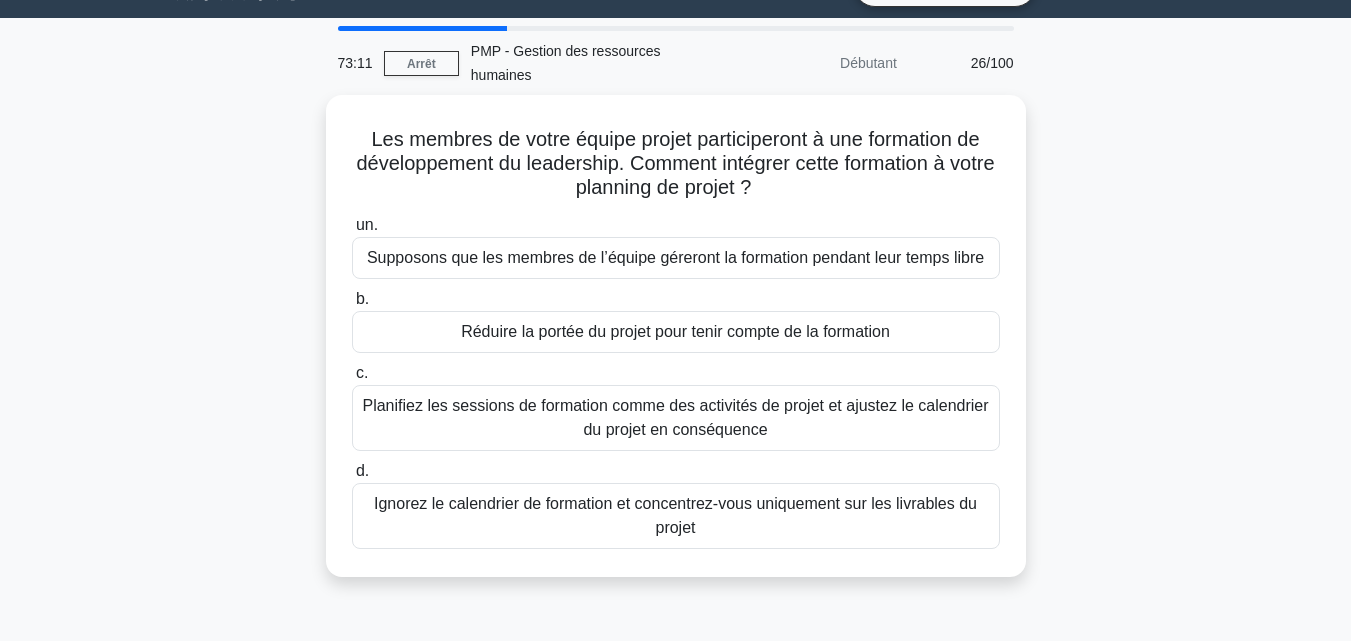 scroll, scrollTop: 47, scrollLeft: 0, axis: vertical 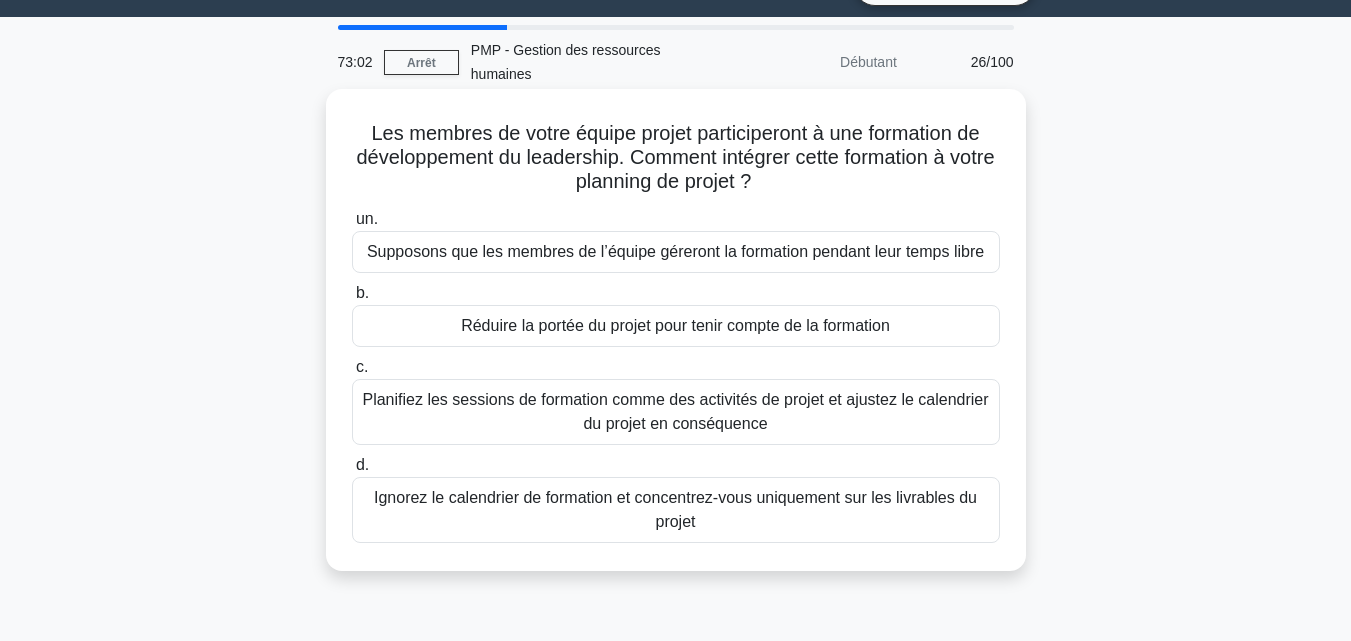 click on "Planifiez les sessions de formation comme des activités de projet et ajustez le calendrier du projet en conséquence" at bounding box center (676, 412) 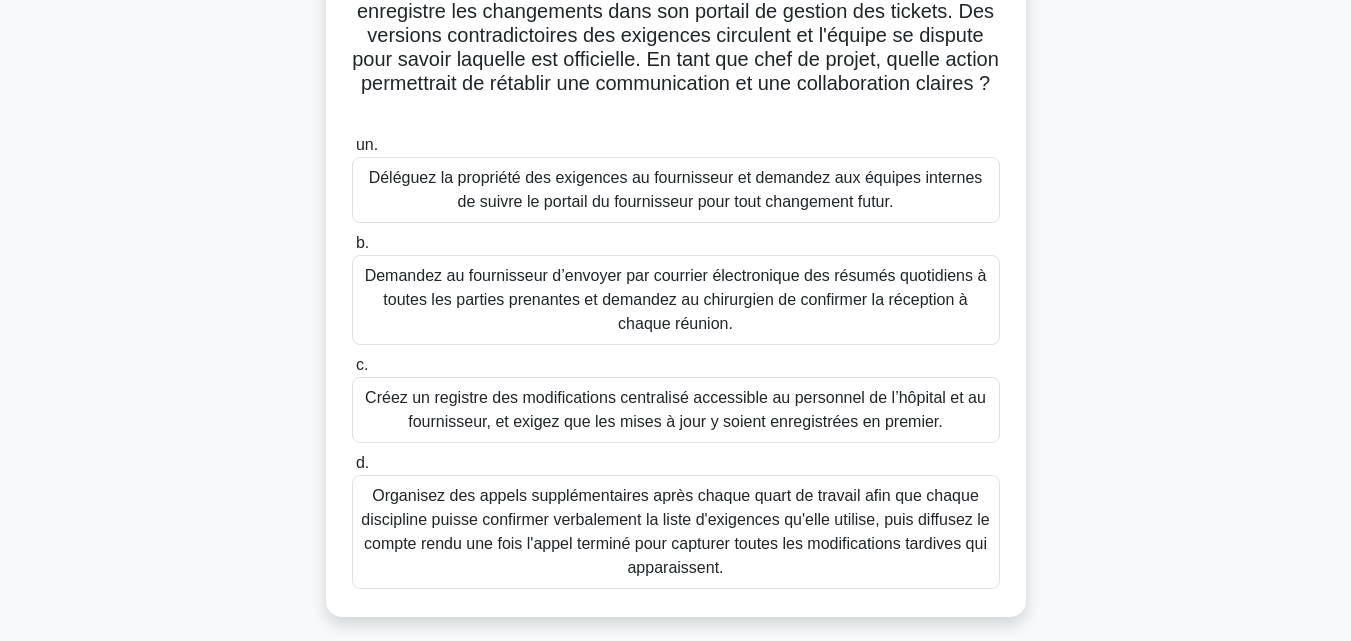 scroll, scrollTop: 242, scrollLeft: 0, axis: vertical 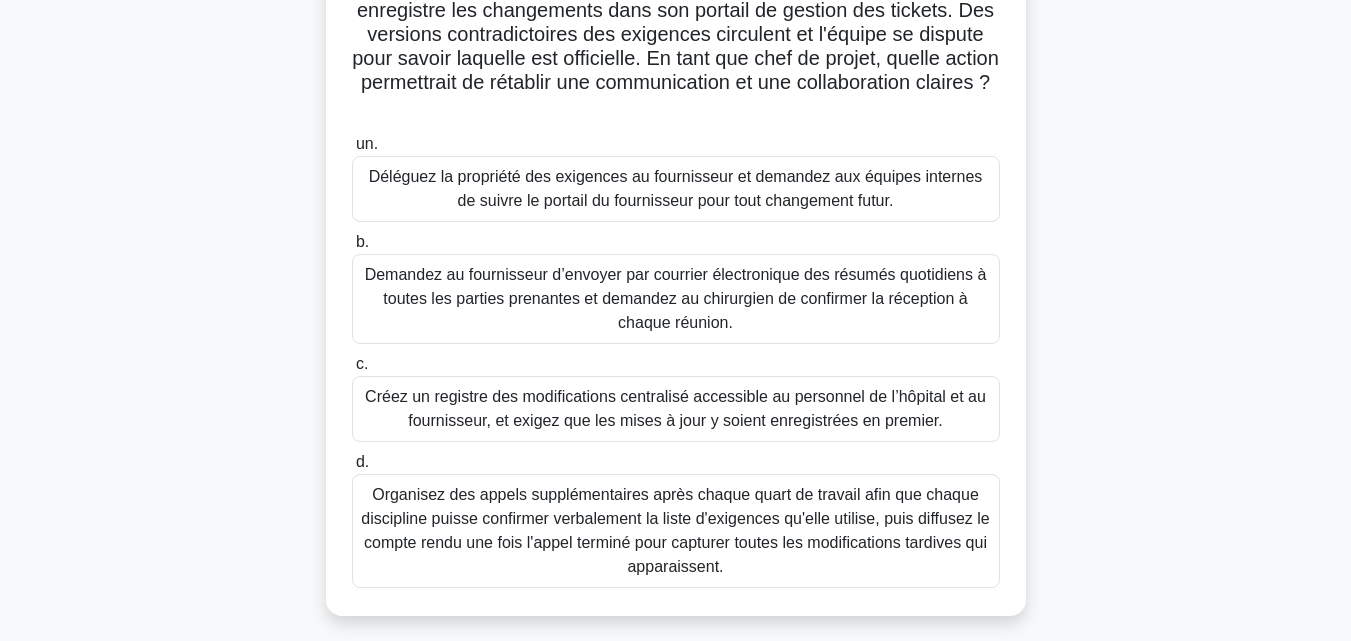 click on "Créez un registre des modifications centralisé accessible au personnel de l’hôpital et au fournisseur, et exigez que les mises à jour y soient enregistrées en premier." at bounding box center [675, 408] 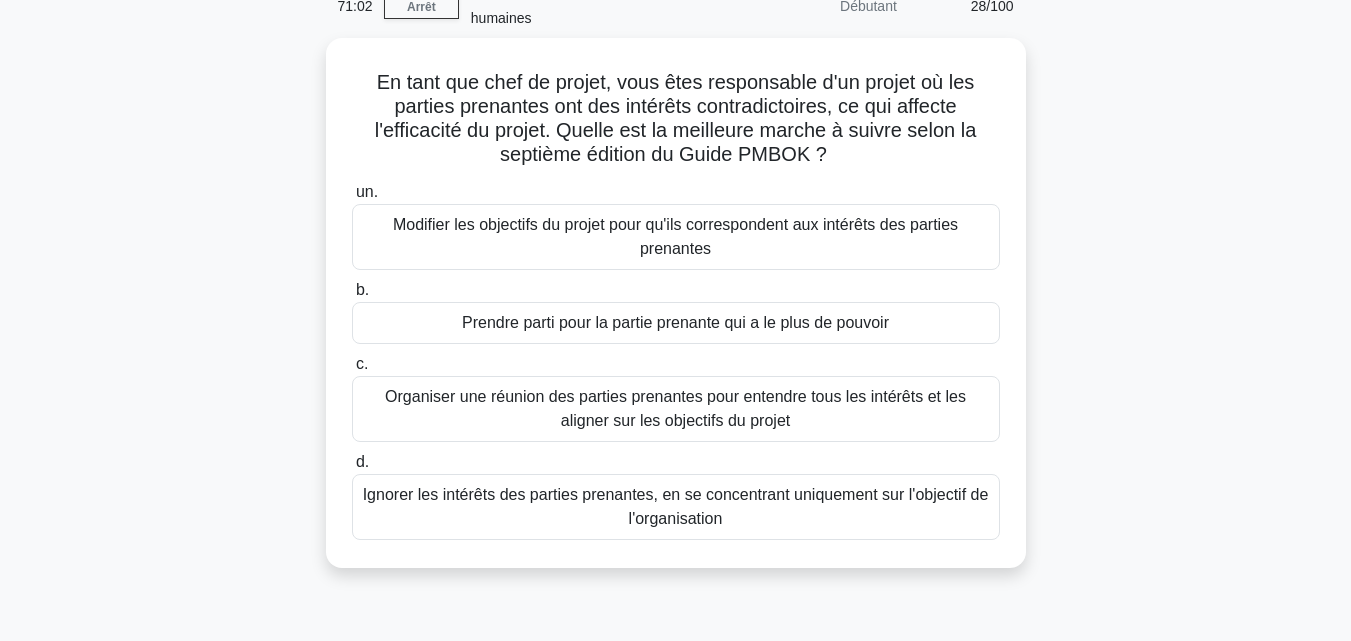 scroll, scrollTop: 105, scrollLeft: 0, axis: vertical 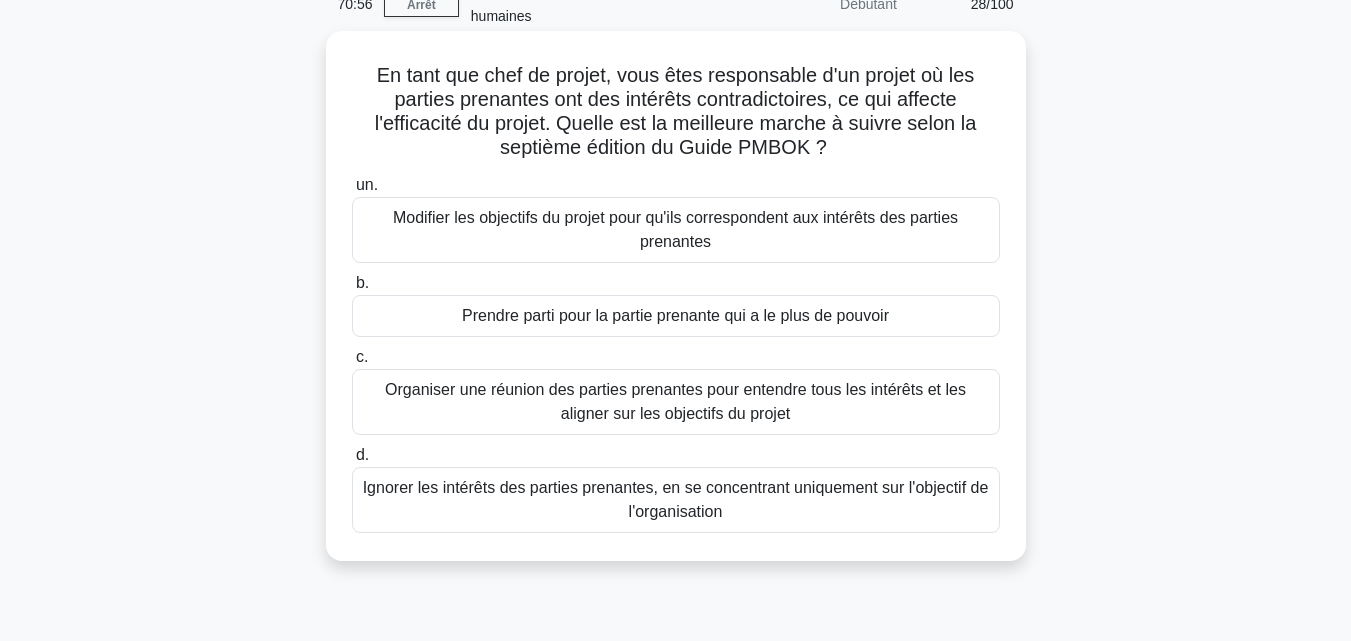 click on "Organiser une réunion des parties prenantes pour entendre tous les intérêts et les aligner sur les objectifs du projet" at bounding box center [675, 401] 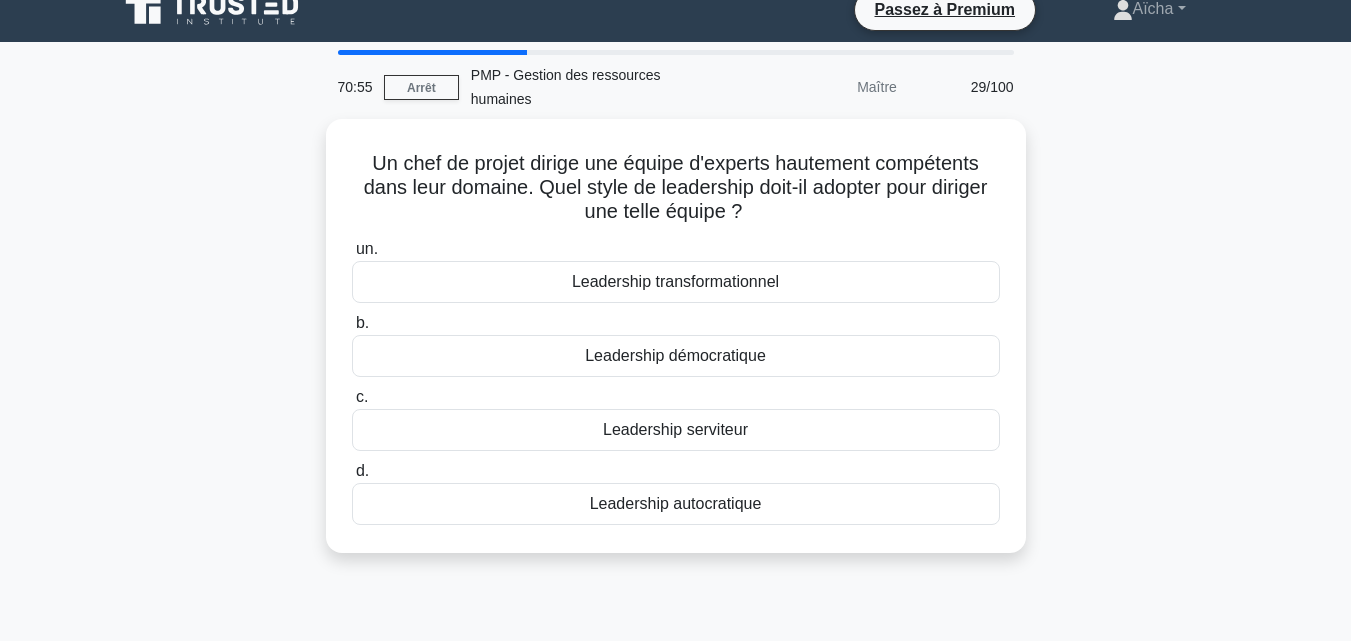 scroll, scrollTop: 0, scrollLeft: 0, axis: both 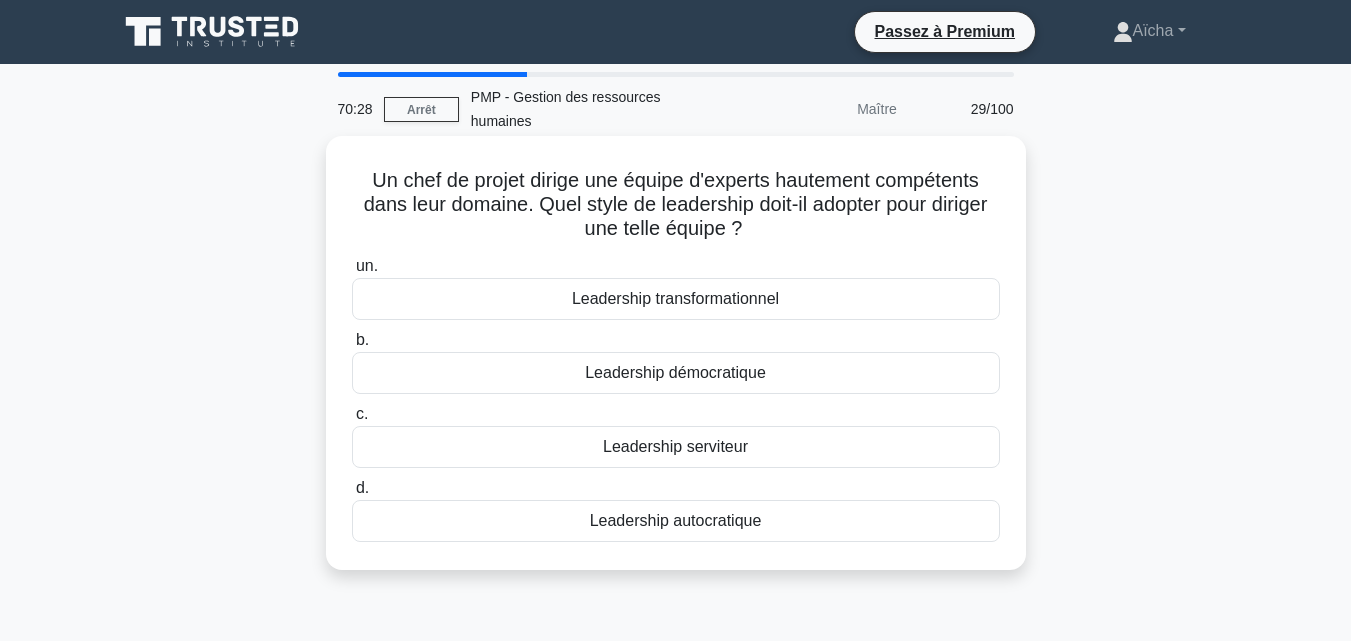 click on "Leadership démocratique" at bounding box center (675, 372) 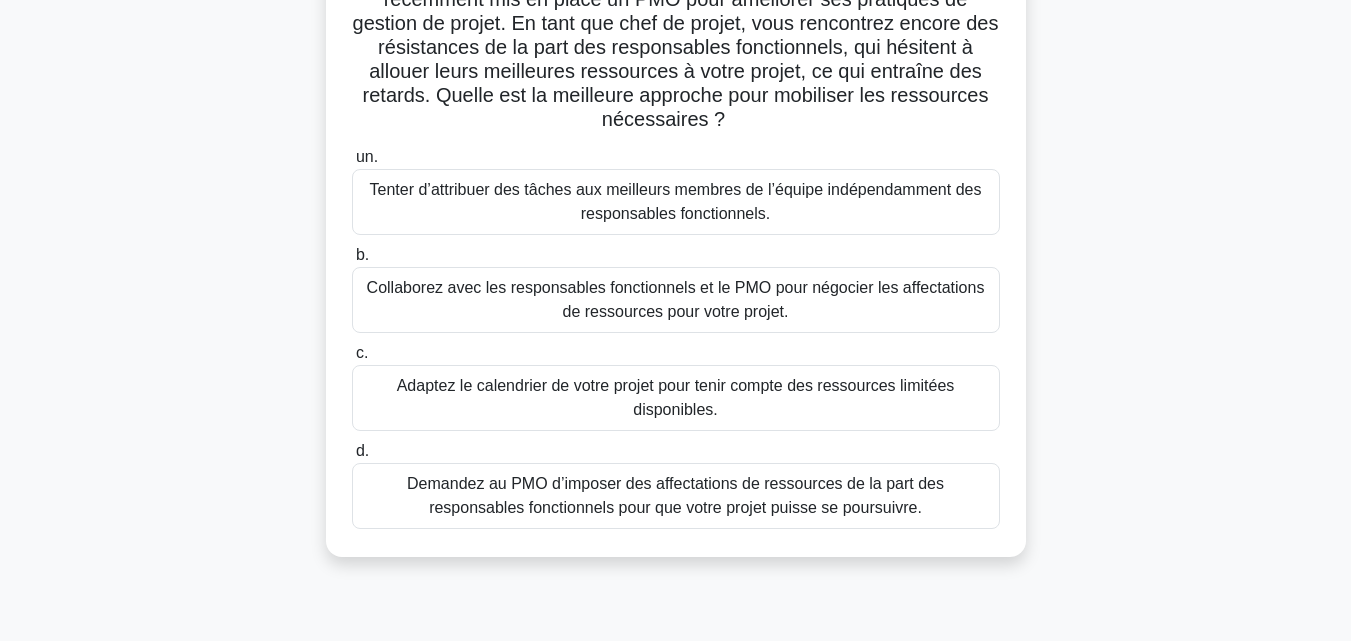 scroll, scrollTop: 211, scrollLeft: 0, axis: vertical 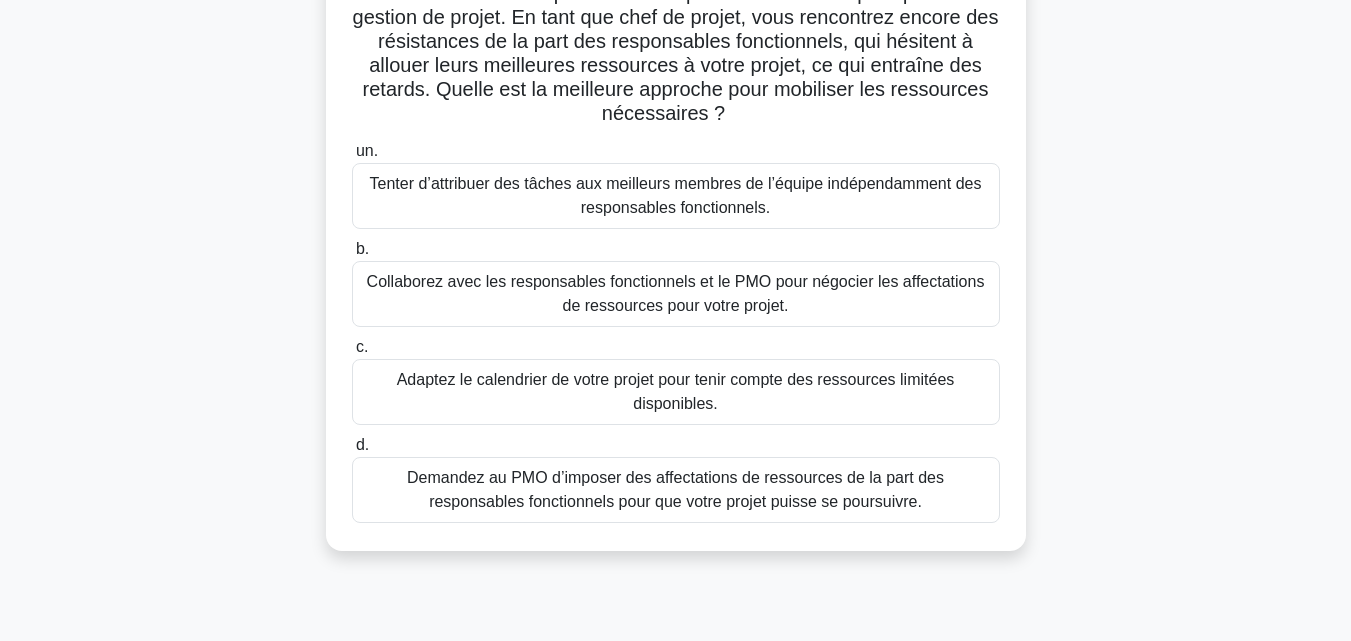click on "Collaborez avec les responsables fonctionnels et le PMO pour négocier les affectations de ressources pour votre projet." at bounding box center (676, 293) 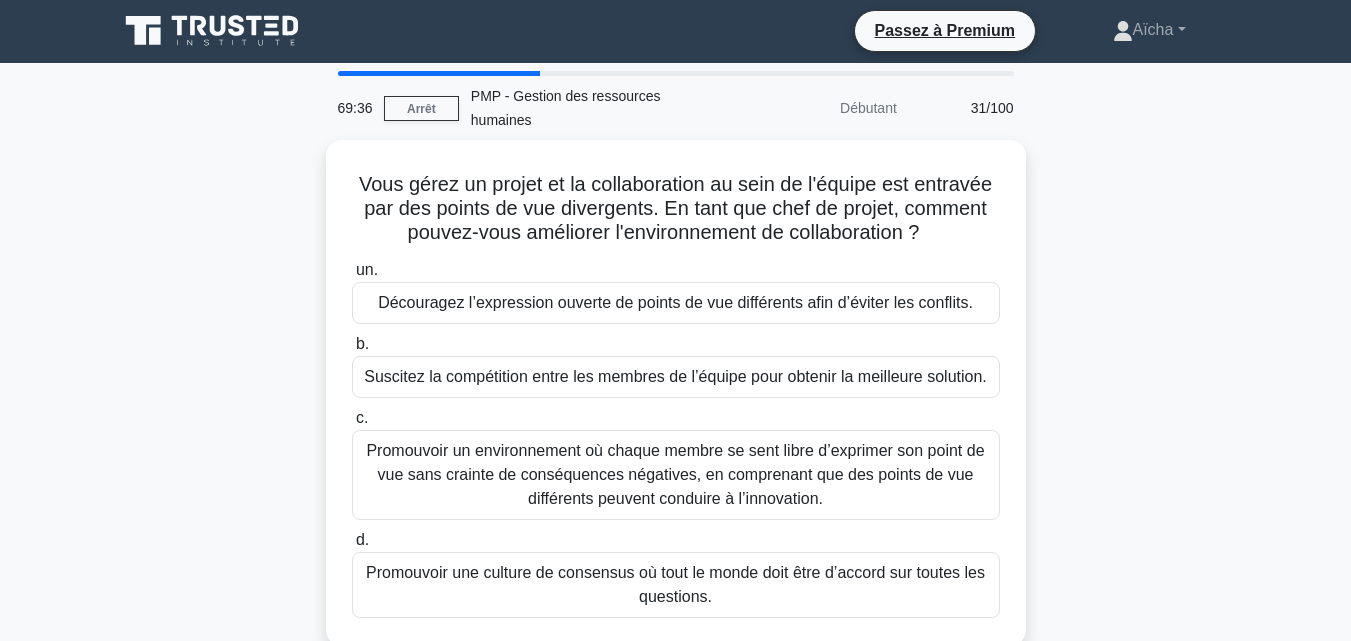 scroll, scrollTop: 0, scrollLeft: 0, axis: both 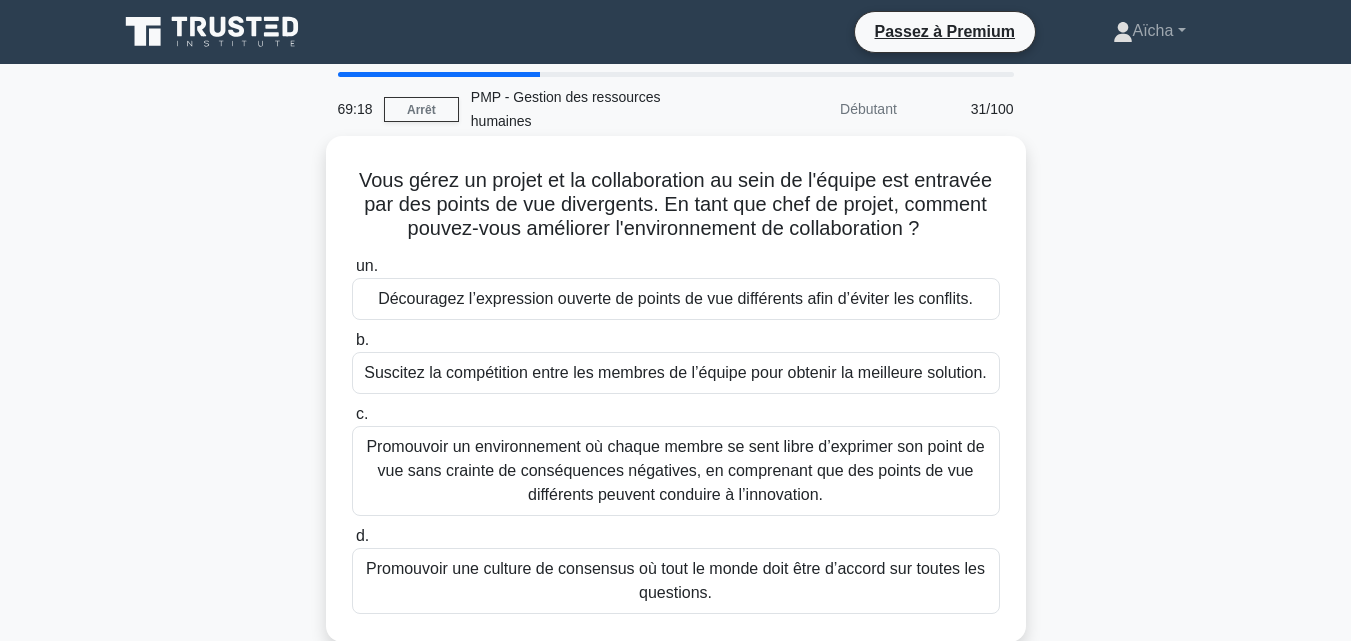 click on "Promouvoir un environnement où chaque membre se sent libre d’exprimer son point de vue sans crainte de conséquences négatives, en comprenant que des points de vue différents peuvent conduire à l’innovation." at bounding box center [675, 470] 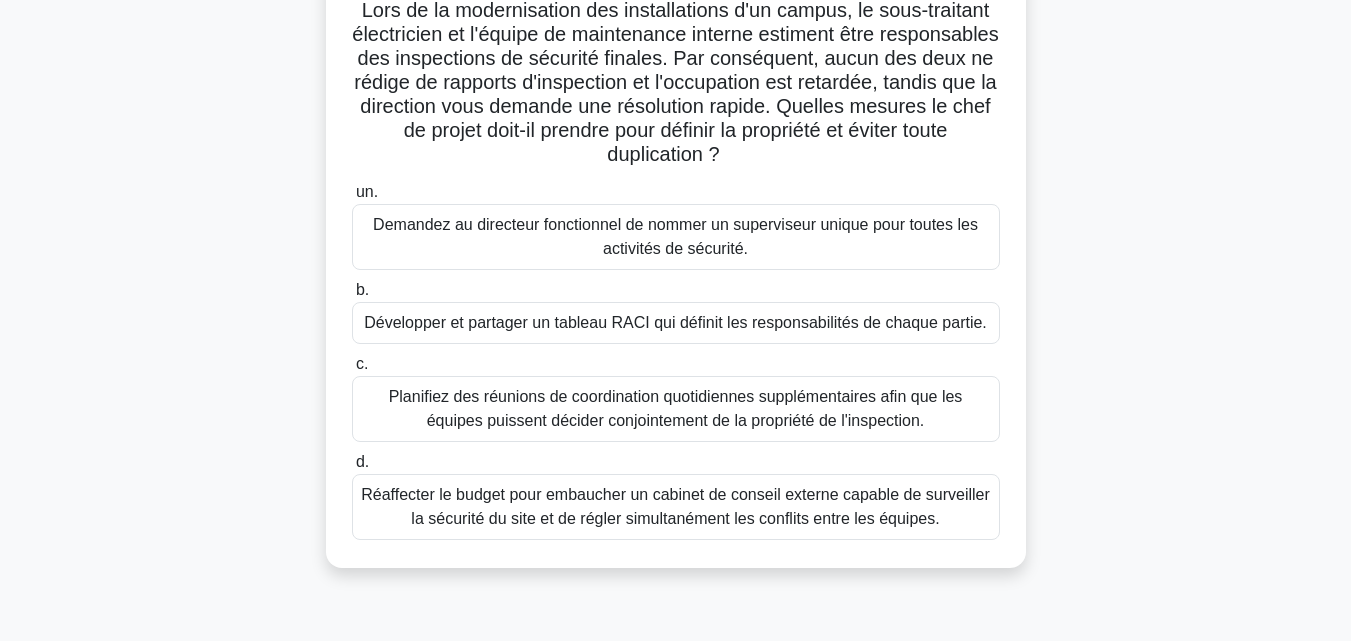 scroll, scrollTop: 179, scrollLeft: 0, axis: vertical 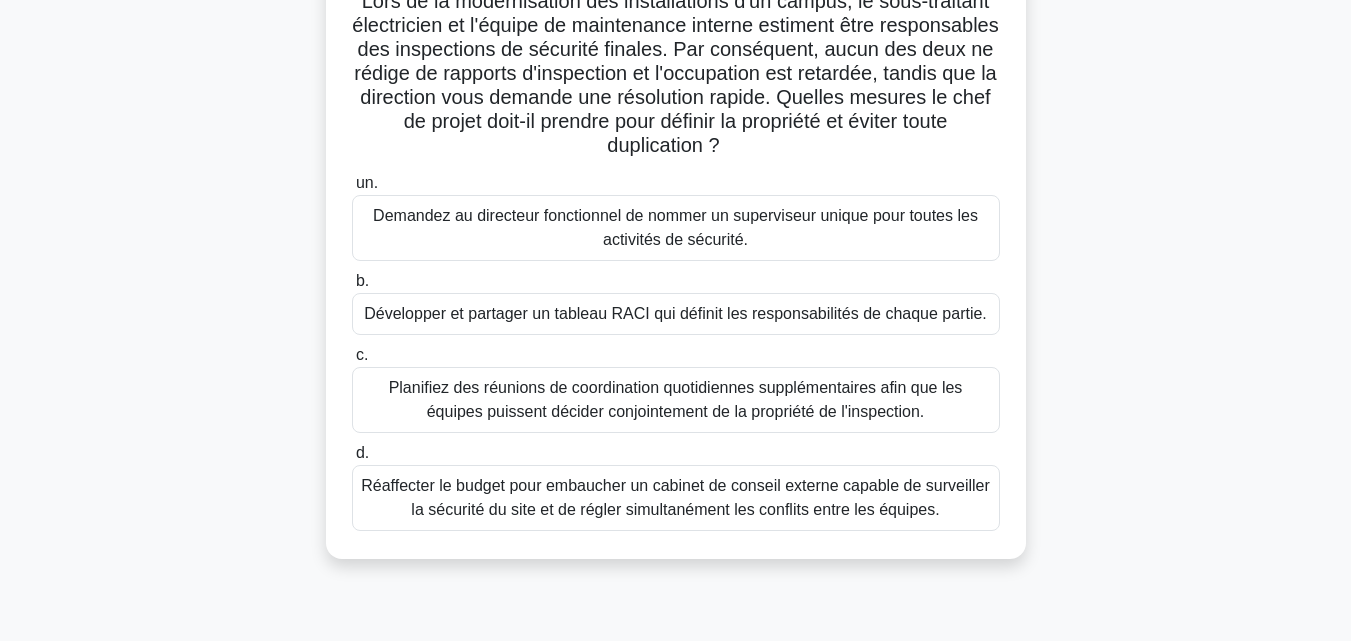 click on "Développer et partager un tableau RACI qui définit les responsabilités de chaque partie." at bounding box center [675, 313] 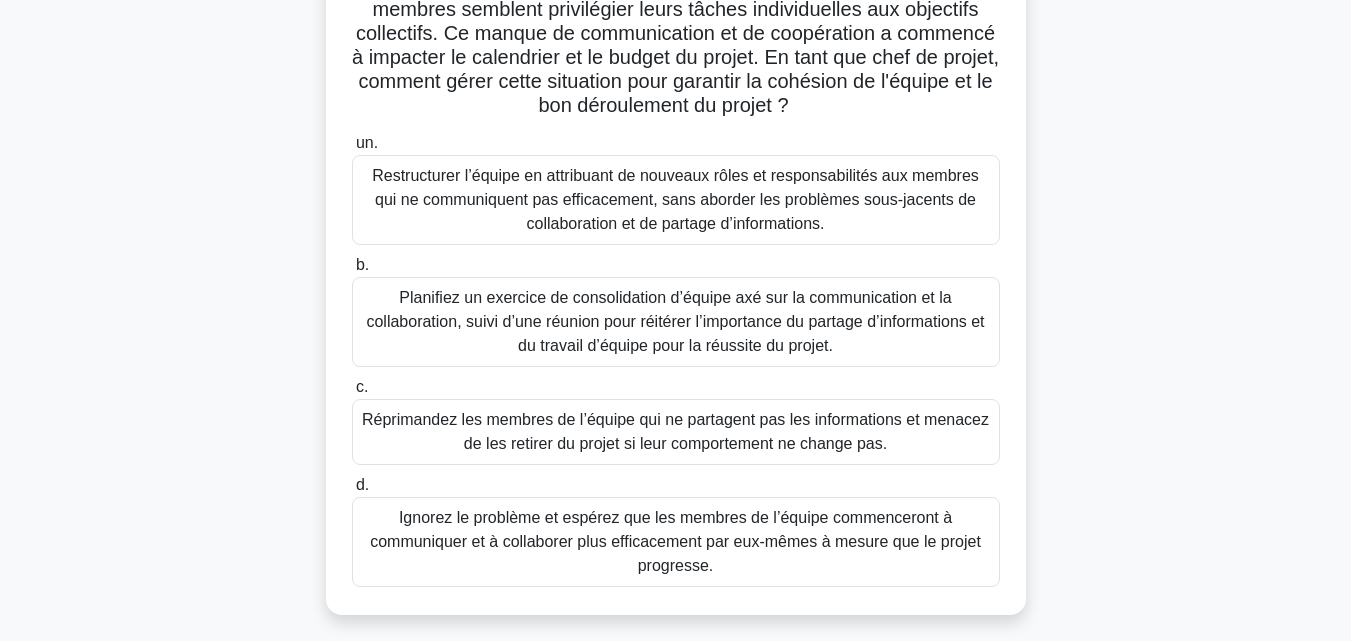 scroll, scrollTop: 268, scrollLeft: 0, axis: vertical 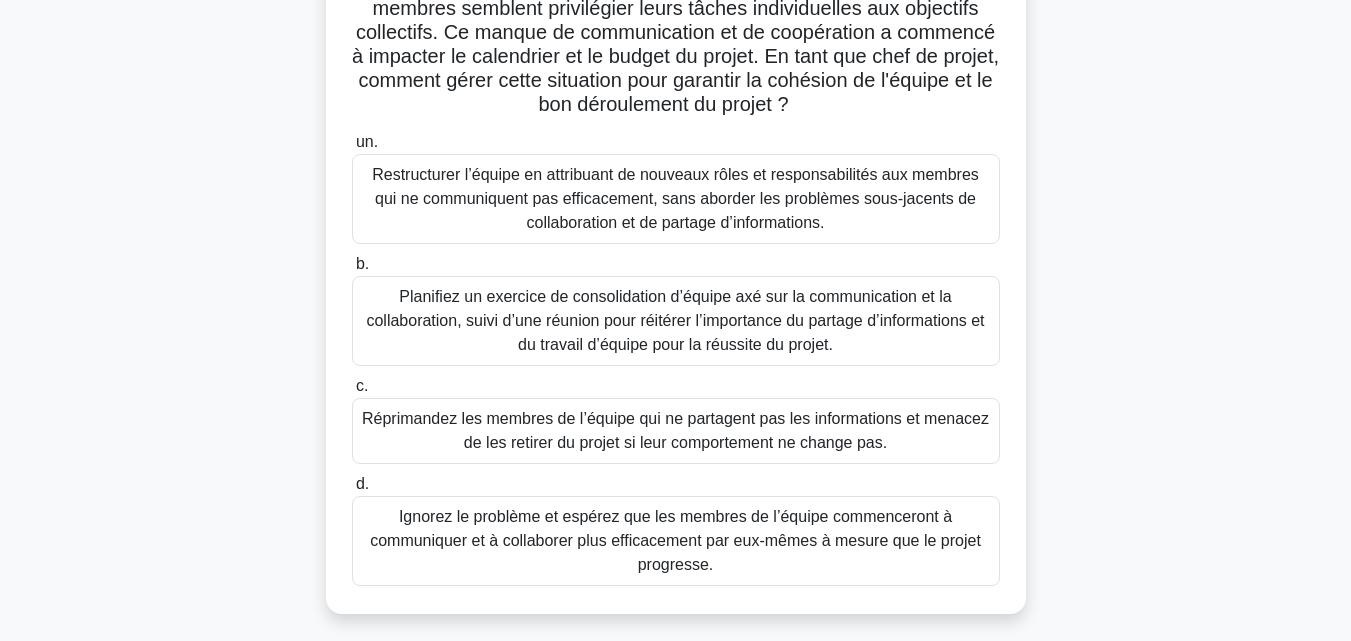click on "Planifiez un exercice de consolidation d’équipe axé sur la communication et la collaboration, suivi d’une réunion pour réitérer l’importance du partage d’informations et du travail d’équipe pour la réussite du projet." at bounding box center (675, 320) 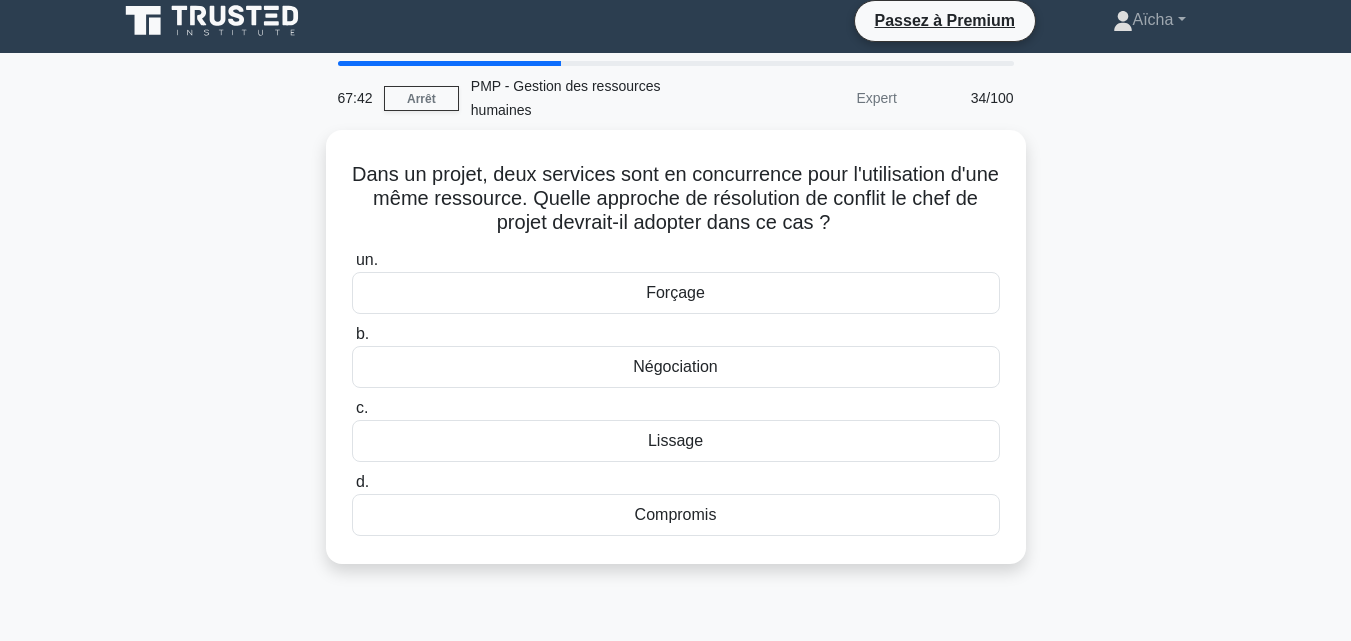 scroll, scrollTop: 0, scrollLeft: 0, axis: both 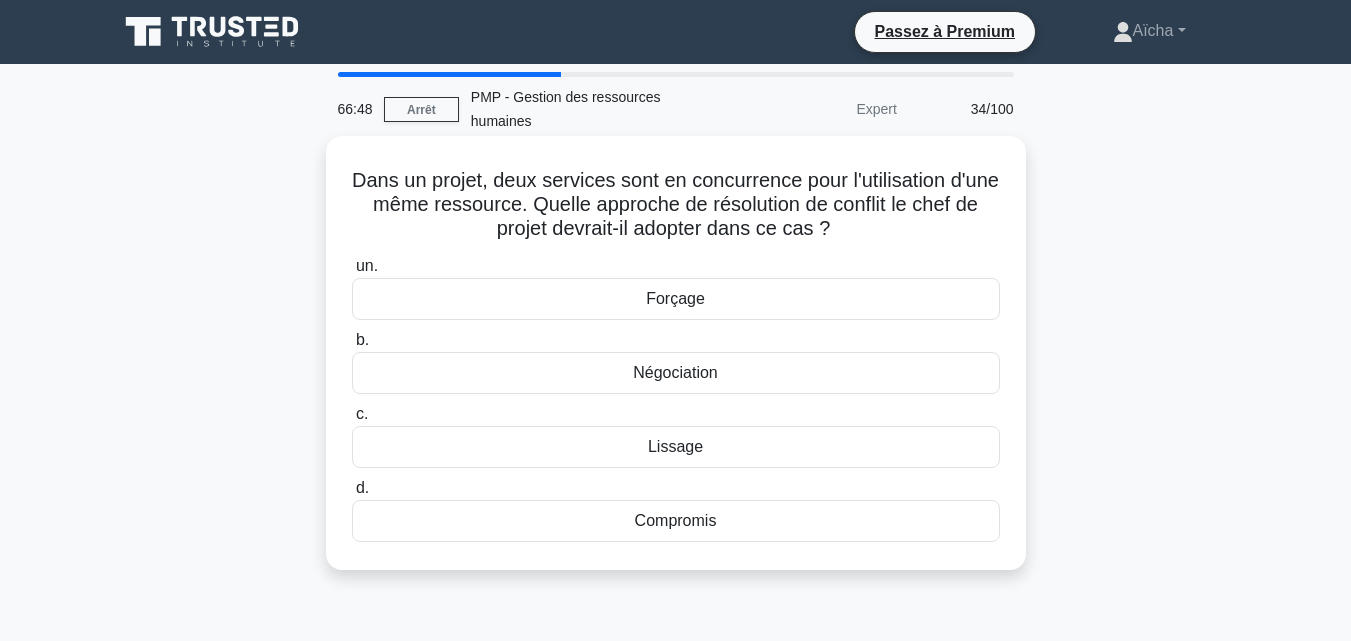 click on "Compromis" at bounding box center [676, 520] 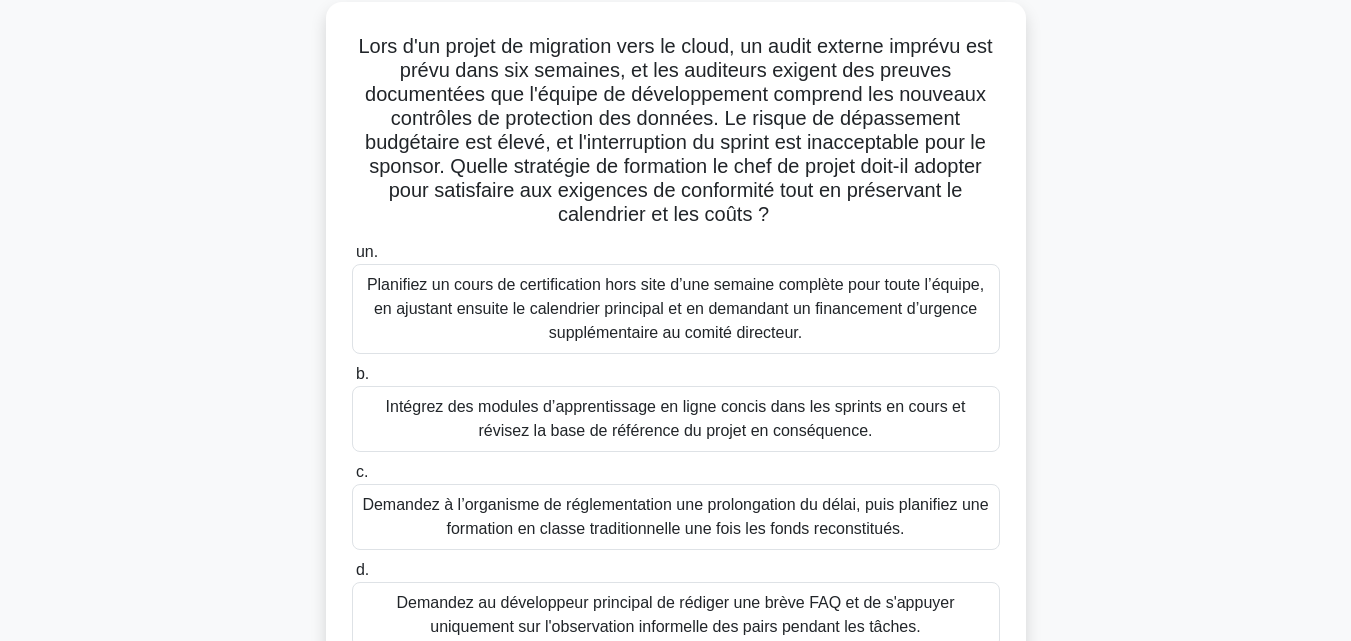 scroll, scrollTop: 135, scrollLeft: 0, axis: vertical 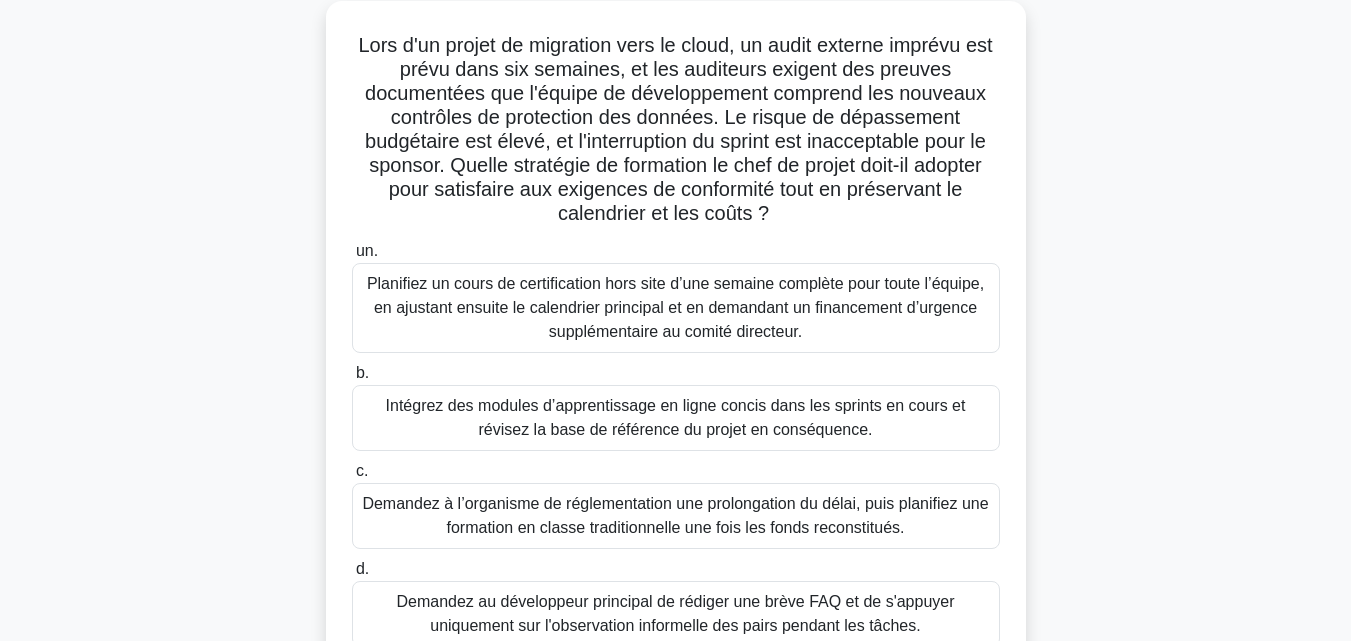 click on "Intégrez des modules d’apprentissage en ligne concis dans les sprints en cours et révisez la base de référence du projet en conséquence." at bounding box center [676, 417] 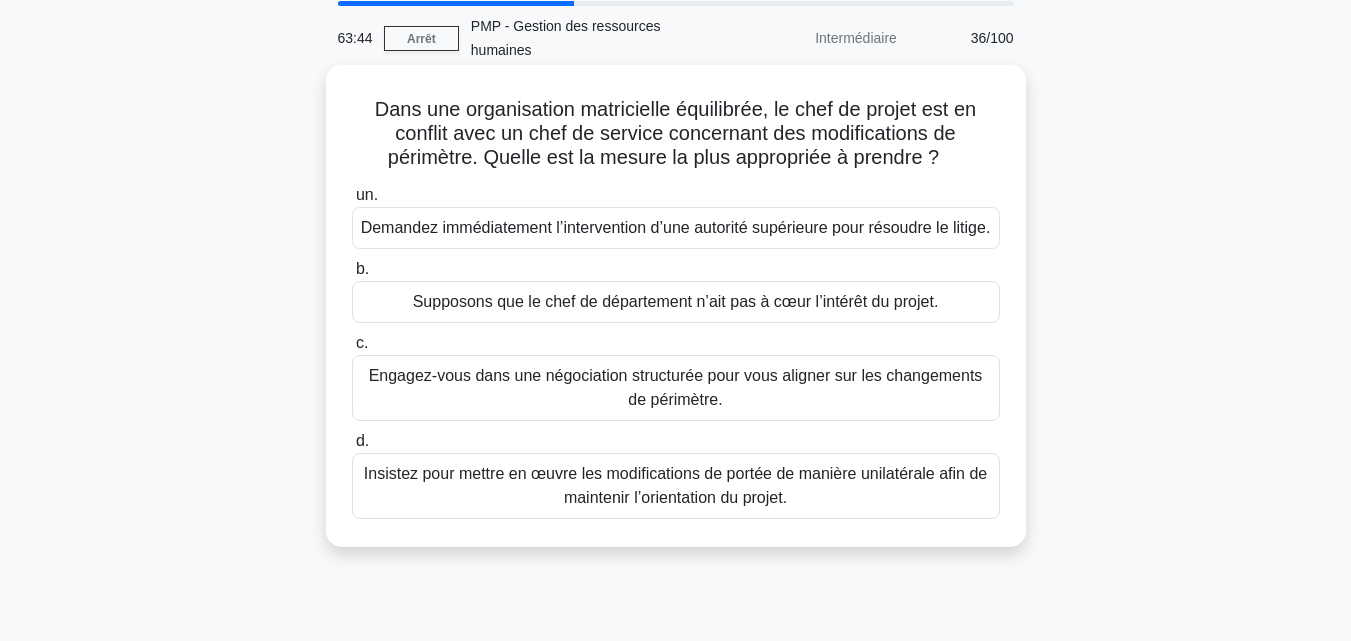 scroll, scrollTop: 70, scrollLeft: 0, axis: vertical 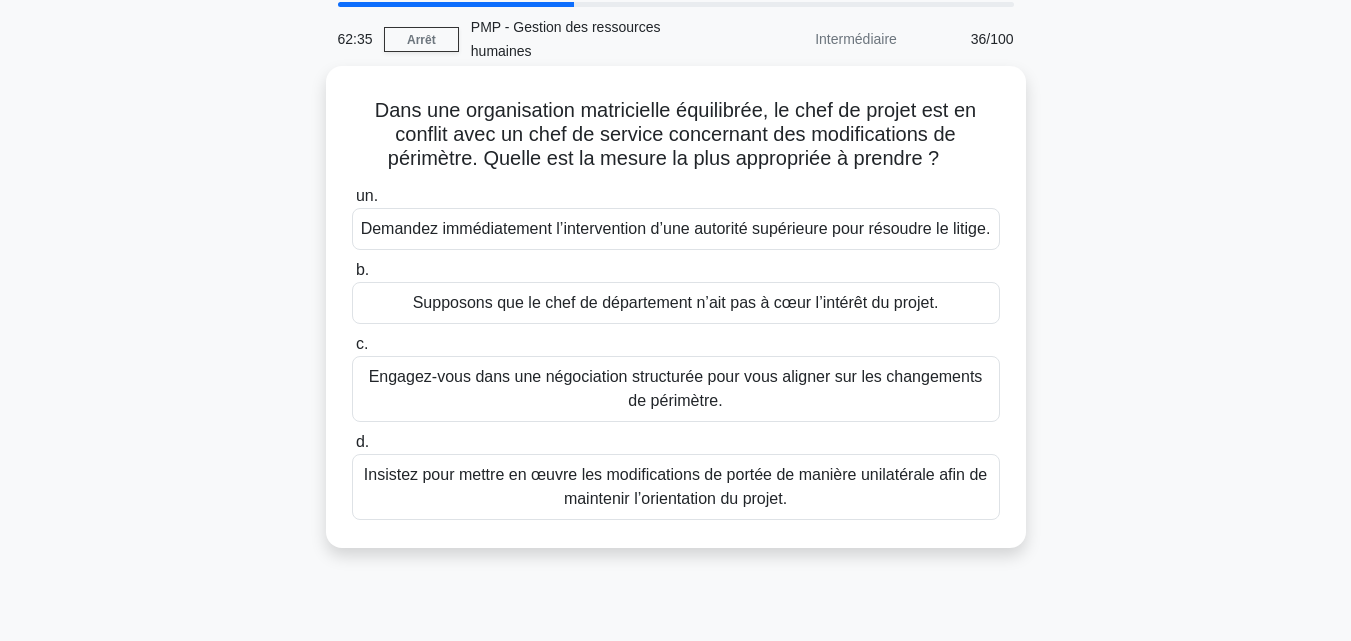 click on "Engagez-vous dans une négociation structurée pour vous aligner sur les changements de périmètre." at bounding box center (676, 389) 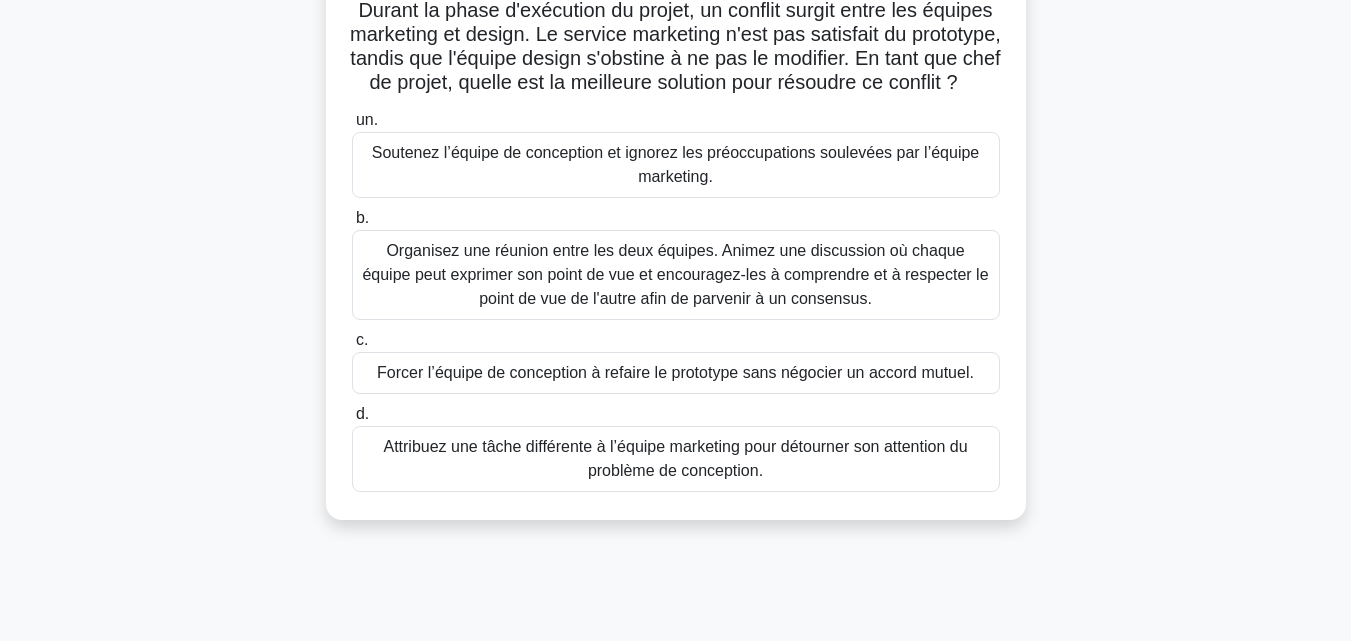 scroll, scrollTop: 184, scrollLeft: 0, axis: vertical 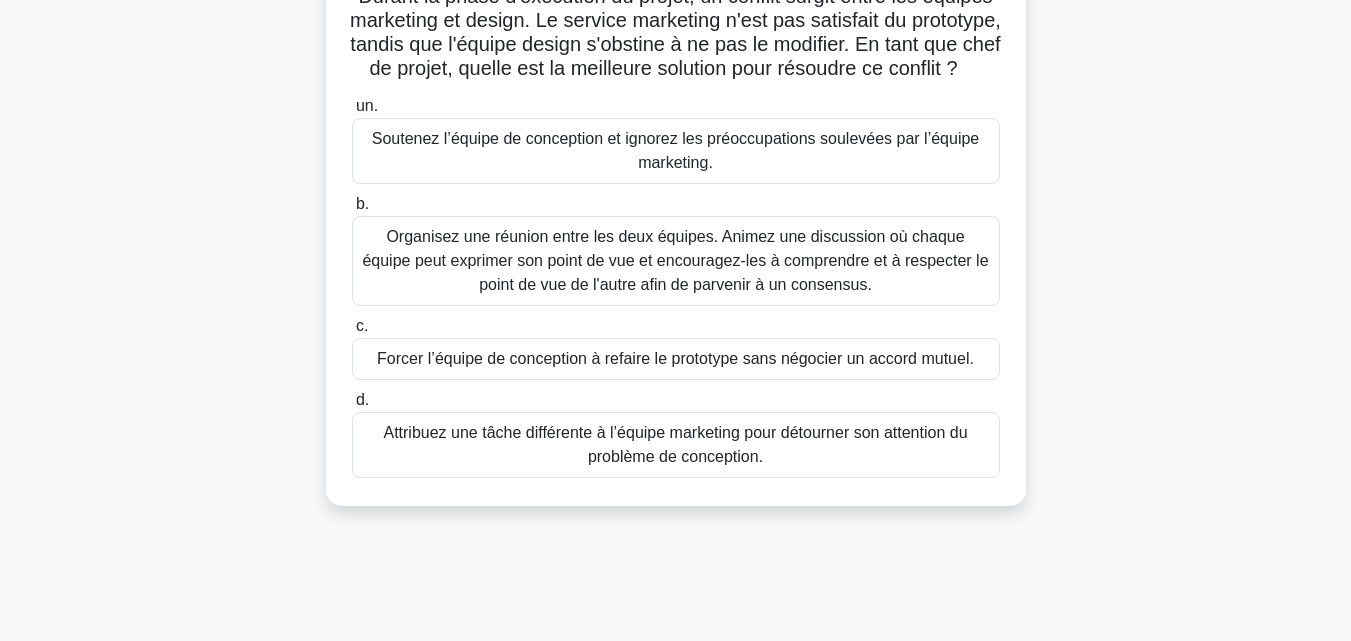 click on "Organisez une réunion entre les deux équipes. Animez une discussion où chaque équipe peut exprimer son point de vue et encouragez-les à comprendre et à respecter le point de vue de l'autre afin de parvenir à un consensus." at bounding box center [675, 260] 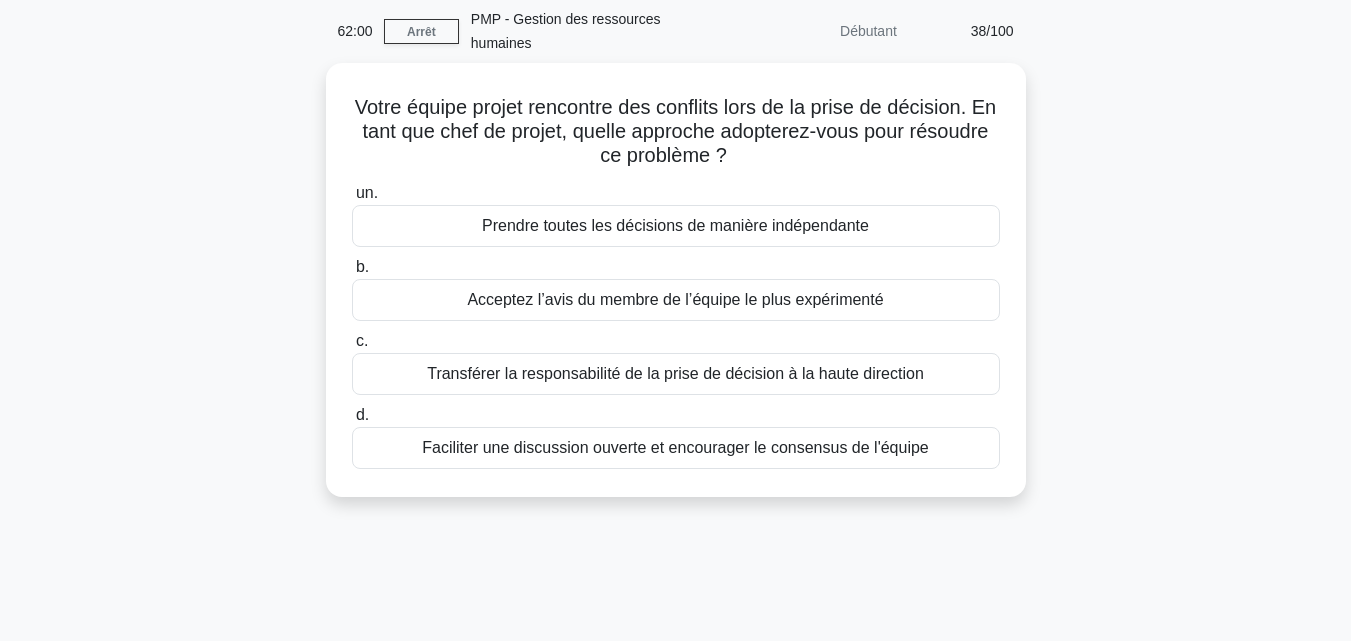 scroll, scrollTop: 79, scrollLeft: 0, axis: vertical 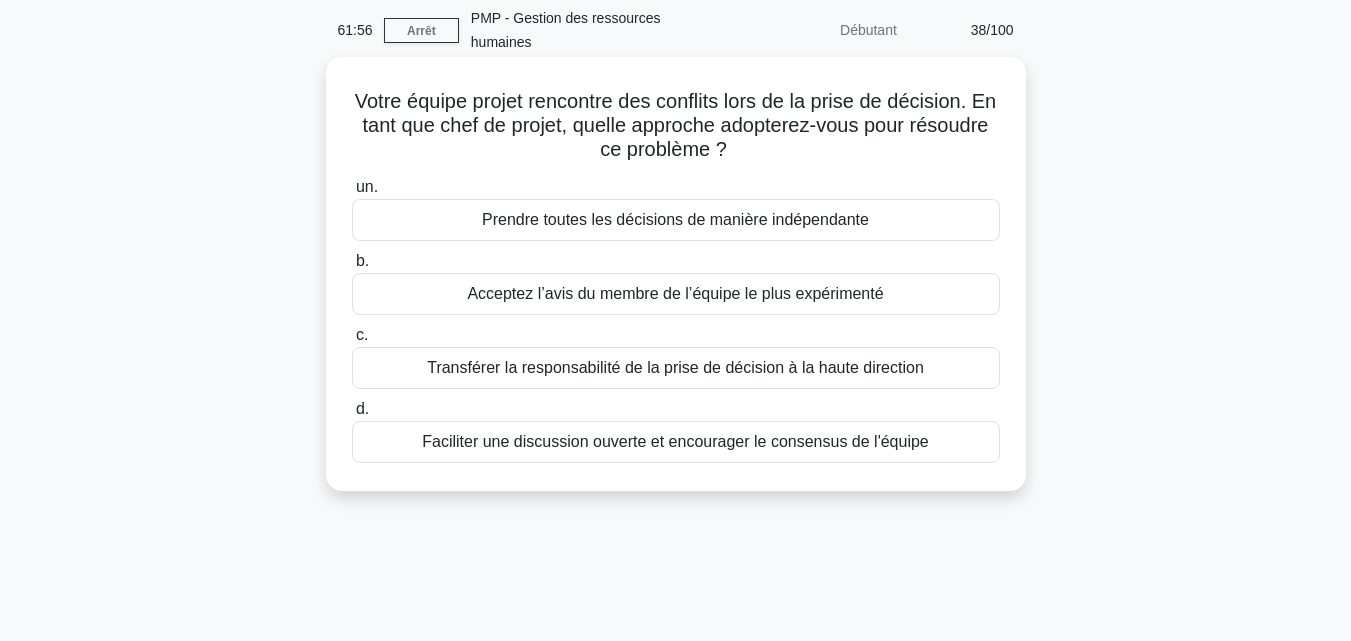 click on "Faciliter une discussion ouverte et encourager le consensus de l'équipe" at bounding box center [675, 441] 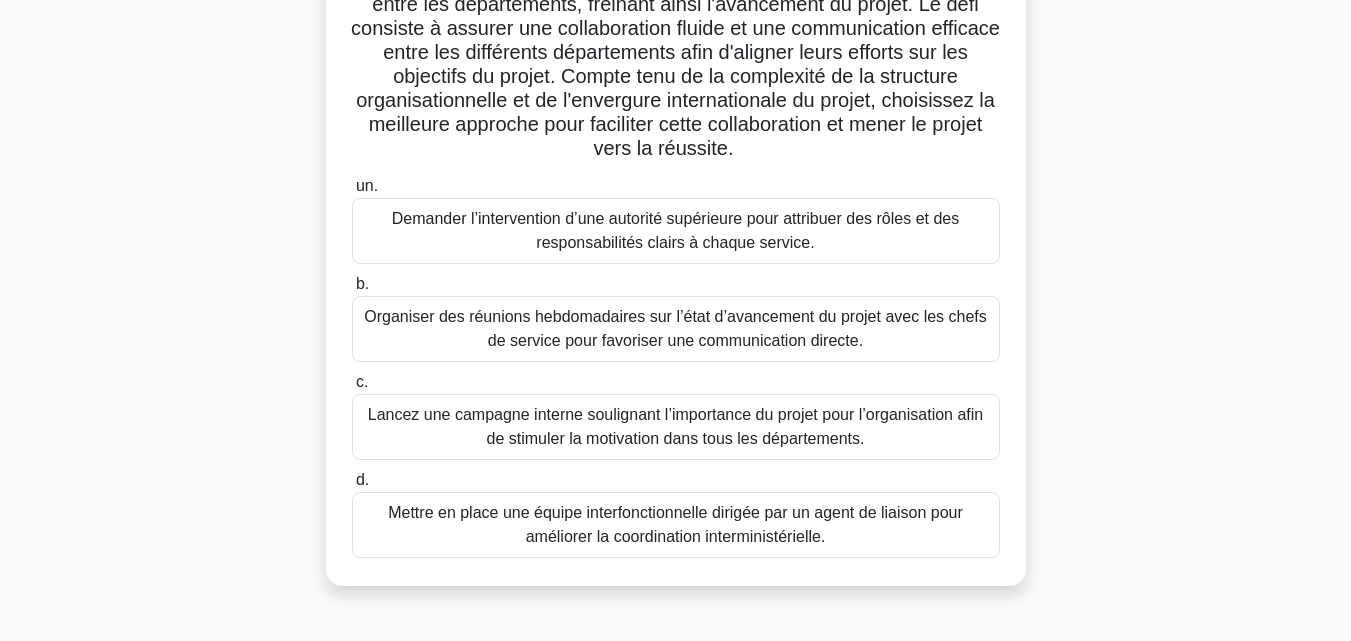 scroll, scrollTop: 355, scrollLeft: 0, axis: vertical 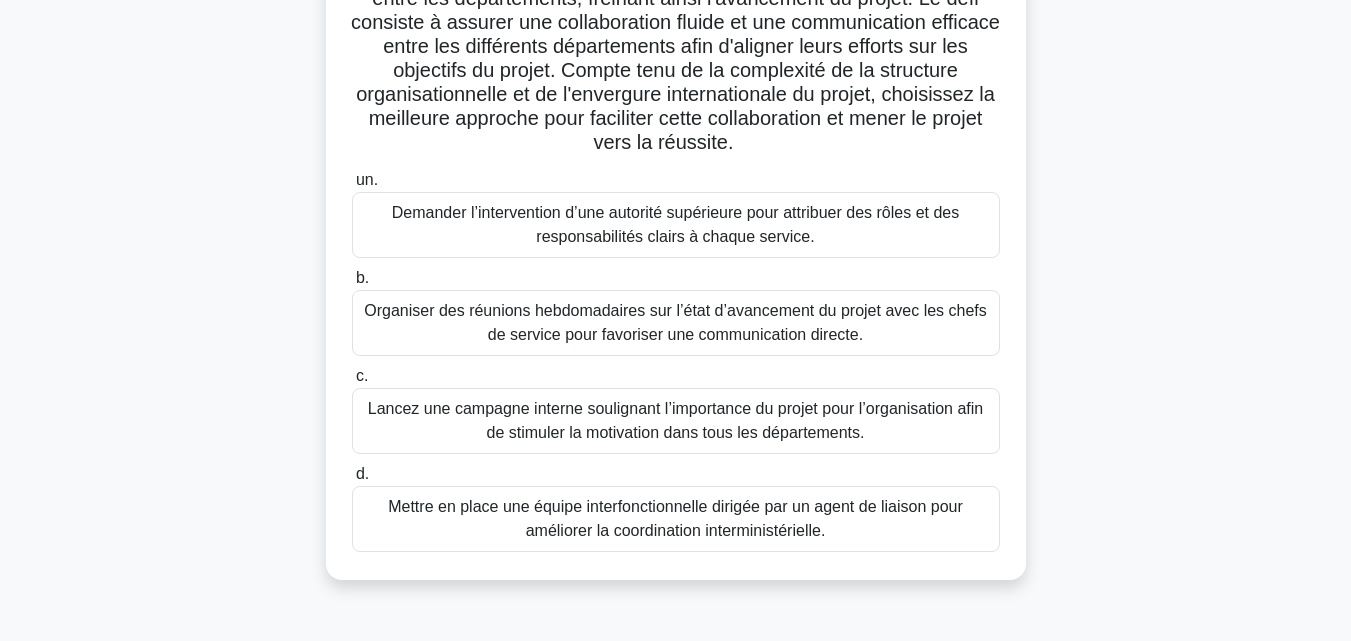 drag, startPoint x: 679, startPoint y: 417, endPoint x: 173, endPoint y: 317, distance: 515.7868 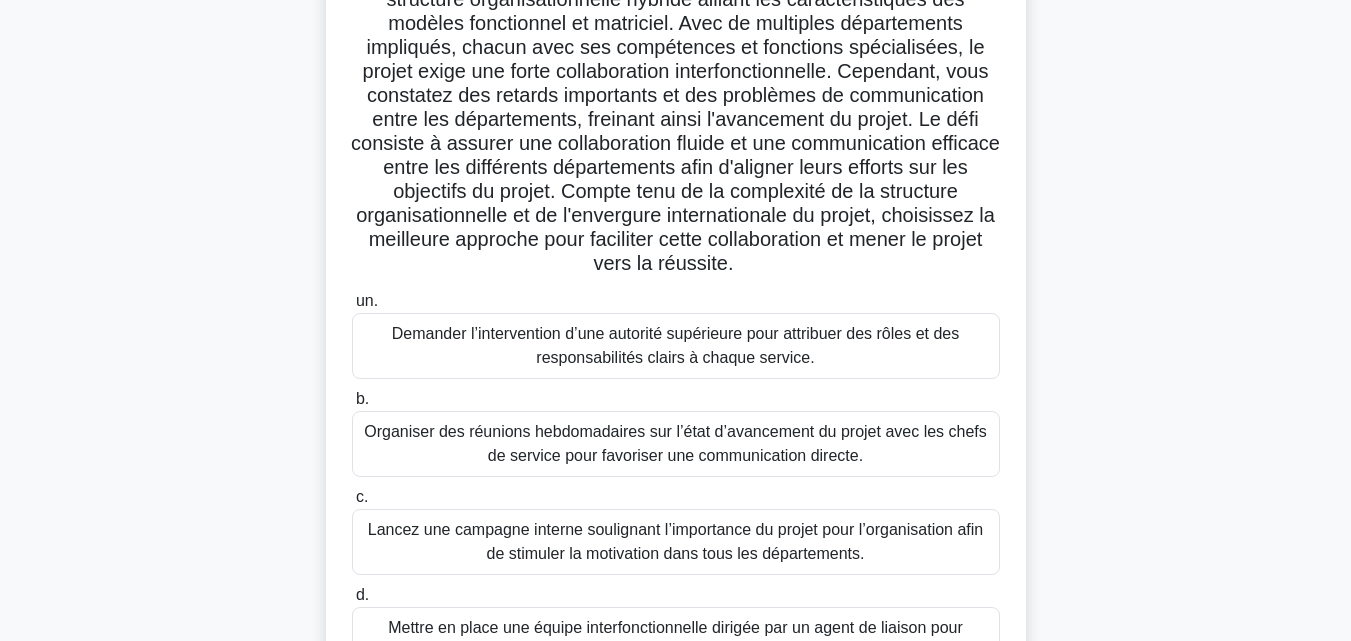 scroll, scrollTop: 231, scrollLeft: 0, axis: vertical 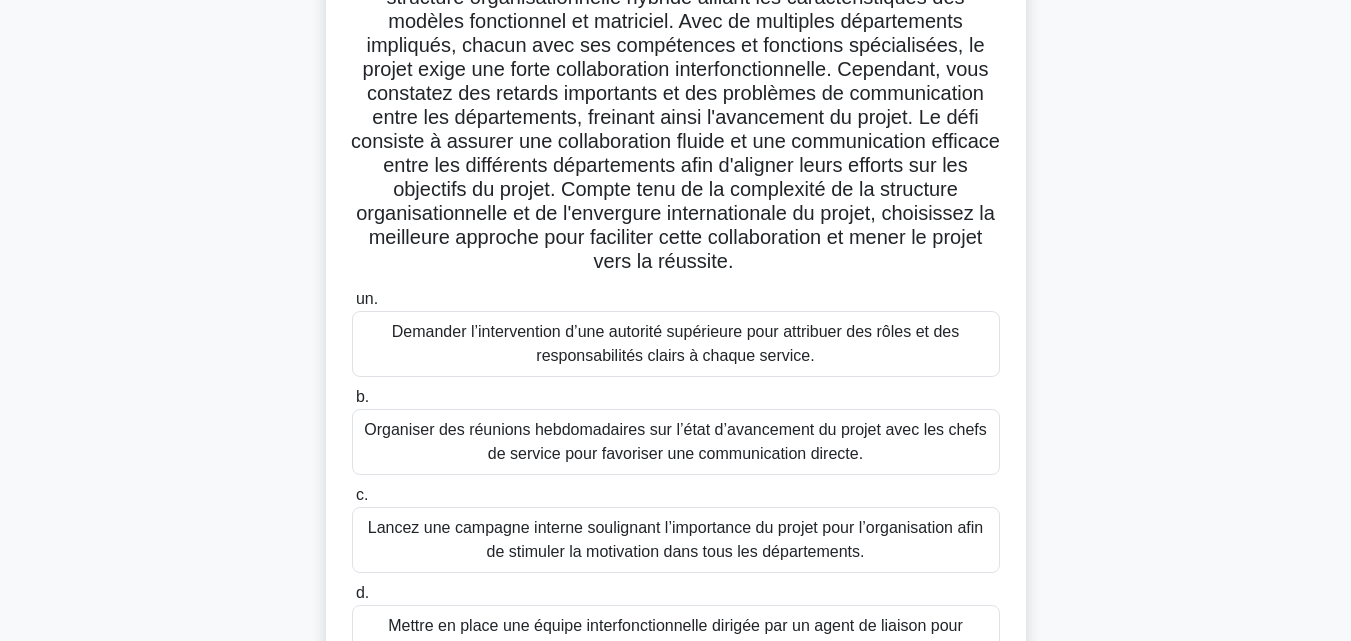 click on "Organiser des réunions hebdomadaires sur l’état d’avancement du projet avec les chefs de service pour favoriser une communication directe." at bounding box center [675, 441] 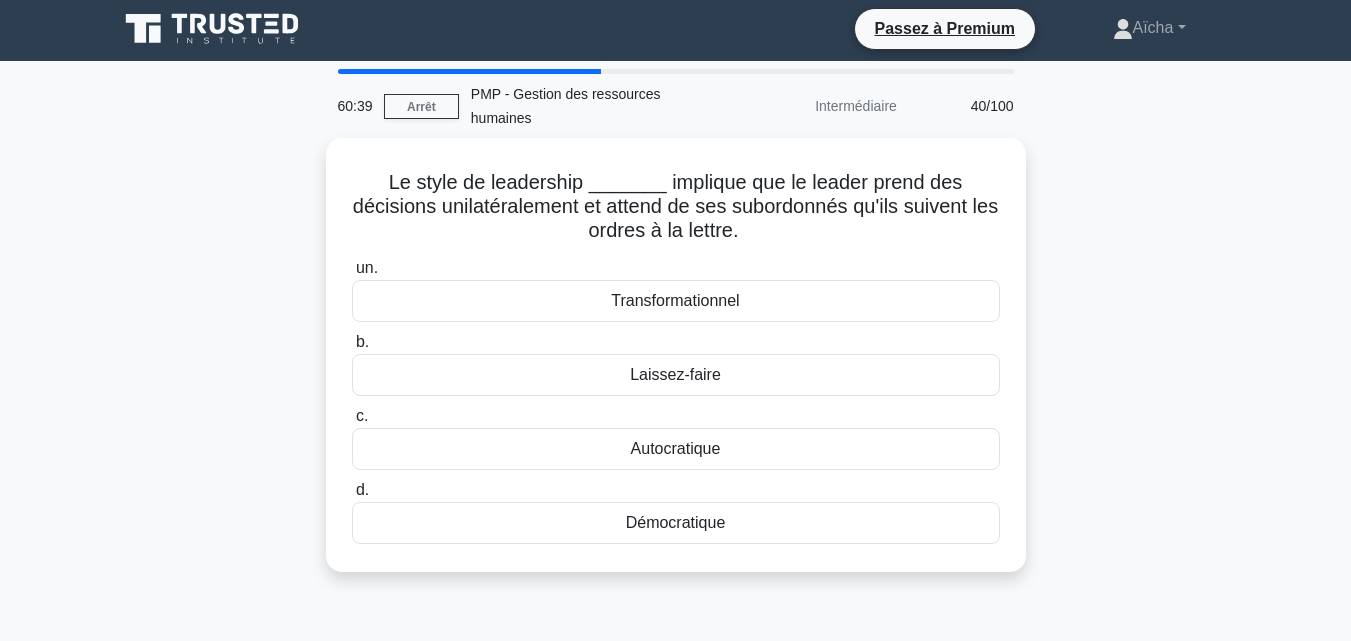 scroll, scrollTop: 0, scrollLeft: 0, axis: both 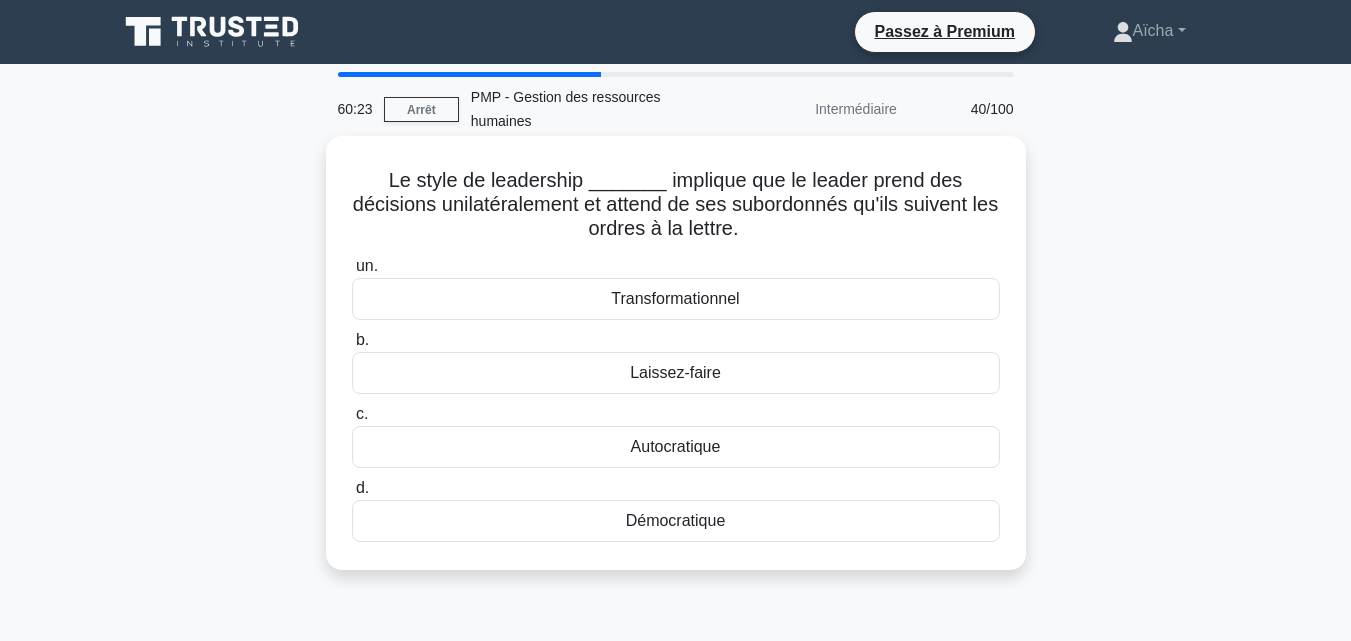 click on "Autocratique" at bounding box center (676, 446) 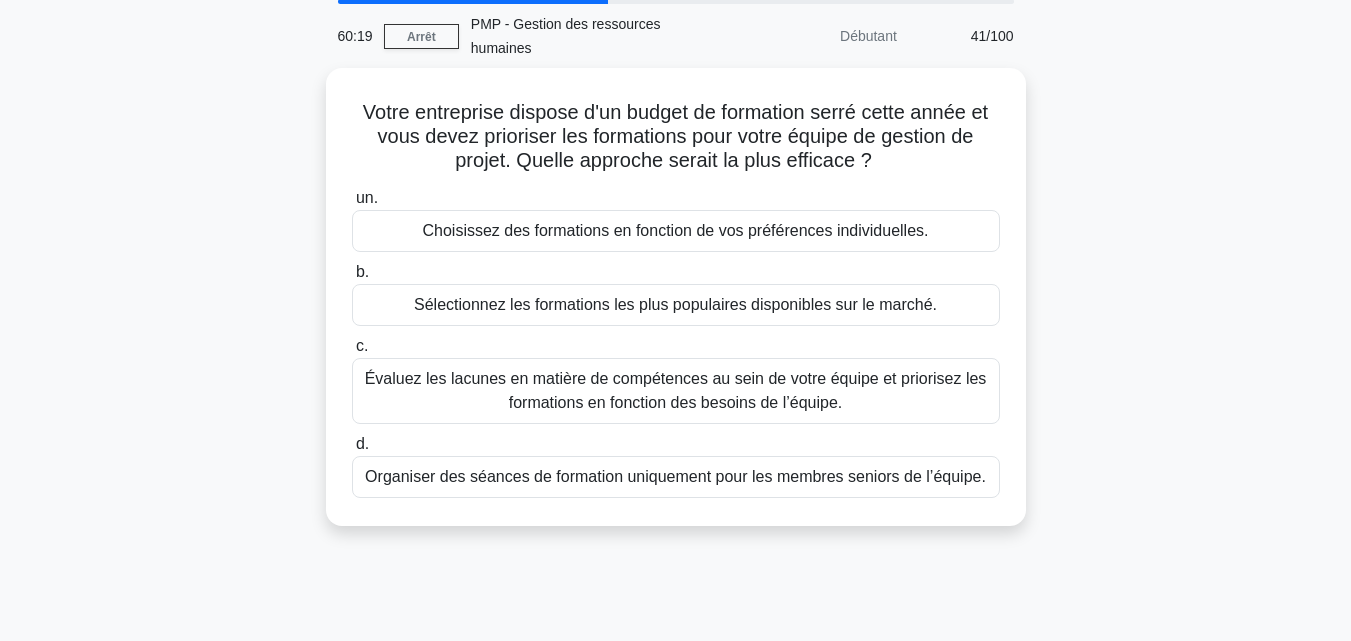 scroll, scrollTop: 75, scrollLeft: 0, axis: vertical 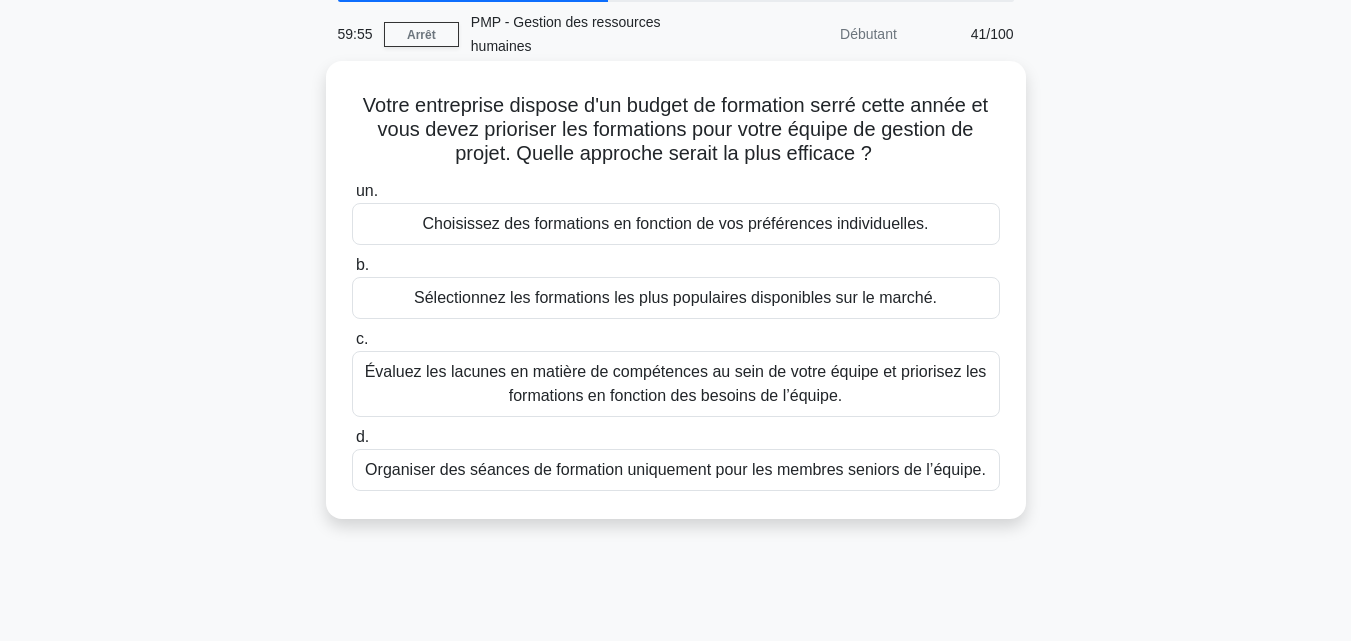 click on "Évaluez les lacunes en matière de compétences au sein de votre équipe et priorisez les formations en fonction des besoins de l’équipe." at bounding box center [676, 383] 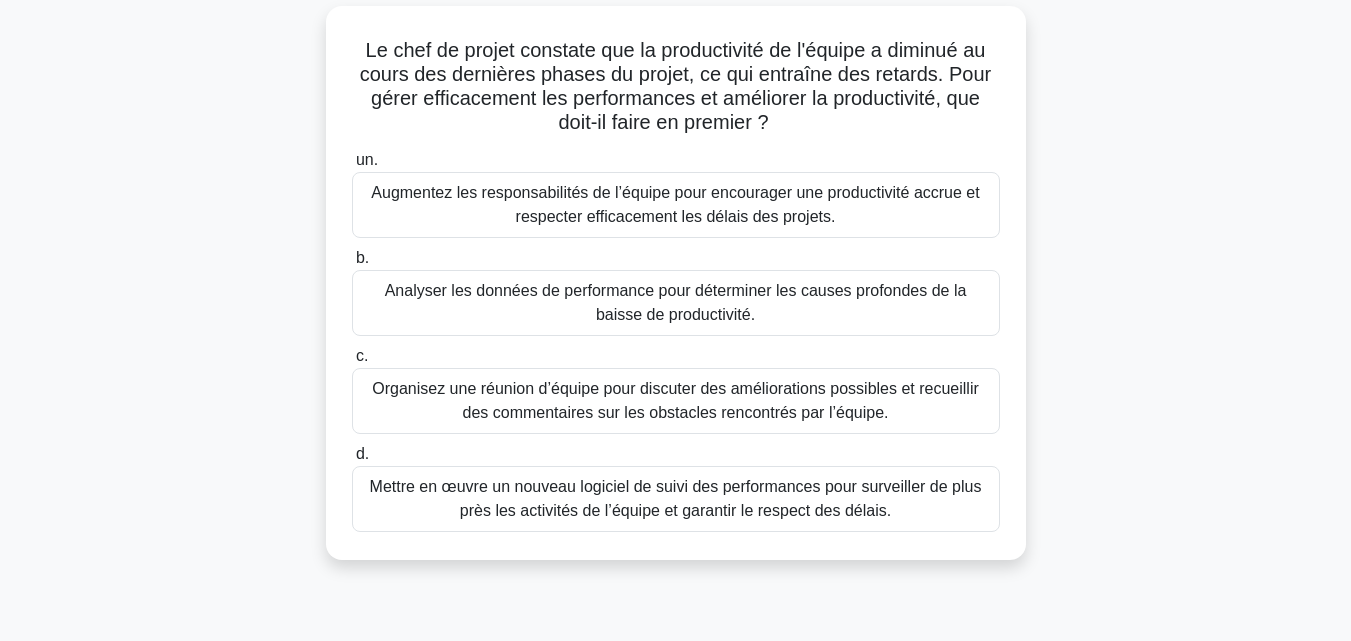 scroll, scrollTop: 131, scrollLeft: 0, axis: vertical 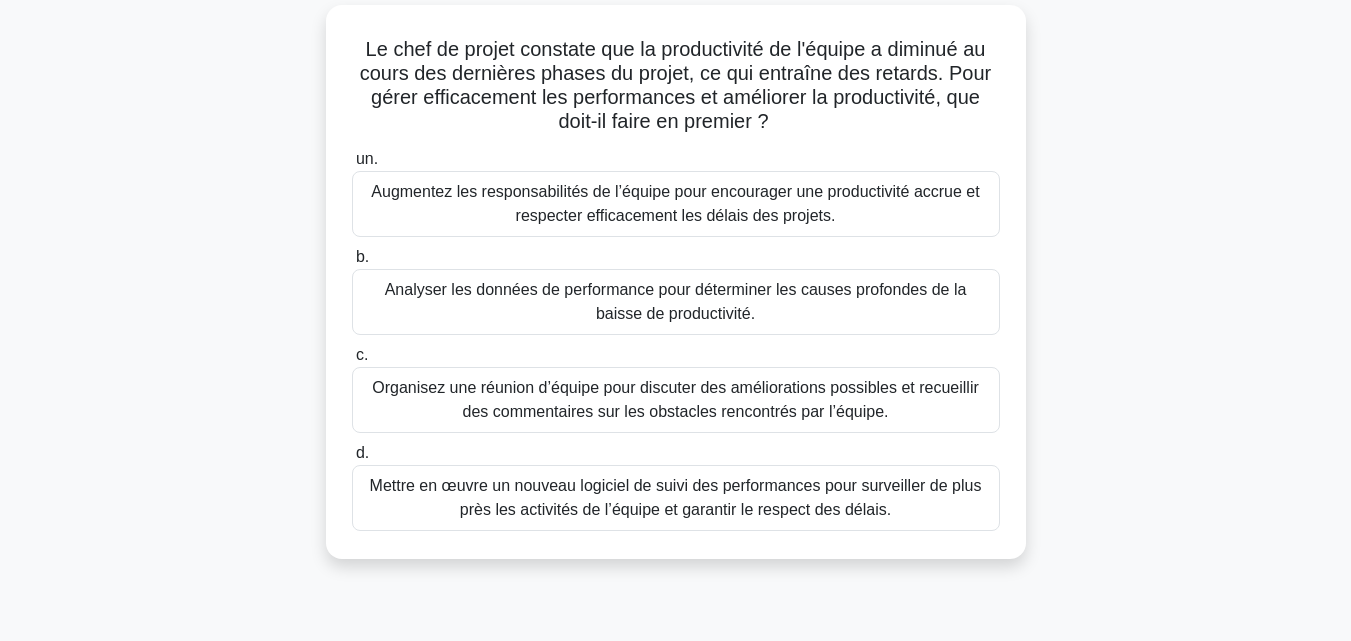 click on "Analyser les données de performance pour déterminer les causes profondes de la baisse de productivité." at bounding box center [676, 301] 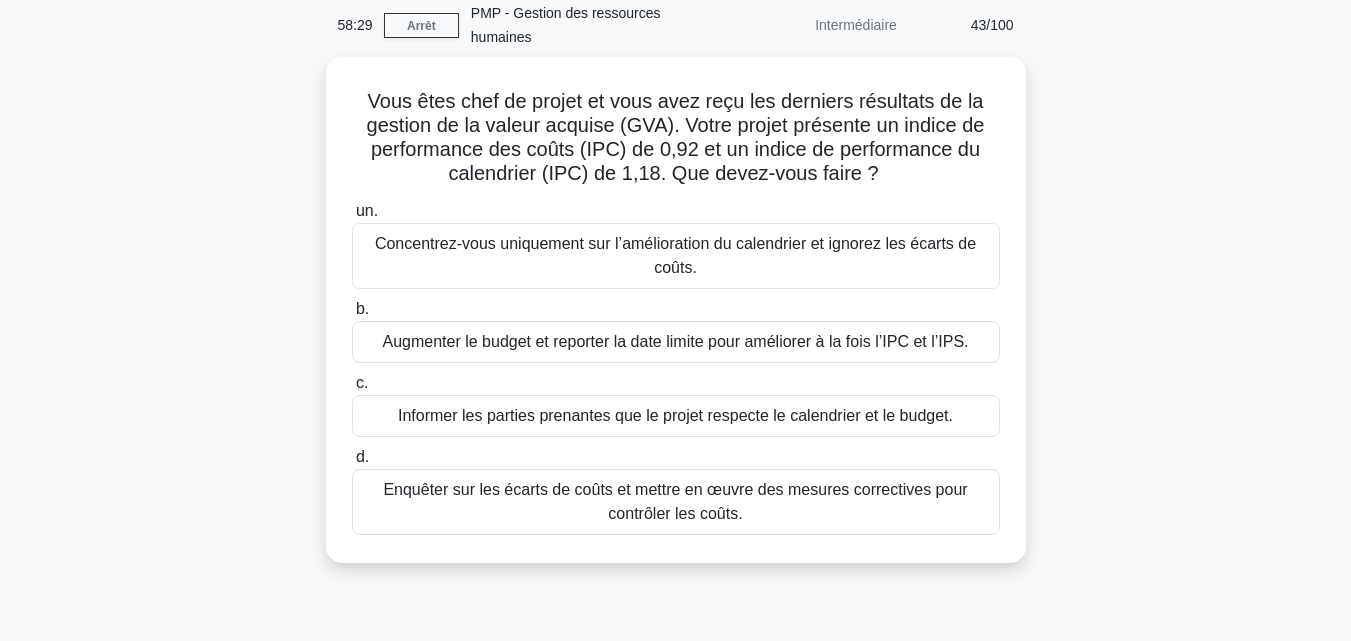 scroll, scrollTop: 85, scrollLeft: 0, axis: vertical 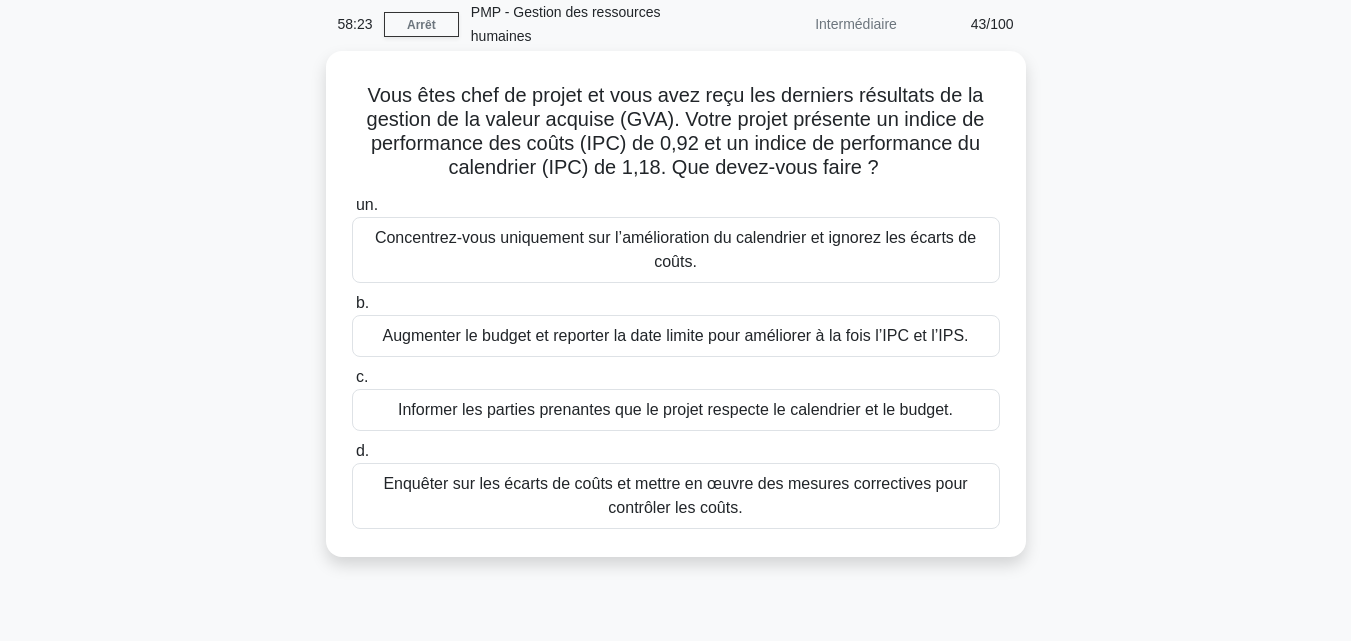 click on "Informer les parties prenantes que le projet respecte le calendrier et le budget." at bounding box center [676, 410] 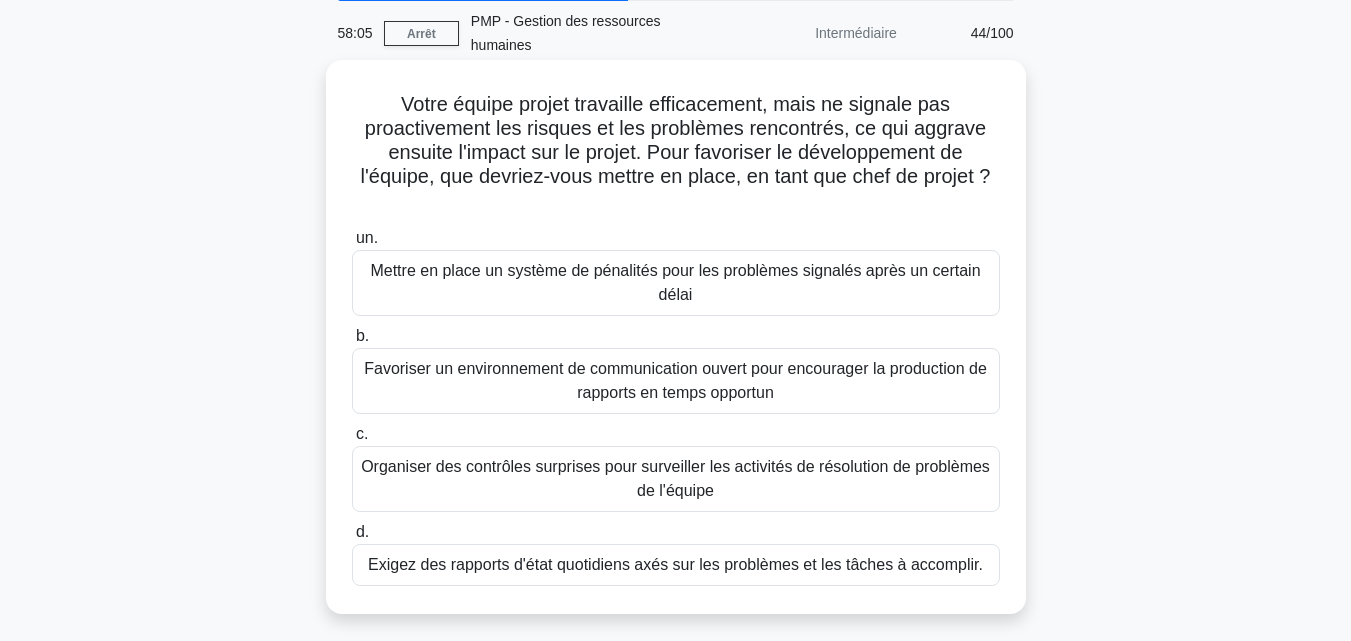 scroll, scrollTop: 79, scrollLeft: 0, axis: vertical 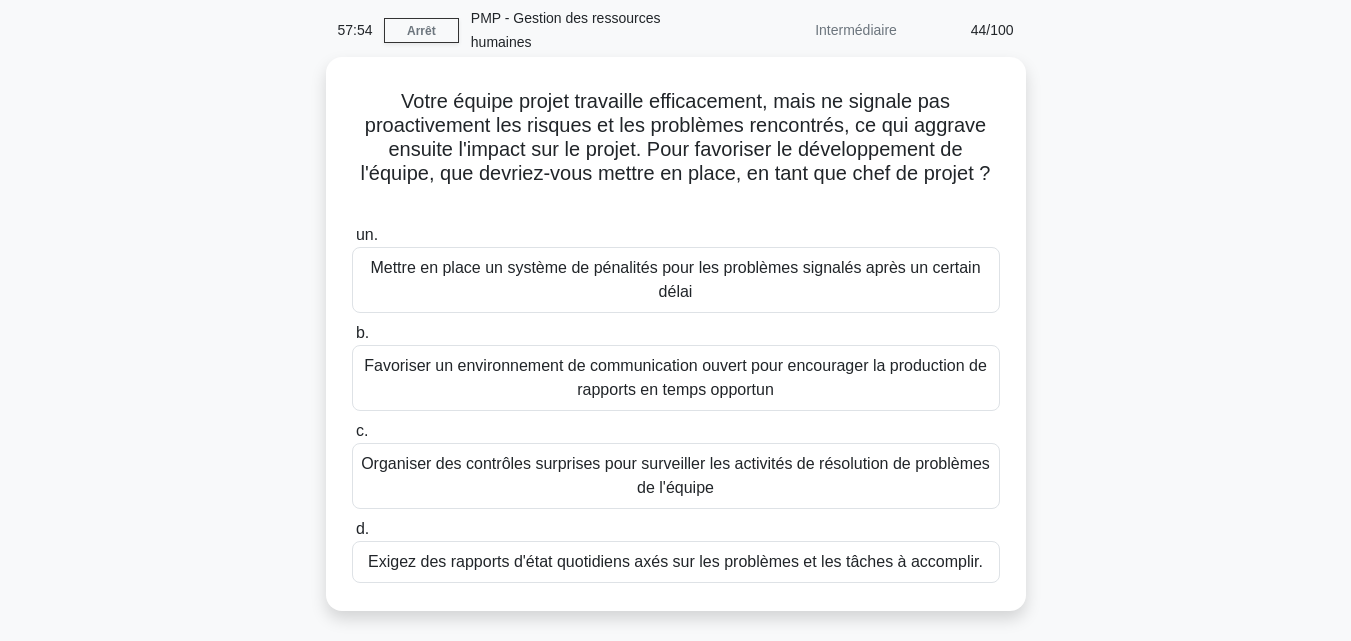 click on "Favoriser un environnement de communication ouvert pour encourager la production de rapports en temps opportun" at bounding box center [675, 377] 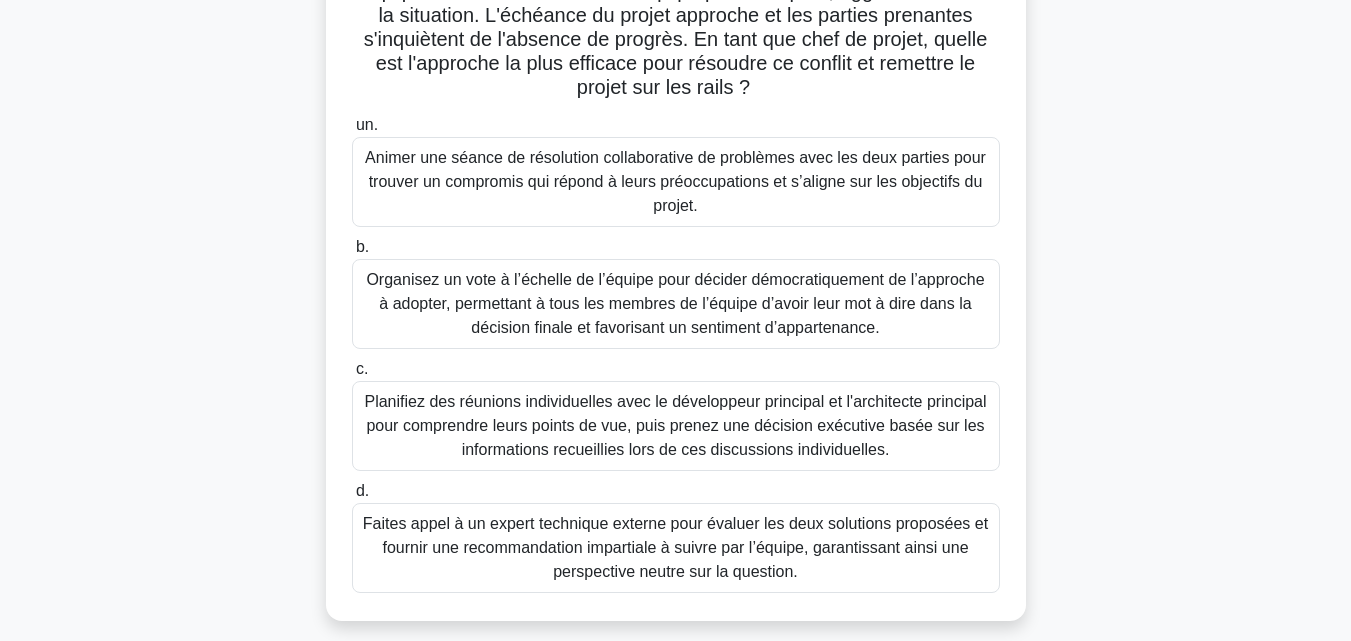scroll, scrollTop: 315, scrollLeft: 0, axis: vertical 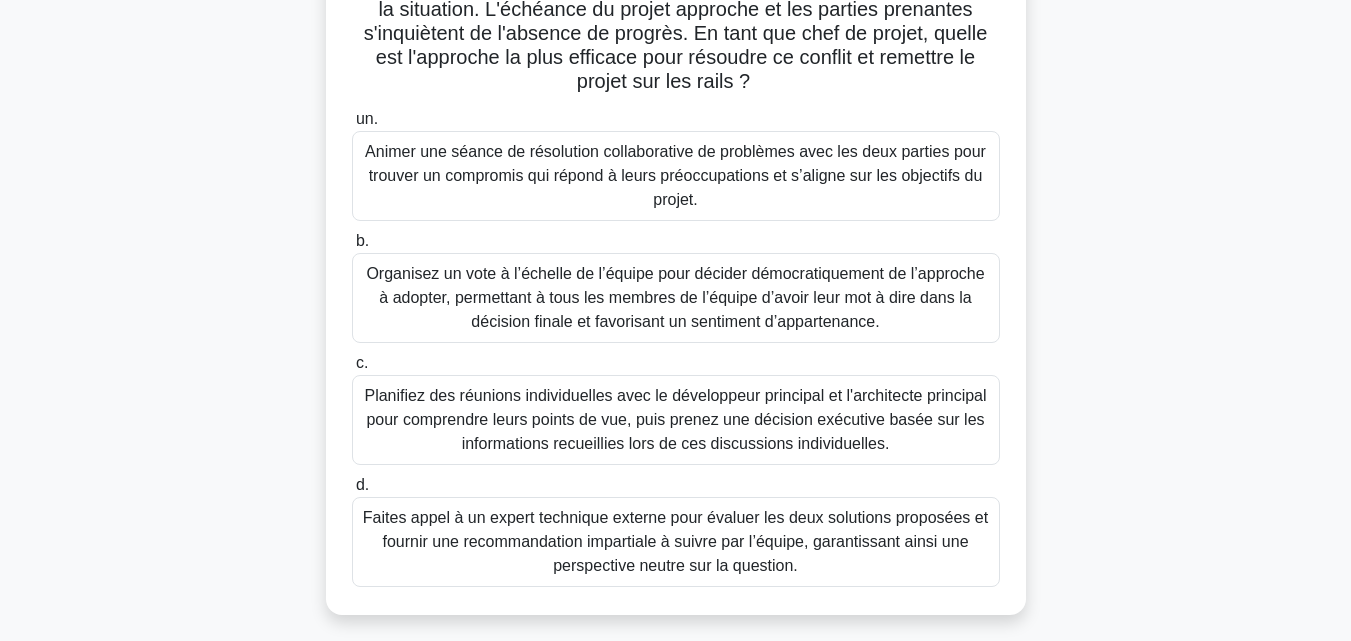click on "Animer une séance de résolution collaborative de problèmes avec les deux parties pour trouver un compromis qui répond à leurs préoccupations et s’aligne sur les objectifs du projet." at bounding box center [675, 175] 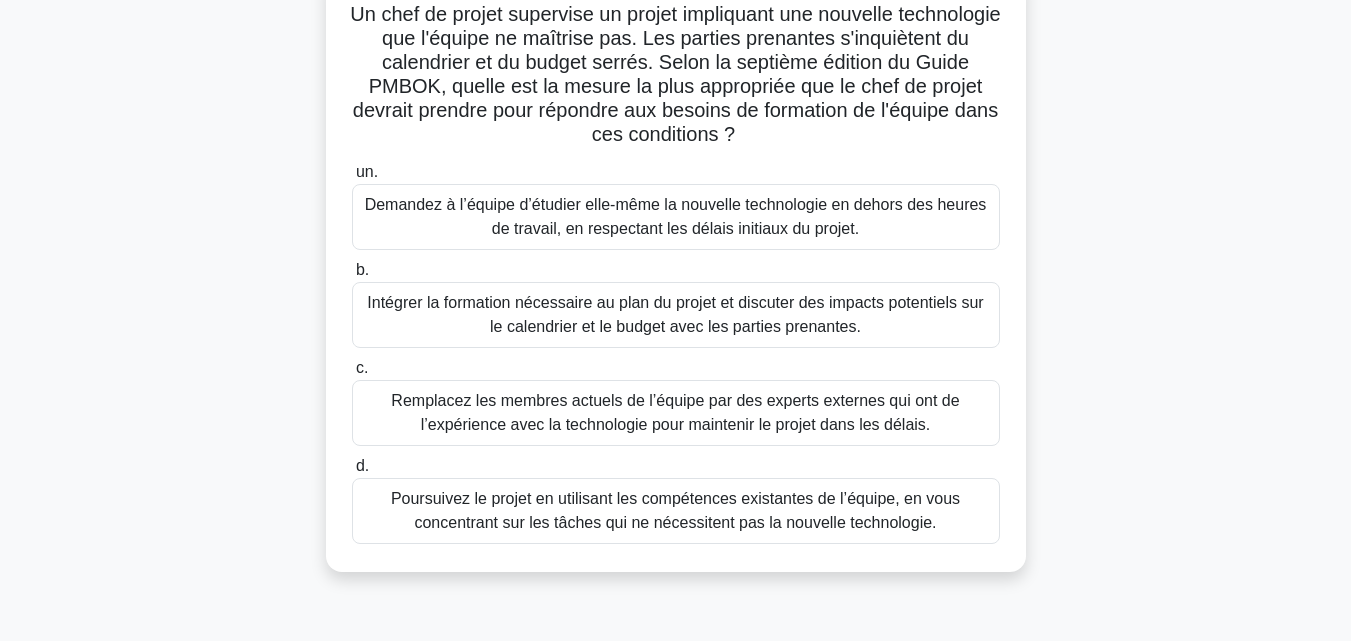 scroll, scrollTop: 167, scrollLeft: 0, axis: vertical 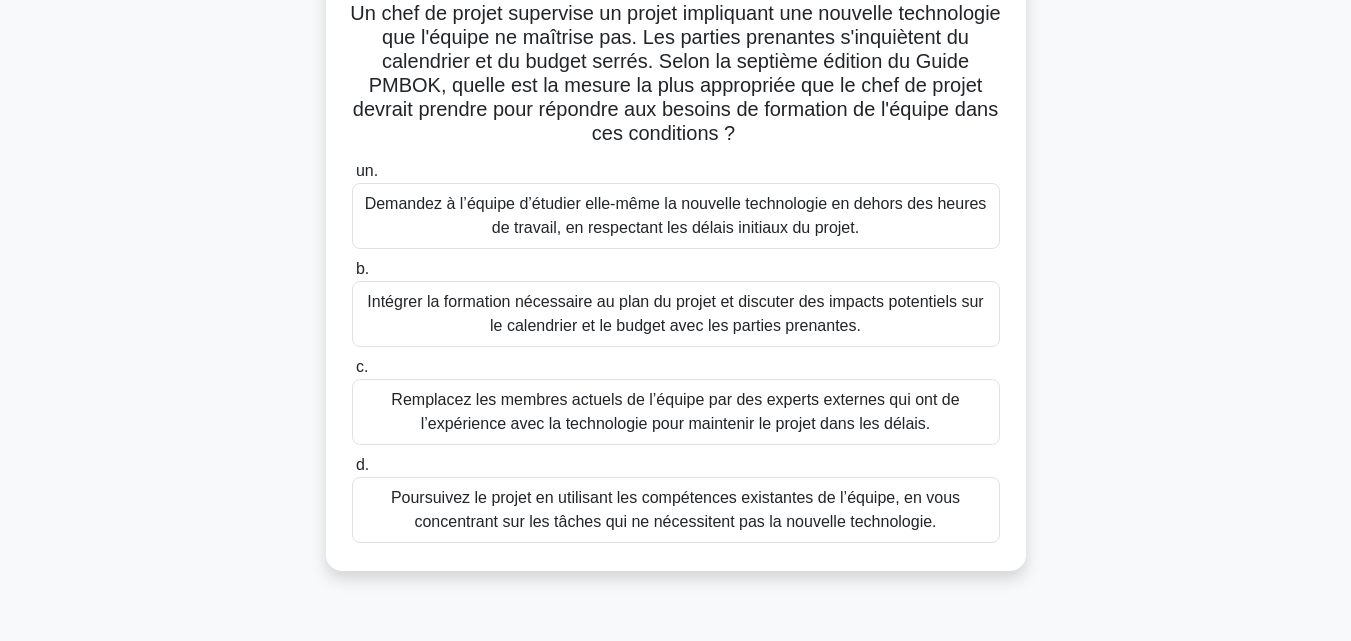 click on "Intégrer la formation nécessaire au plan du projet et discuter des impacts potentiels sur le calendrier et le budget avec les parties prenantes." at bounding box center (675, 313) 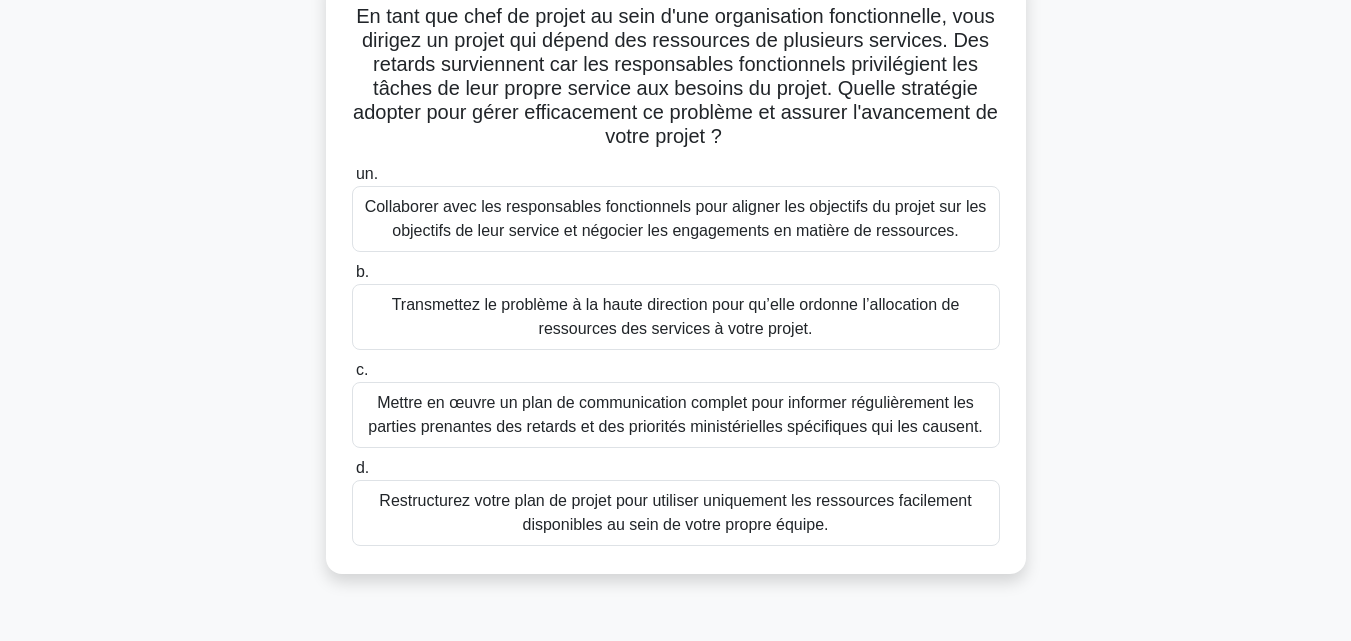 scroll, scrollTop: 170, scrollLeft: 0, axis: vertical 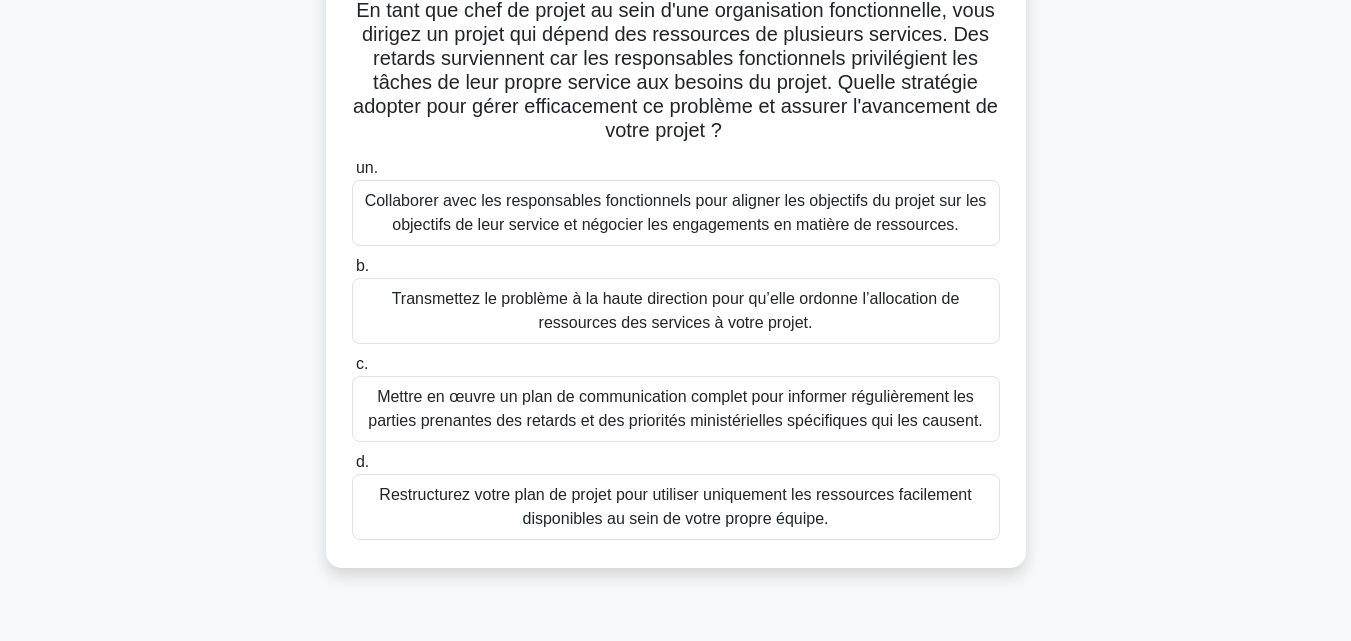 click on "Collaborer avec les responsables fonctionnels pour aligner les objectifs du projet sur les objectifs de leur service et négocier les engagements en matière de ressources." at bounding box center (676, 212) 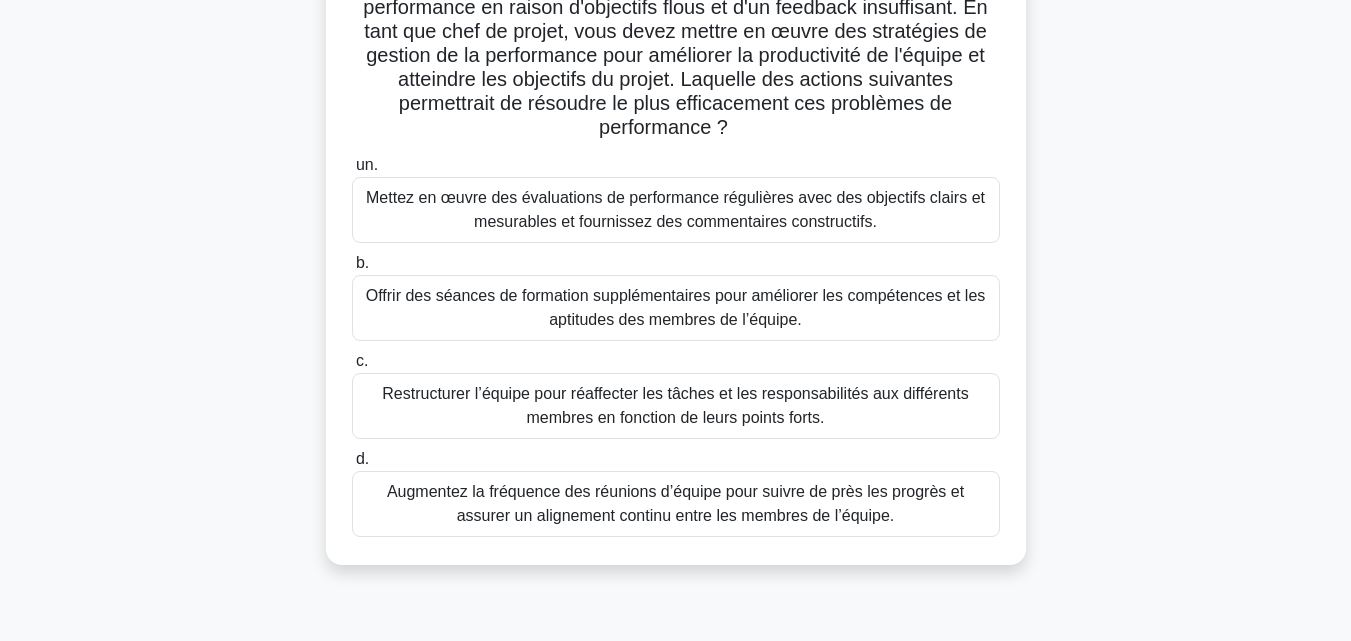 scroll, scrollTop: 203, scrollLeft: 0, axis: vertical 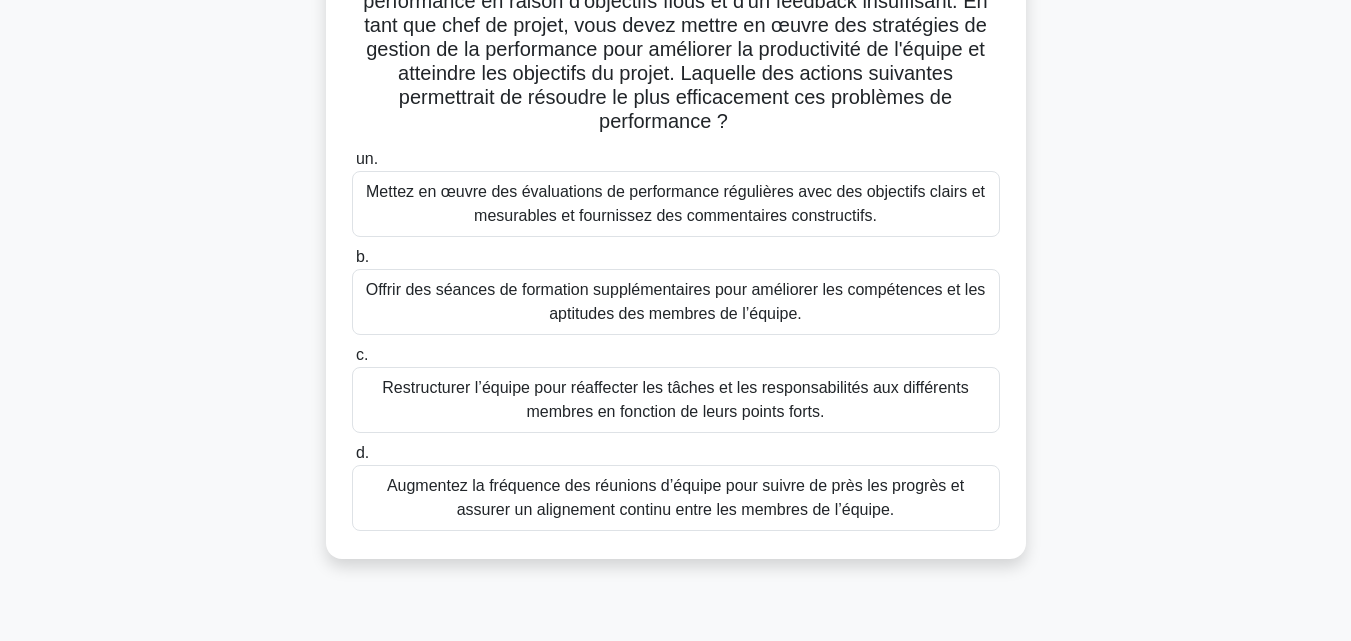 click on "Mettez en œuvre des évaluations de performance régulières avec des objectifs clairs et mesurables et fournissez des commentaires constructifs." at bounding box center [675, 203] 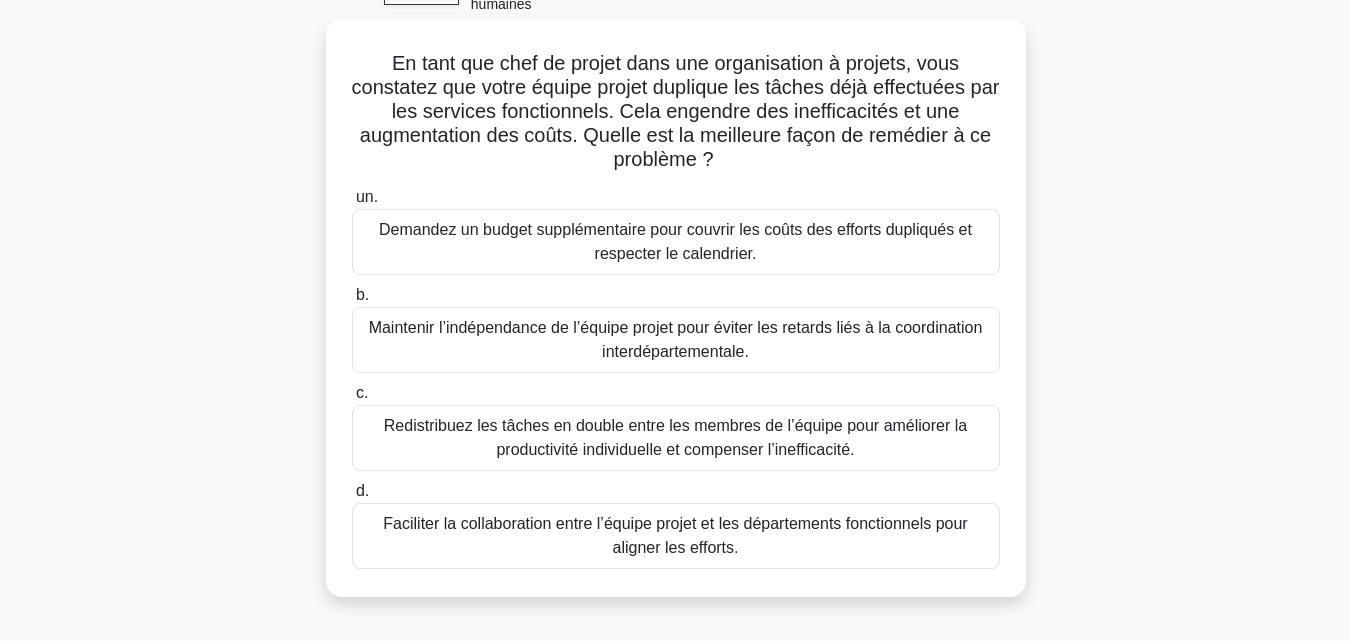 scroll, scrollTop: 138, scrollLeft: 0, axis: vertical 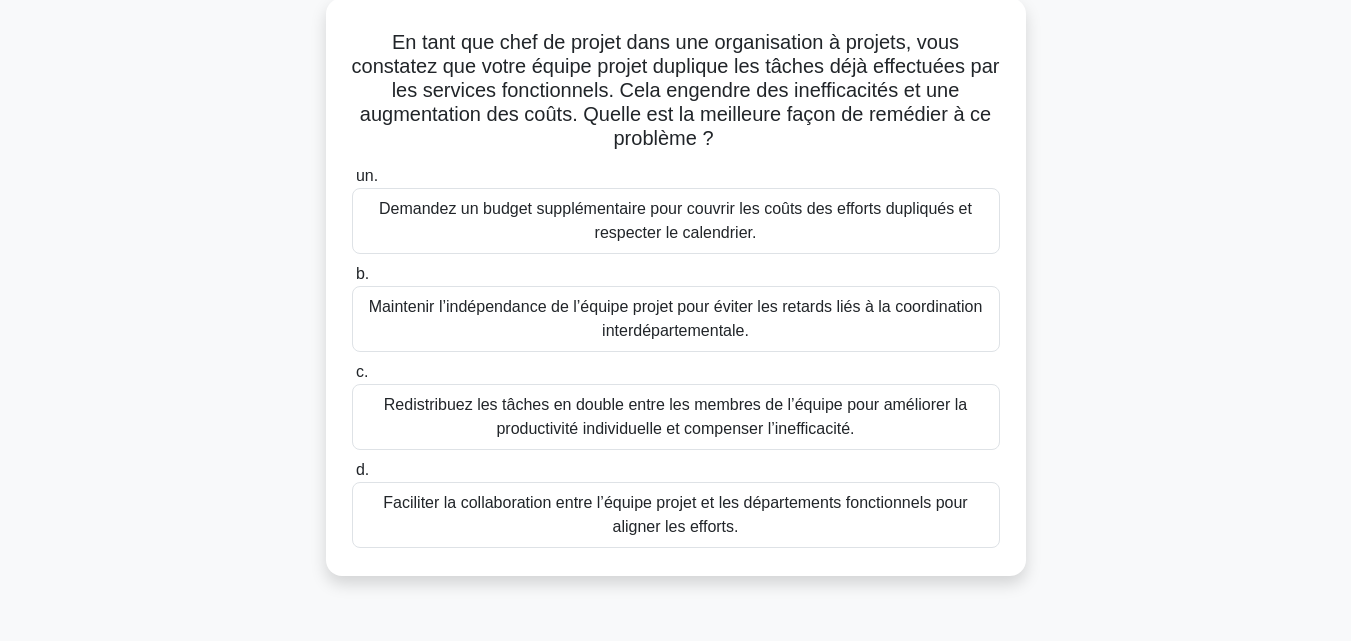 click on "Faciliter la collaboration entre l’équipe projet et les départements fonctionnels pour aligner les efforts." at bounding box center (675, 514) 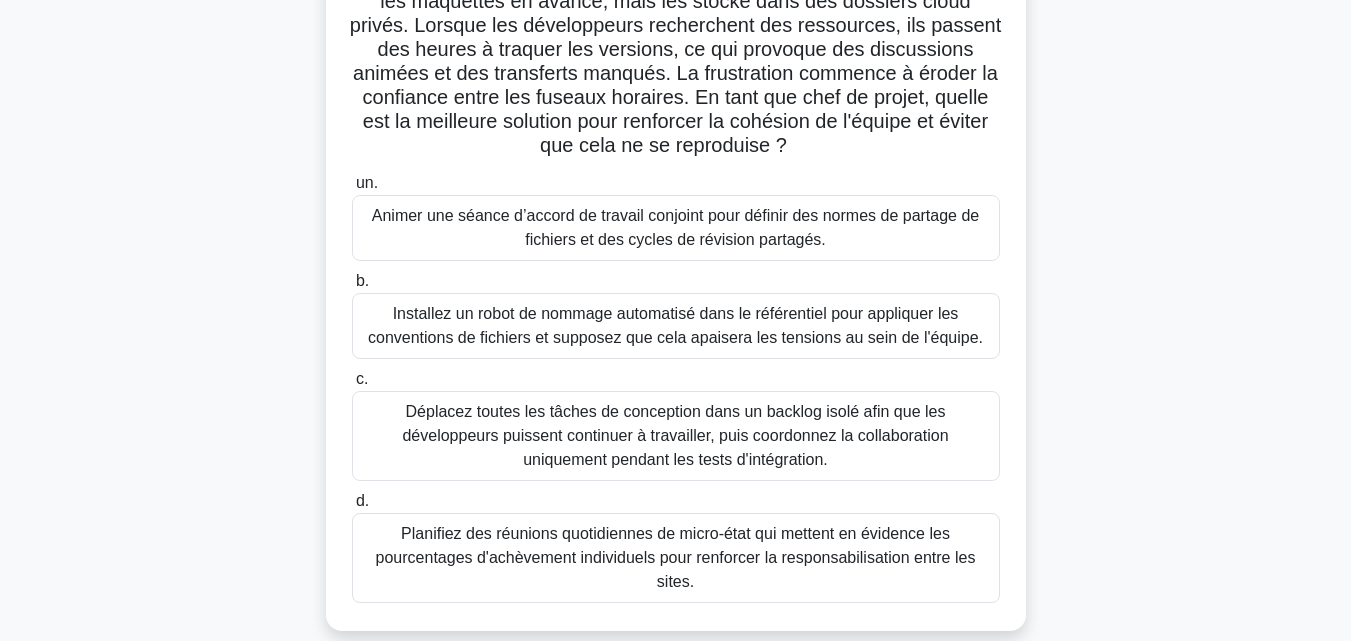 scroll, scrollTop: 205, scrollLeft: 0, axis: vertical 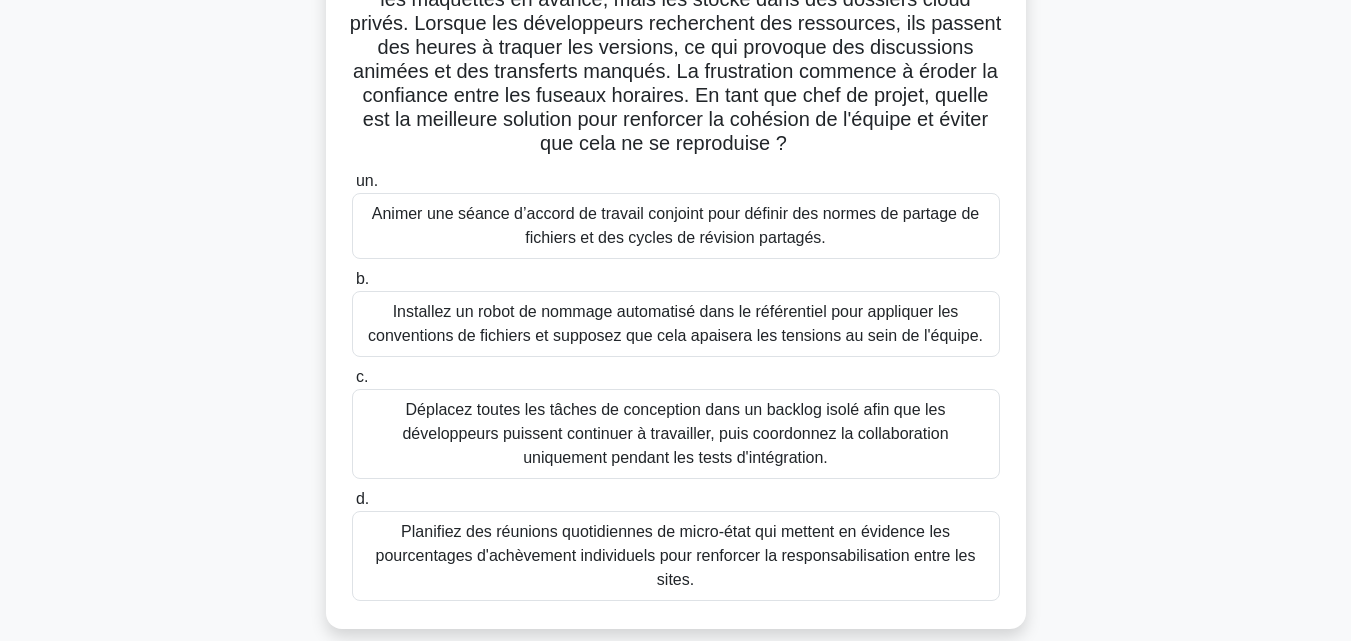 click on "Animer une séance d’accord de travail conjoint pour définir des normes de partage de fichiers et des cycles de révision partagés." at bounding box center [675, 225] 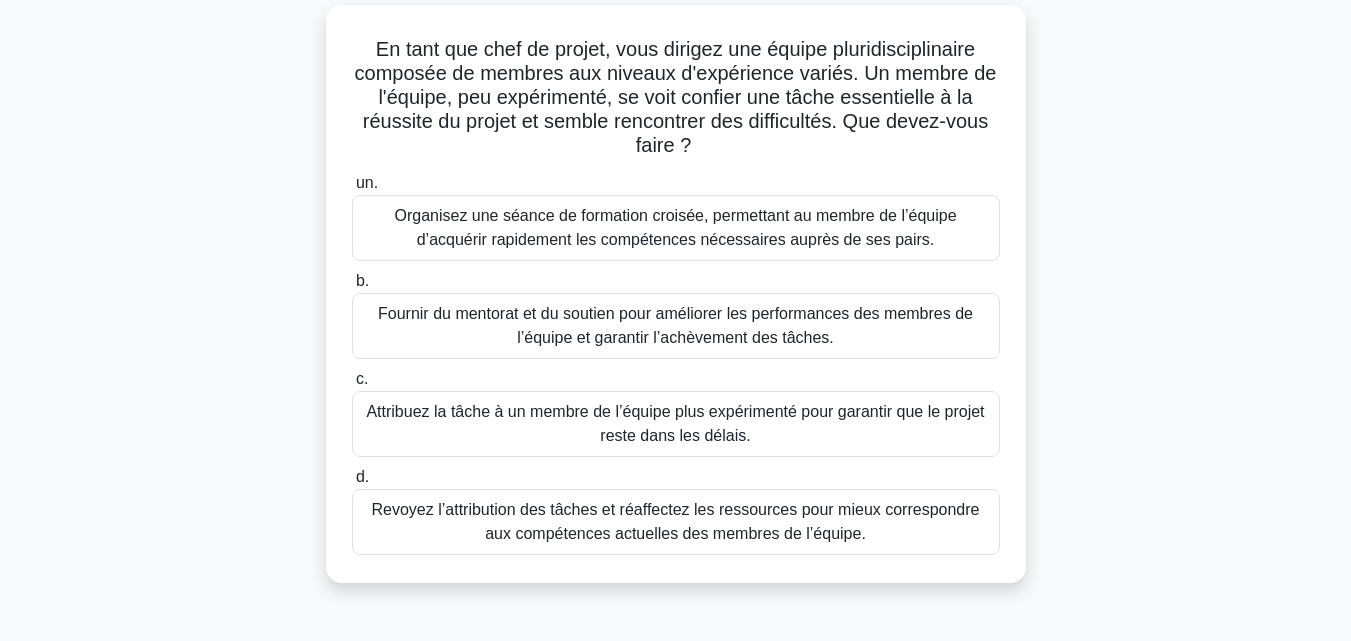scroll, scrollTop: 136, scrollLeft: 0, axis: vertical 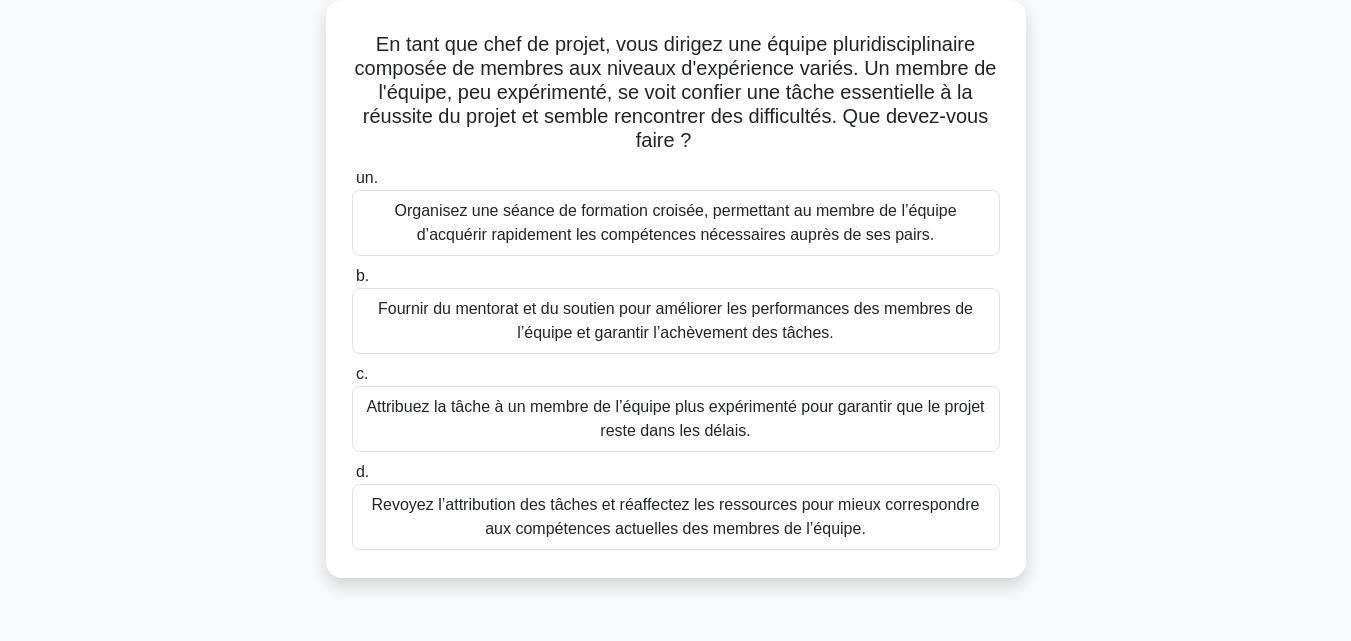 click on "Organisez une séance de formation croisée, permettant au membre de l’équipe d’acquérir rapidement les compétences nécessaires auprès de ses pairs." at bounding box center [675, 222] 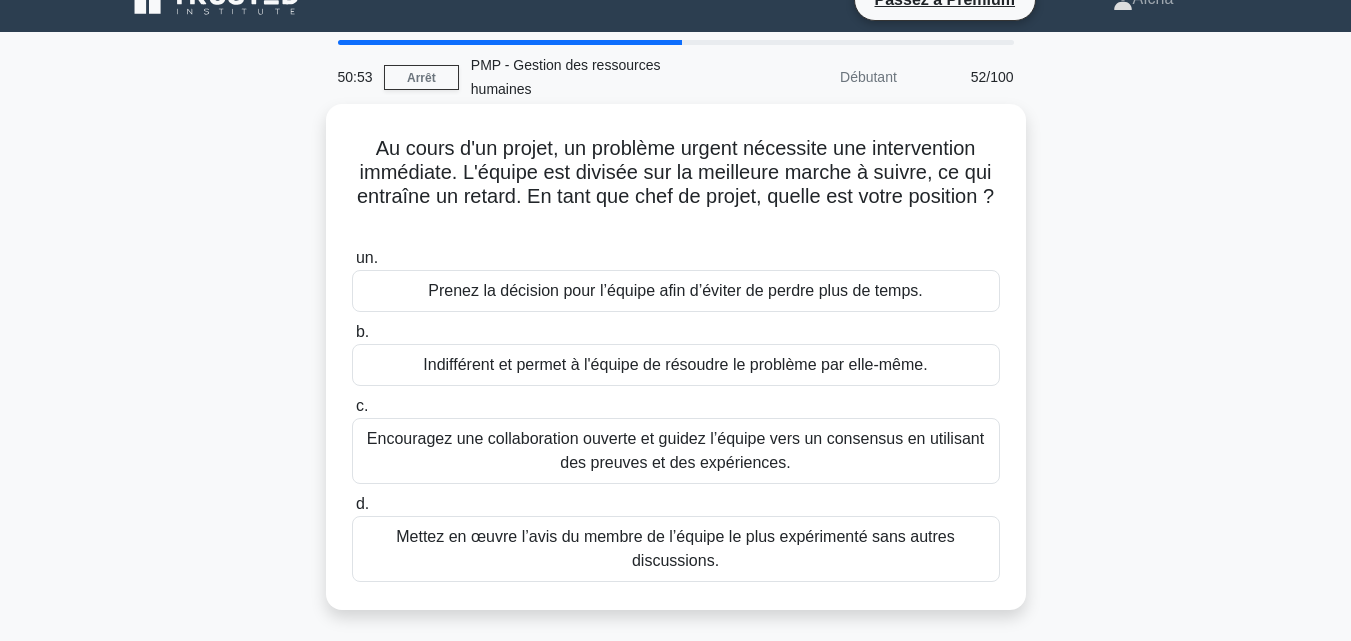 scroll, scrollTop: 33, scrollLeft: 0, axis: vertical 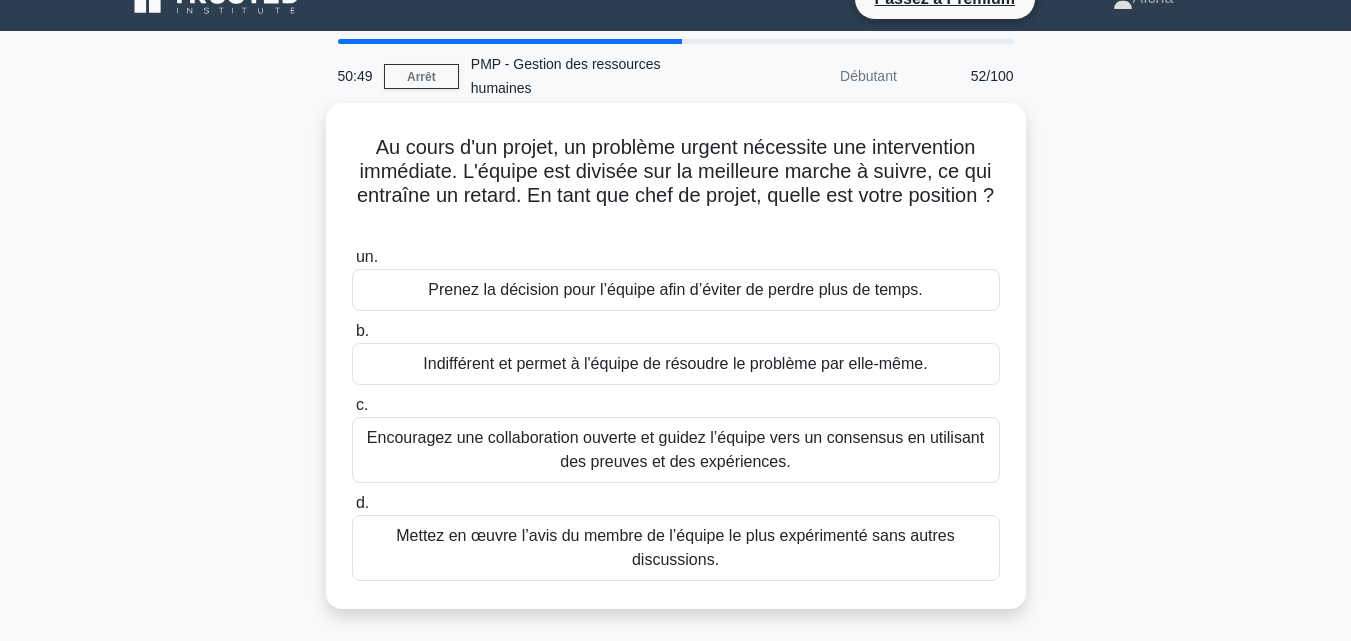 click on "Encouragez une collaboration ouverte et guidez l’équipe vers un consensus en utilisant des preuves et des expériences." at bounding box center [675, 449] 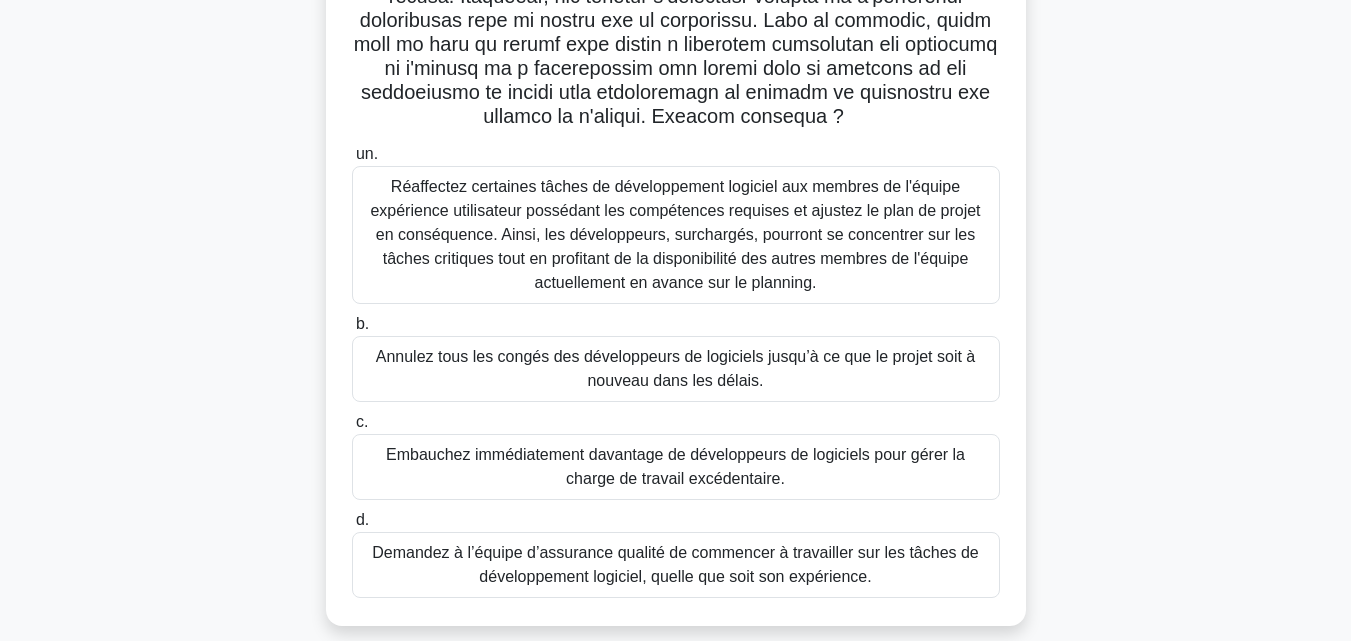 scroll, scrollTop: 405, scrollLeft: 0, axis: vertical 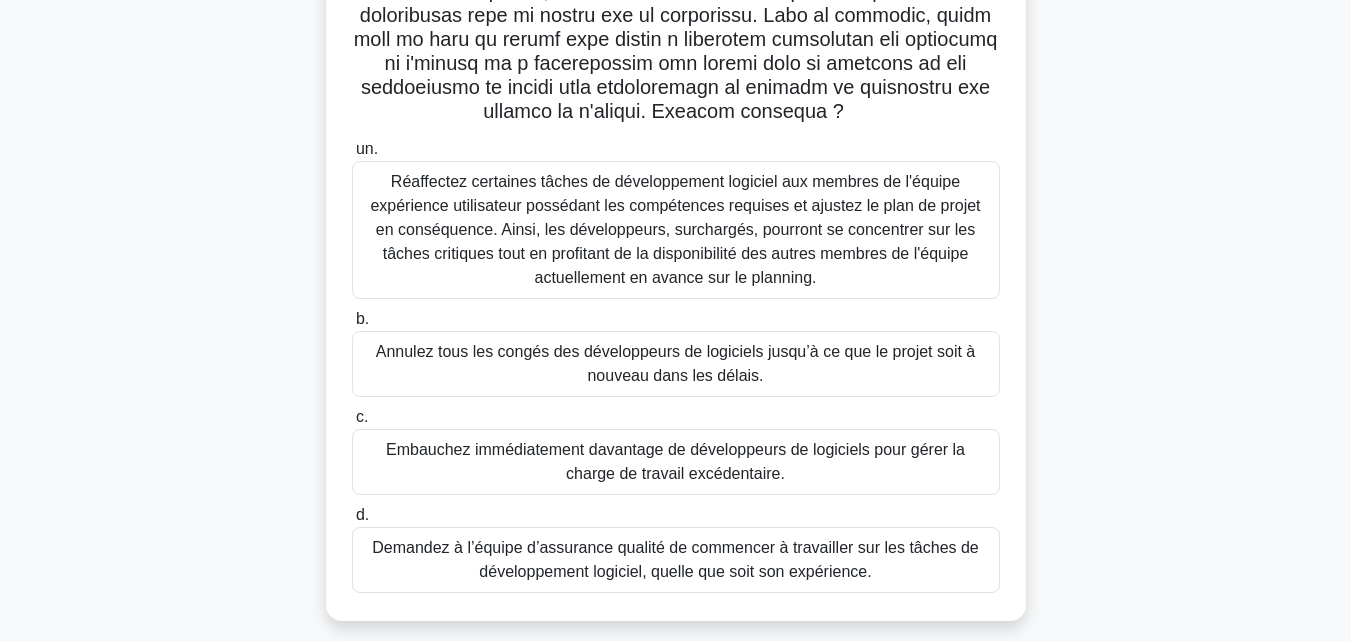 click on "Réaffectez certaines tâches de développement logiciel aux membres de l'équipe expérience utilisateur possédant les compétences requises et ajustez le plan de projet en conséquence. Ainsi, les développeurs, surchargés, pourront se concentrer sur les tâches critiques tout en profitant de la disponibilité des autres membres de l'équipe actuellement en avance sur le planning." at bounding box center (675, 229) 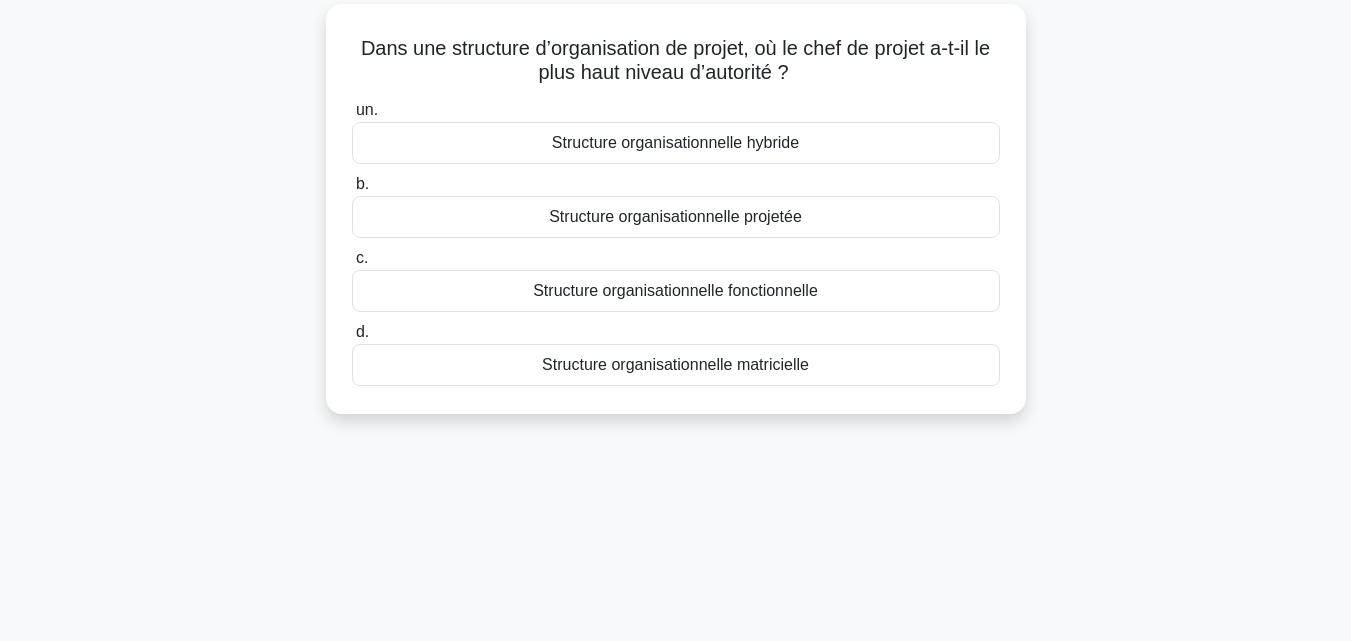 scroll, scrollTop: 0, scrollLeft: 0, axis: both 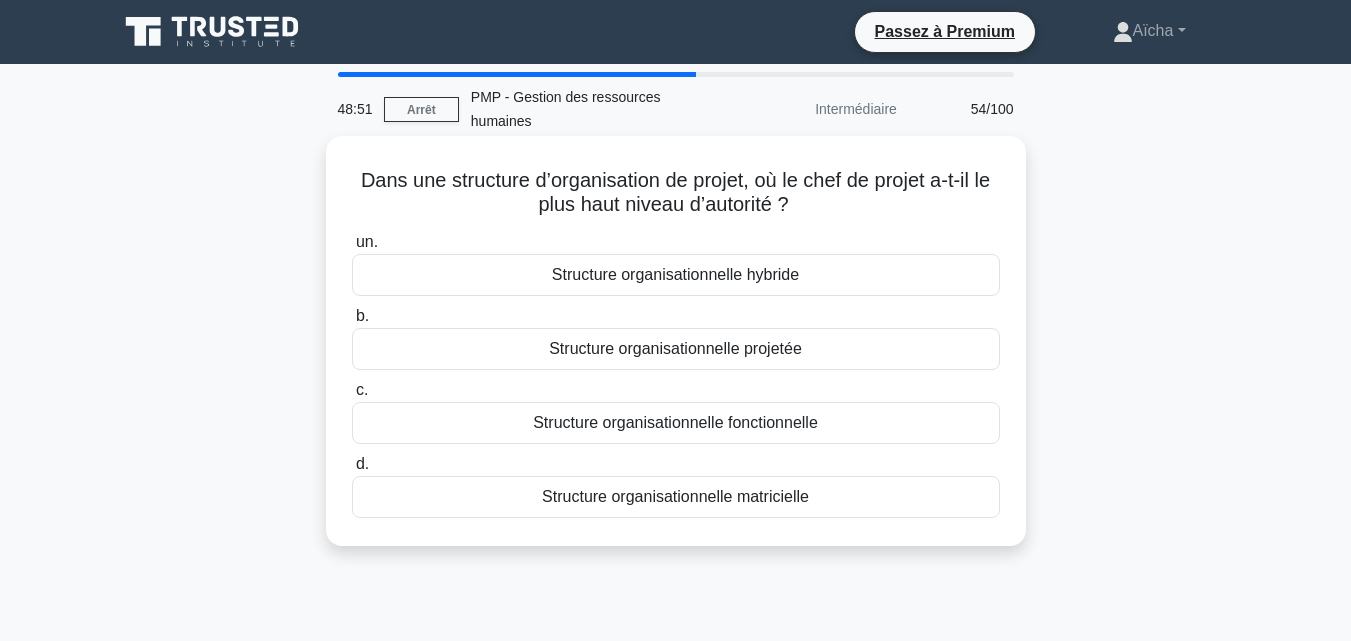 click on "Structure organisationnelle projetée" at bounding box center (675, 348) 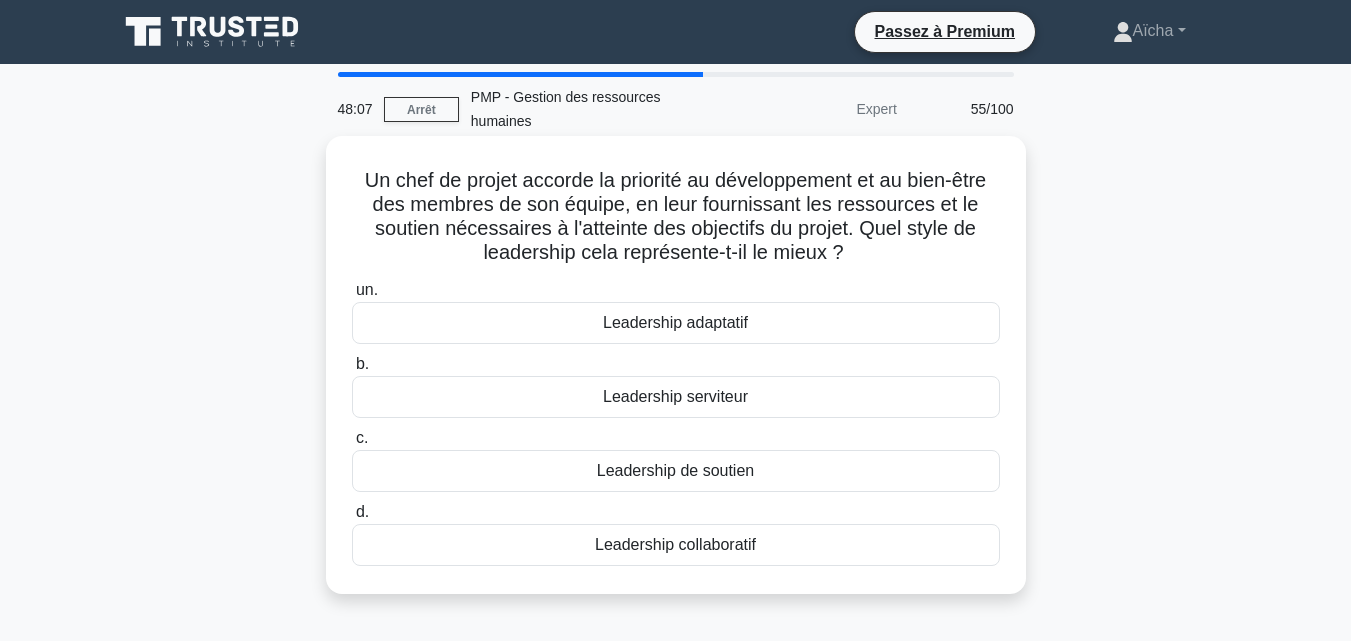 click on "Leadership serviteur" at bounding box center (675, 396) 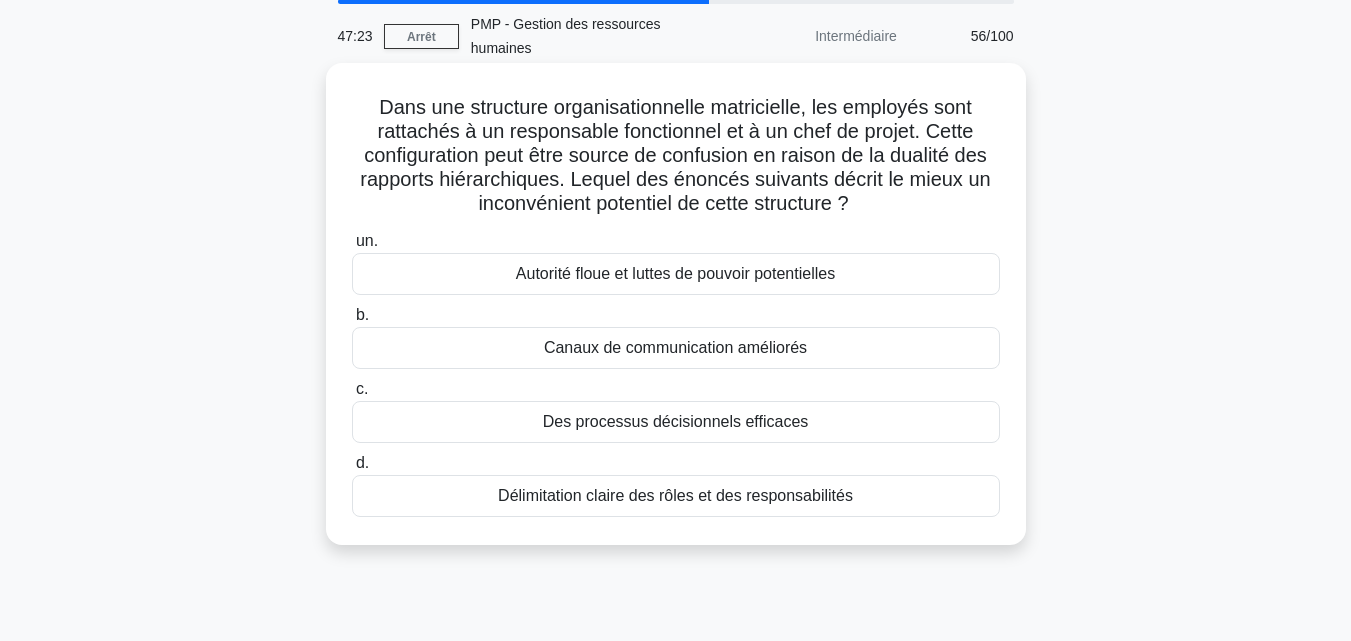 scroll, scrollTop: 74, scrollLeft: 0, axis: vertical 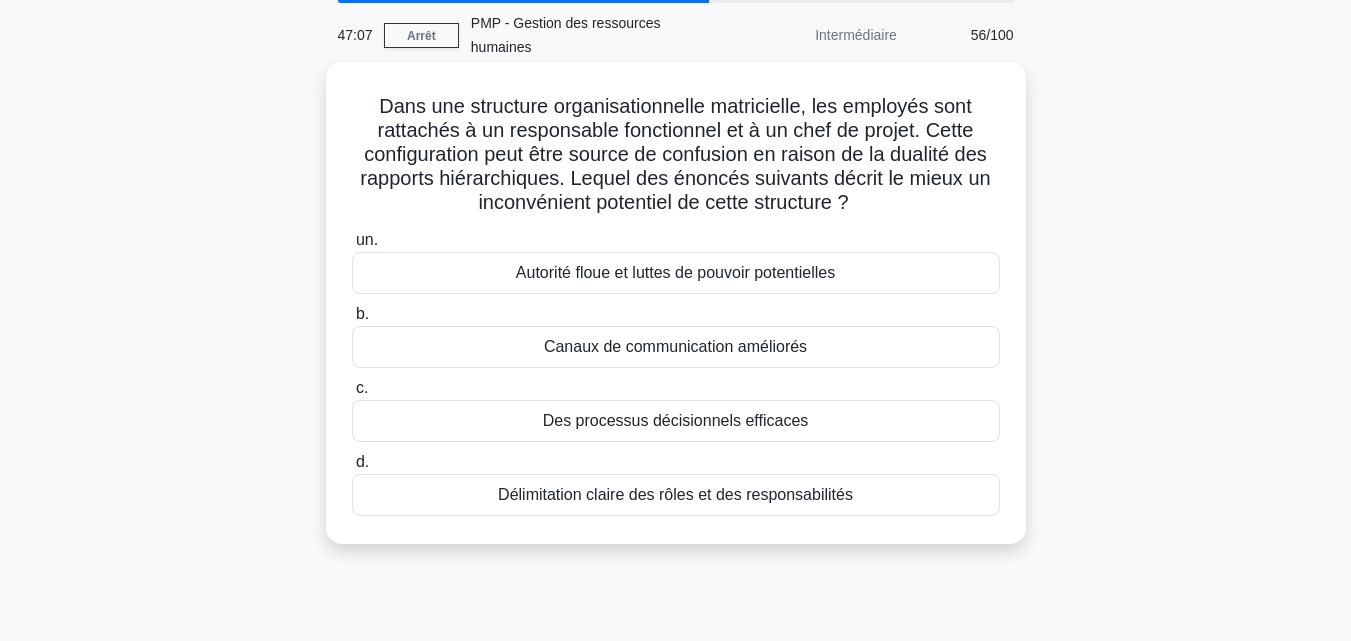 click on "Autorité floue et luttes de pouvoir potentielles" at bounding box center (675, 272) 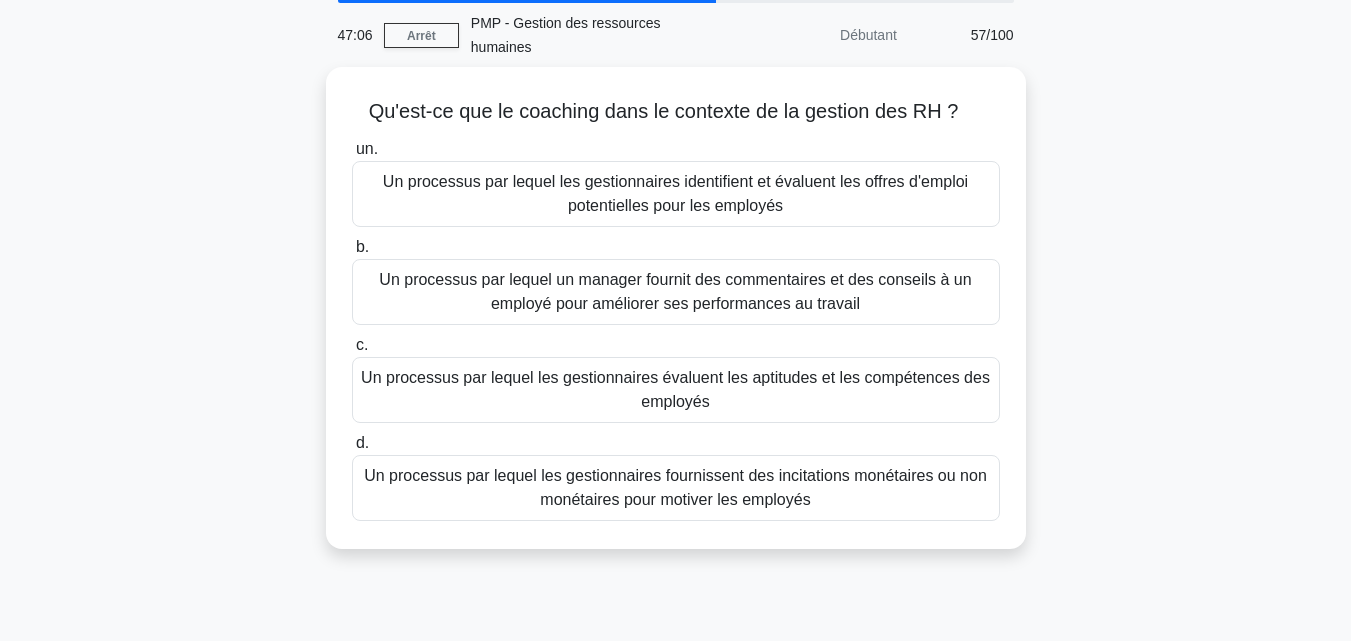 scroll, scrollTop: 0, scrollLeft: 0, axis: both 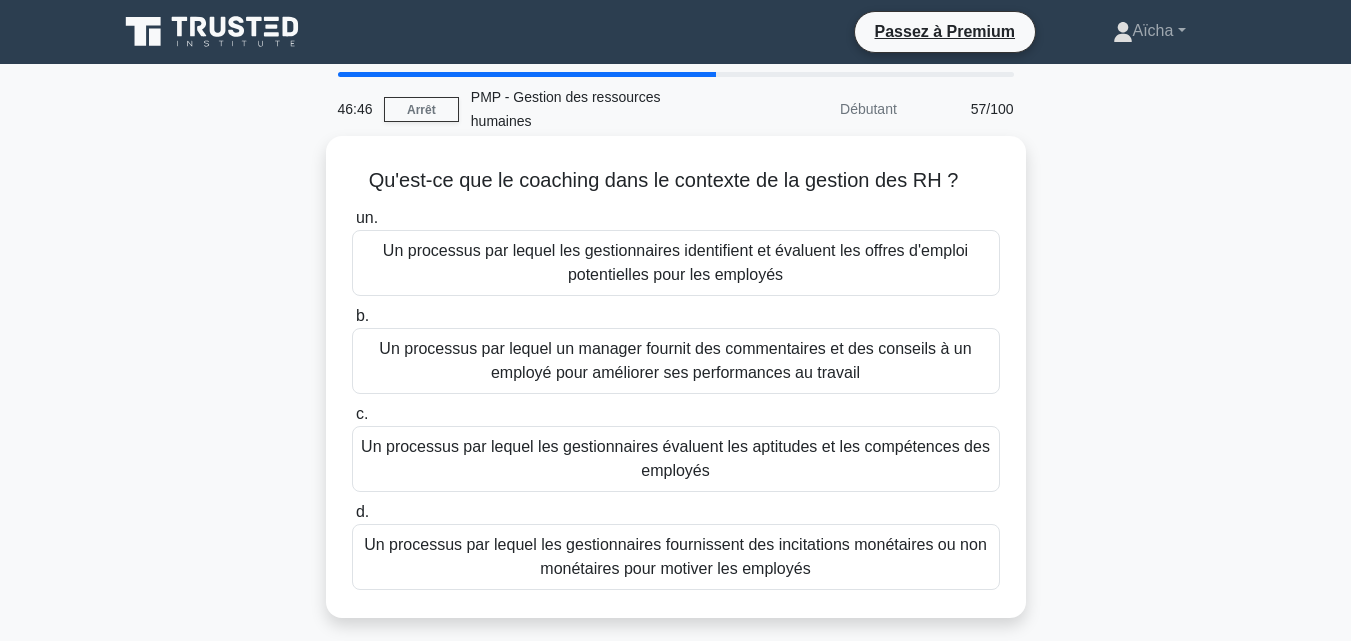 click on "Un processus par lequel un manager fournit des commentaires et des conseils à un employé pour améliorer ses performances au travail" at bounding box center [675, 360] 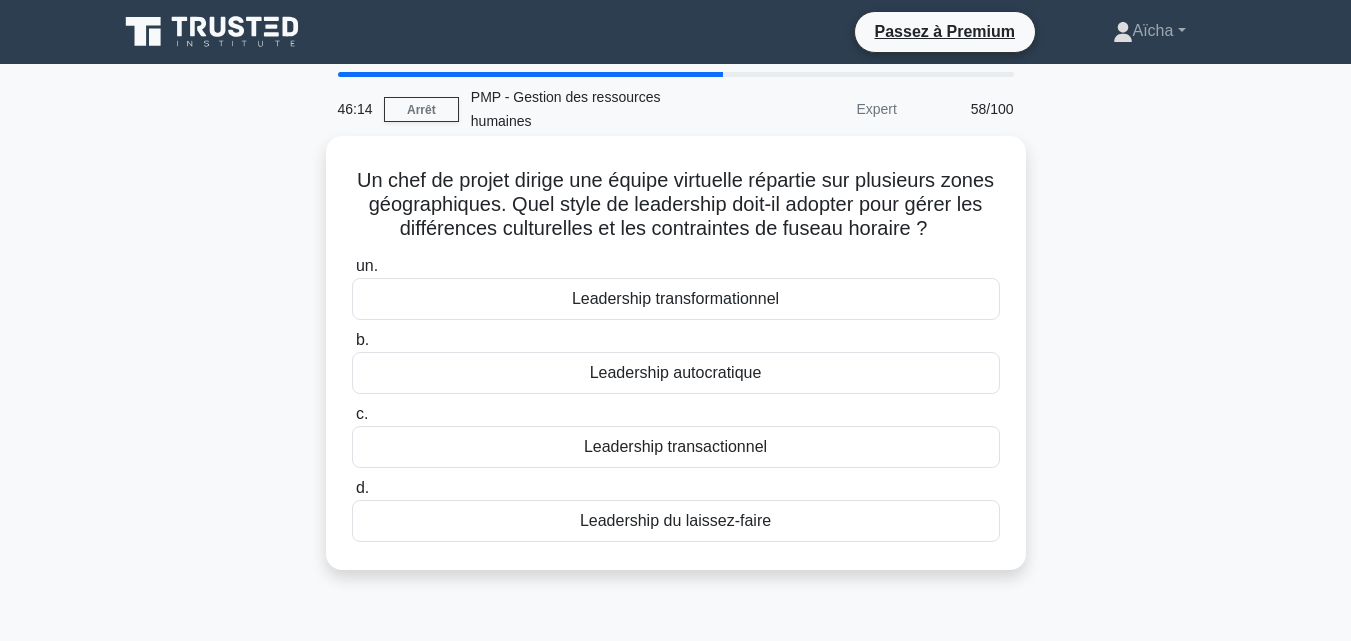 click on "Leadership transactionnel" at bounding box center [675, 446] 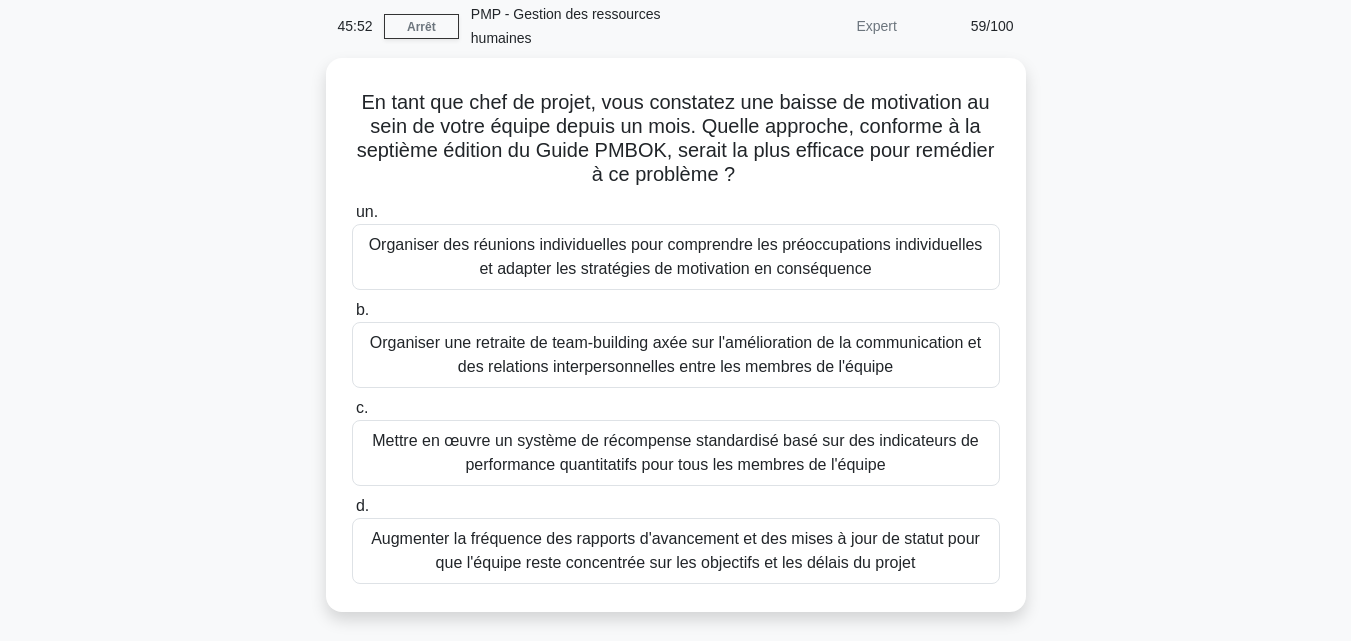 scroll, scrollTop: 84, scrollLeft: 0, axis: vertical 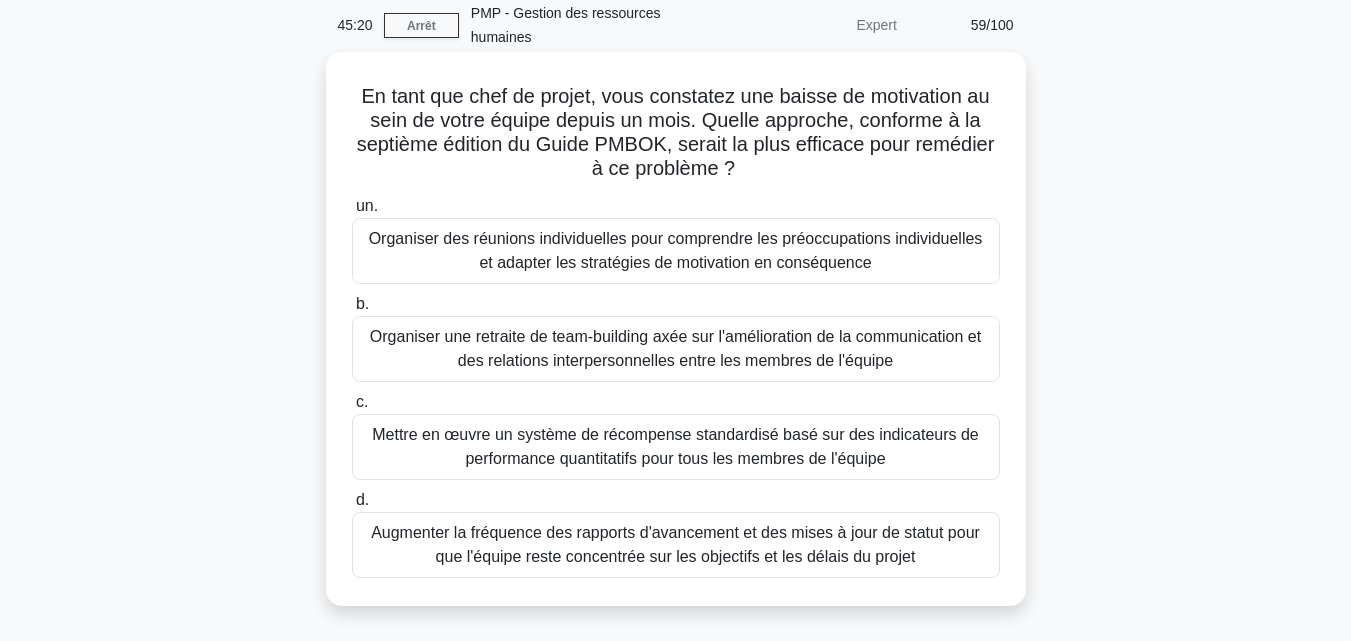 click on "Mettre en œuvre un système de récompense standardisé basé sur des indicateurs de performance quantitatifs pour tous les membres de l'équipe" at bounding box center [675, 446] 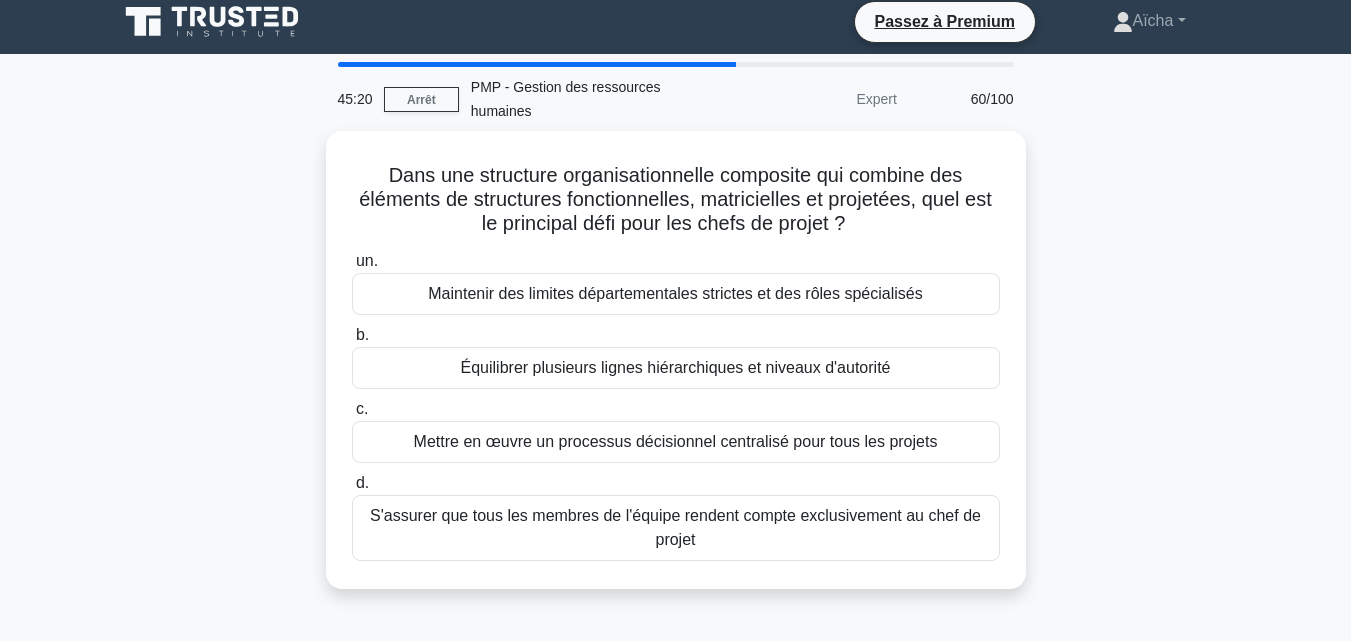 scroll, scrollTop: 0, scrollLeft: 0, axis: both 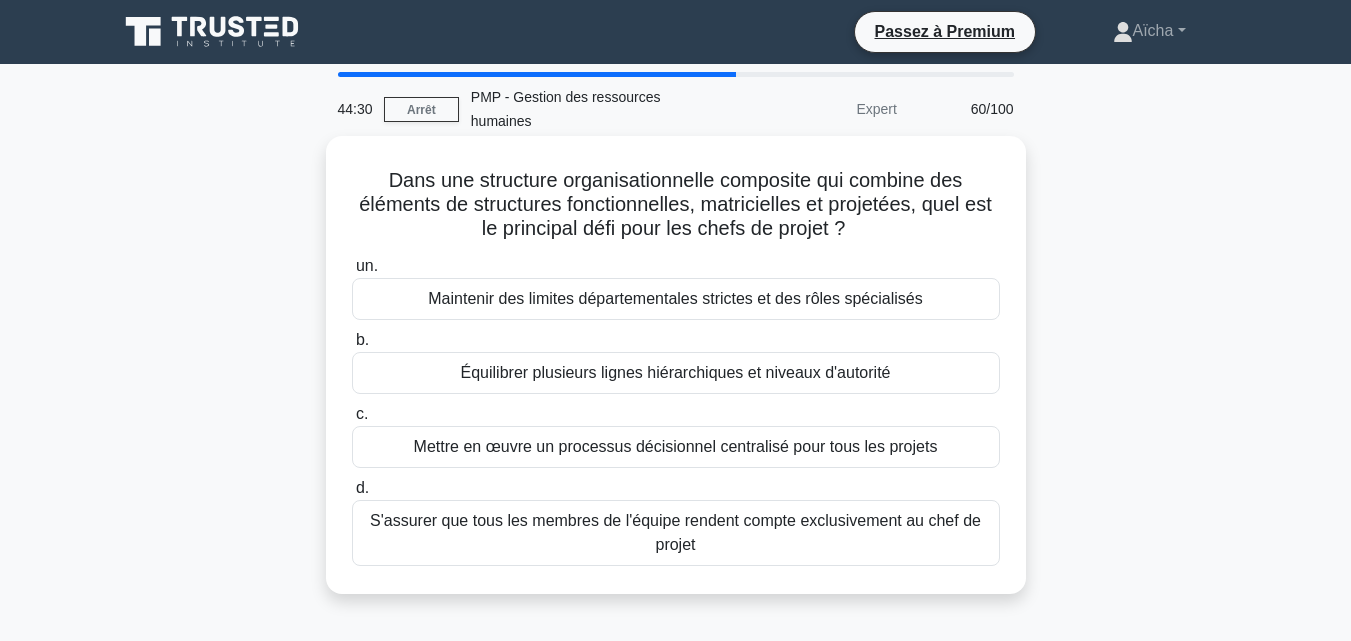 click on "Équilibrer plusieurs lignes hiérarchiques et niveaux d'autorité" at bounding box center [676, 372] 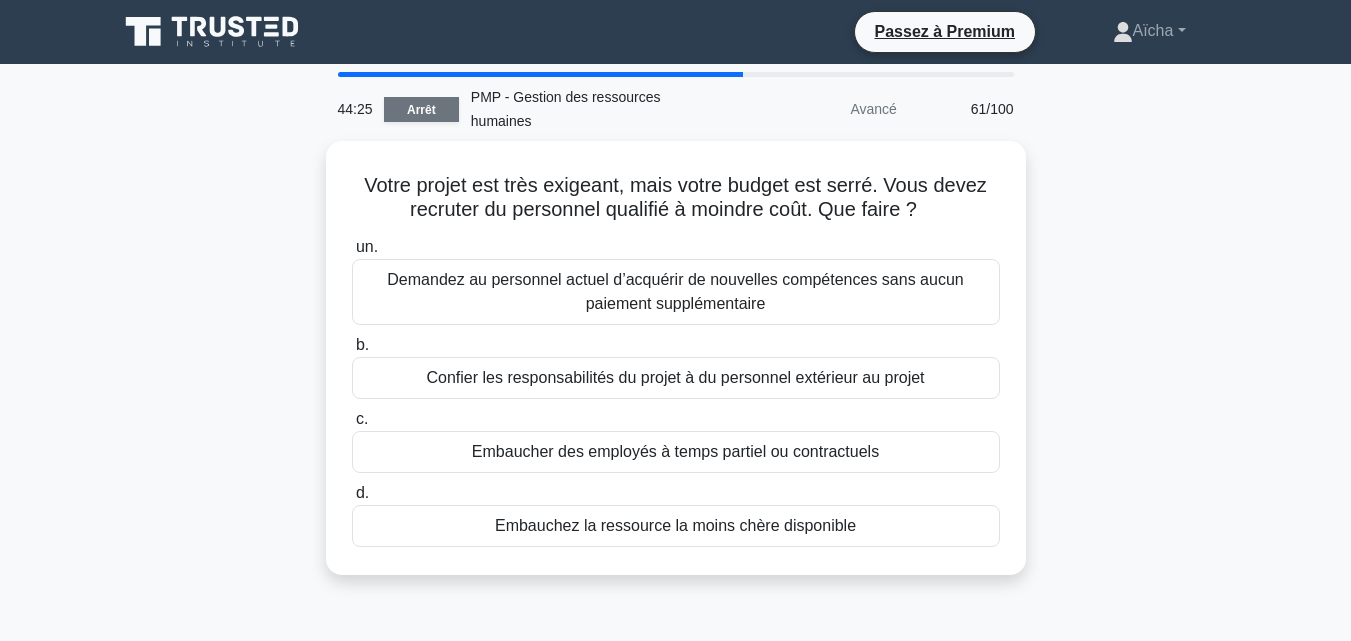 click on "Arrêt" at bounding box center (421, 110) 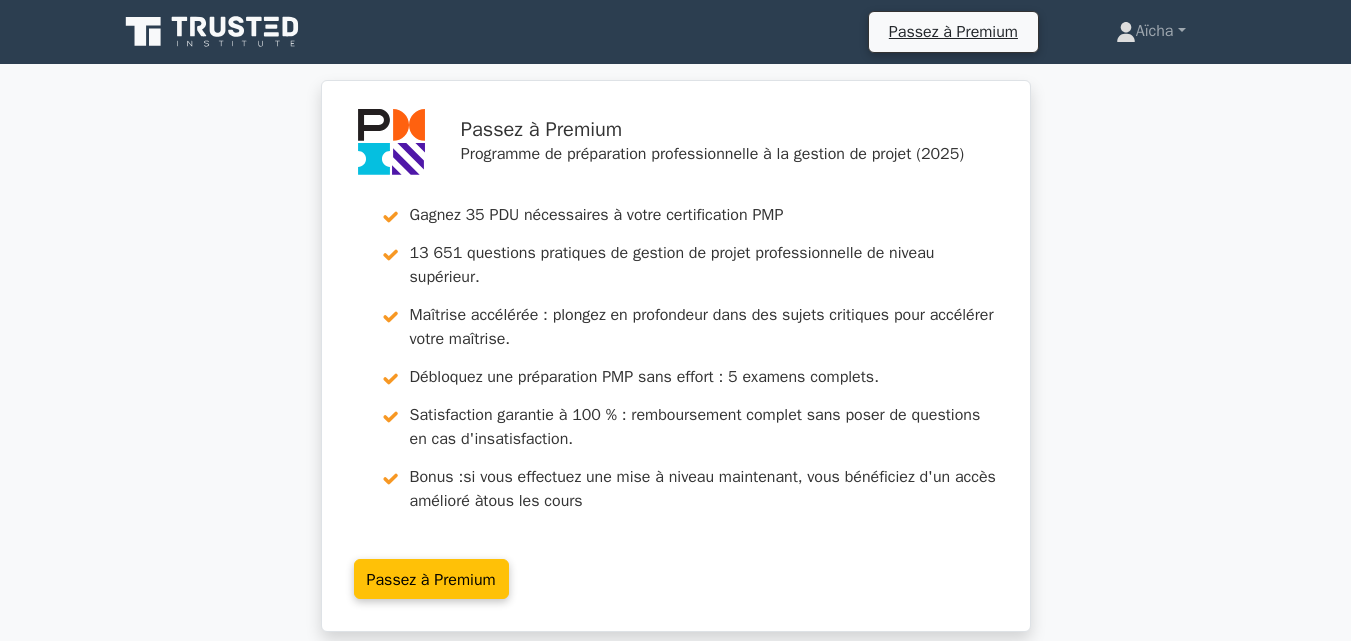 scroll, scrollTop: 0, scrollLeft: 0, axis: both 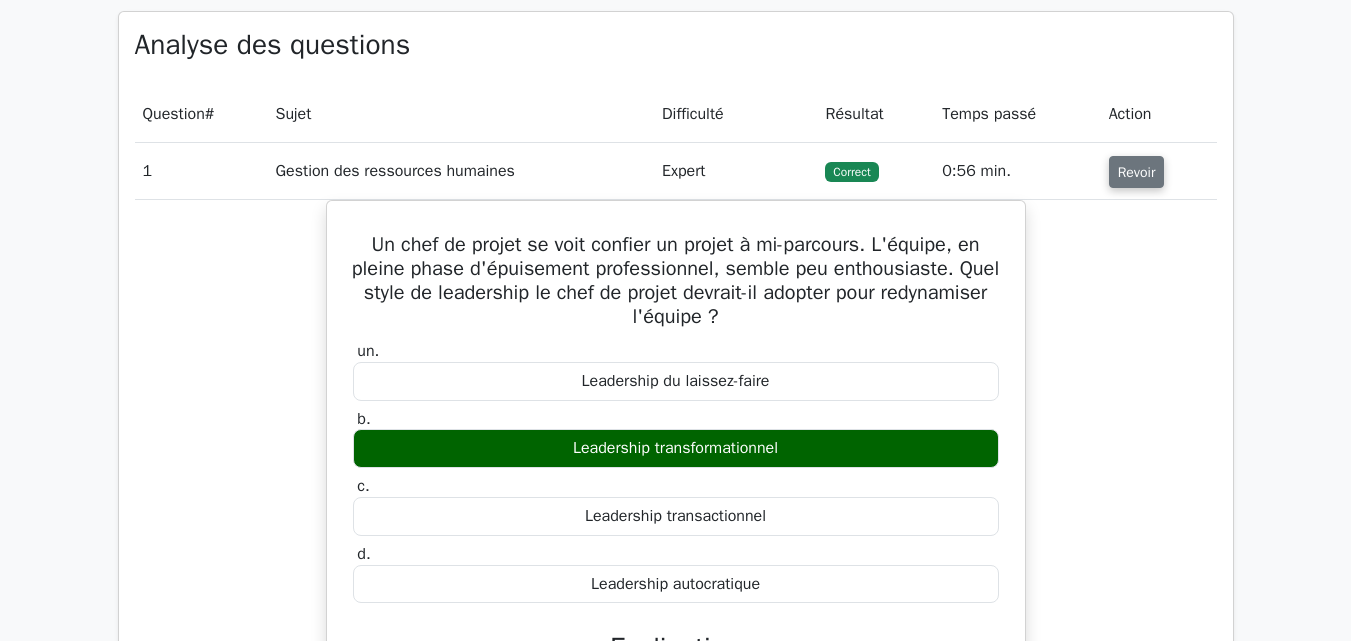 click on "Revoir" at bounding box center [1137, 172] 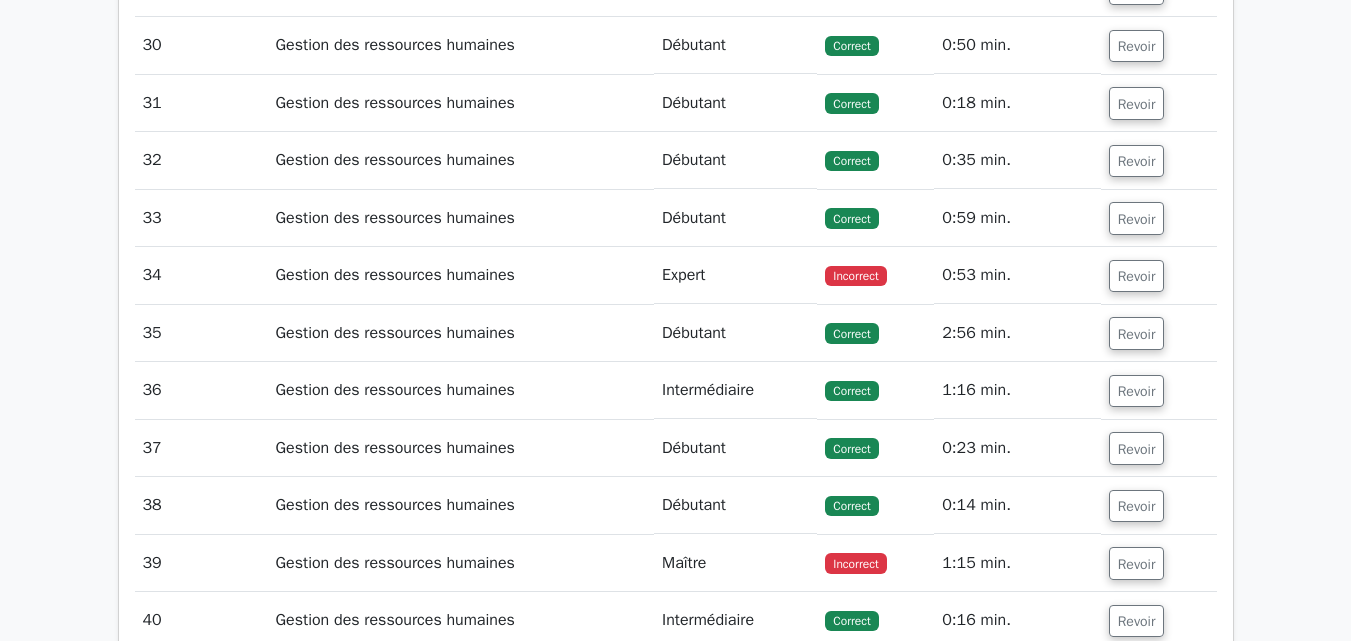 scroll, scrollTop: 3279, scrollLeft: 0, axis: vertical 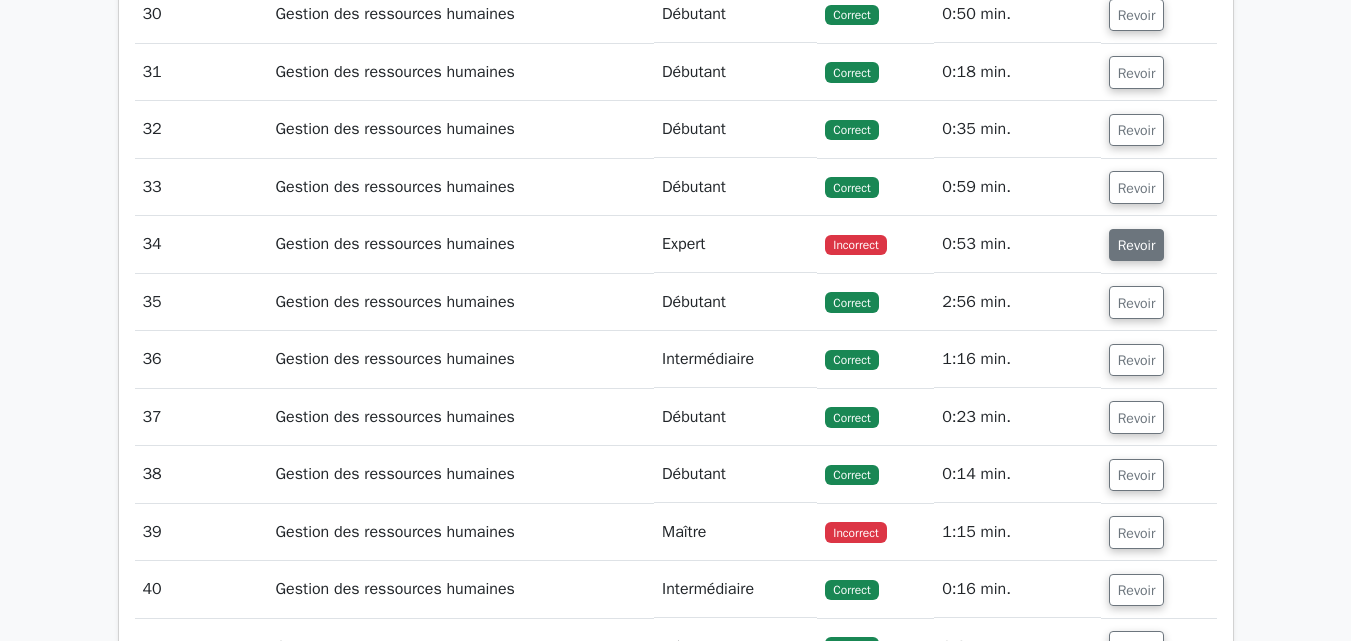 click on "Revoir" at bounding box center (1137, 245) 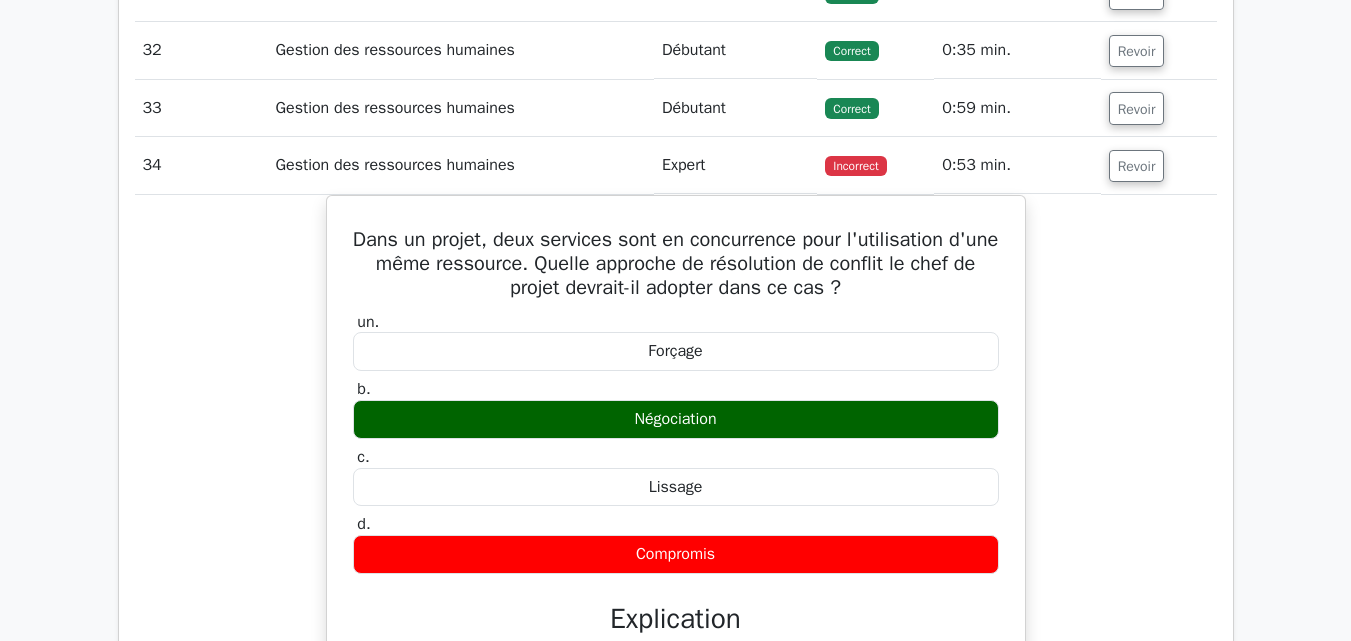 scroll, scrollTop: 3359, scrollLeft: 0, axis: vertical 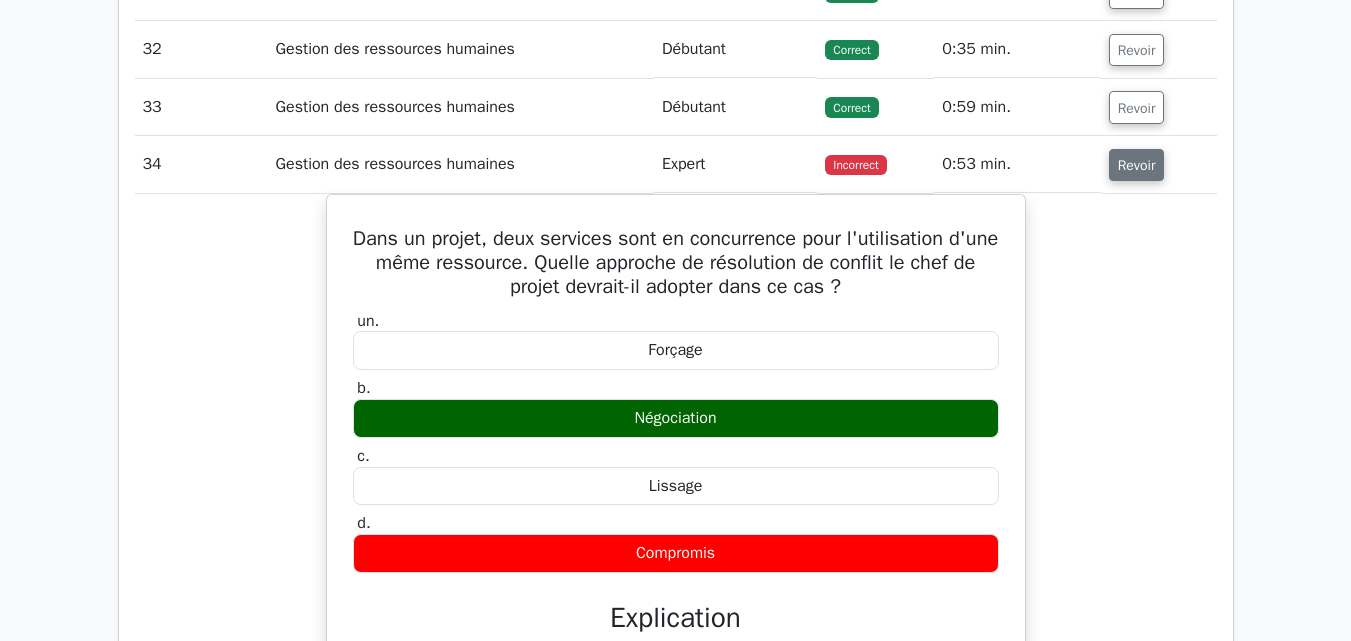 click on "Revoir" at bounding box center (1137, 164) 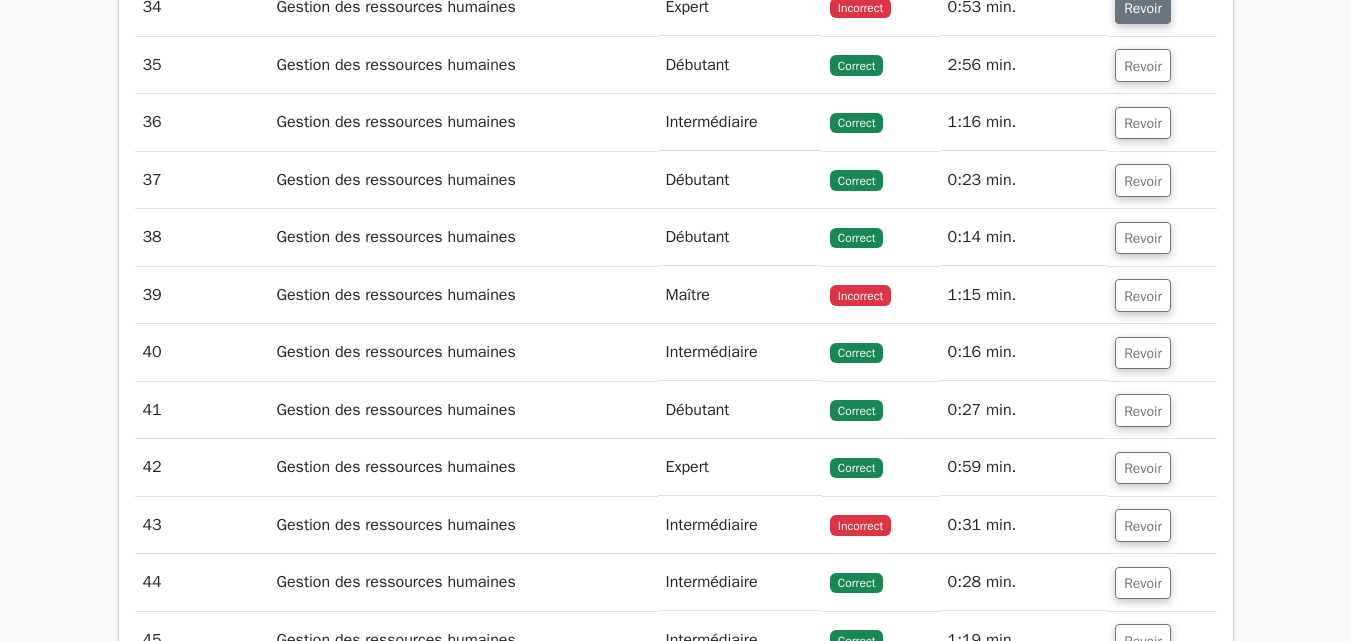 scroll, scrollTop: 3529, scrollLeft: 0, axis: vertical 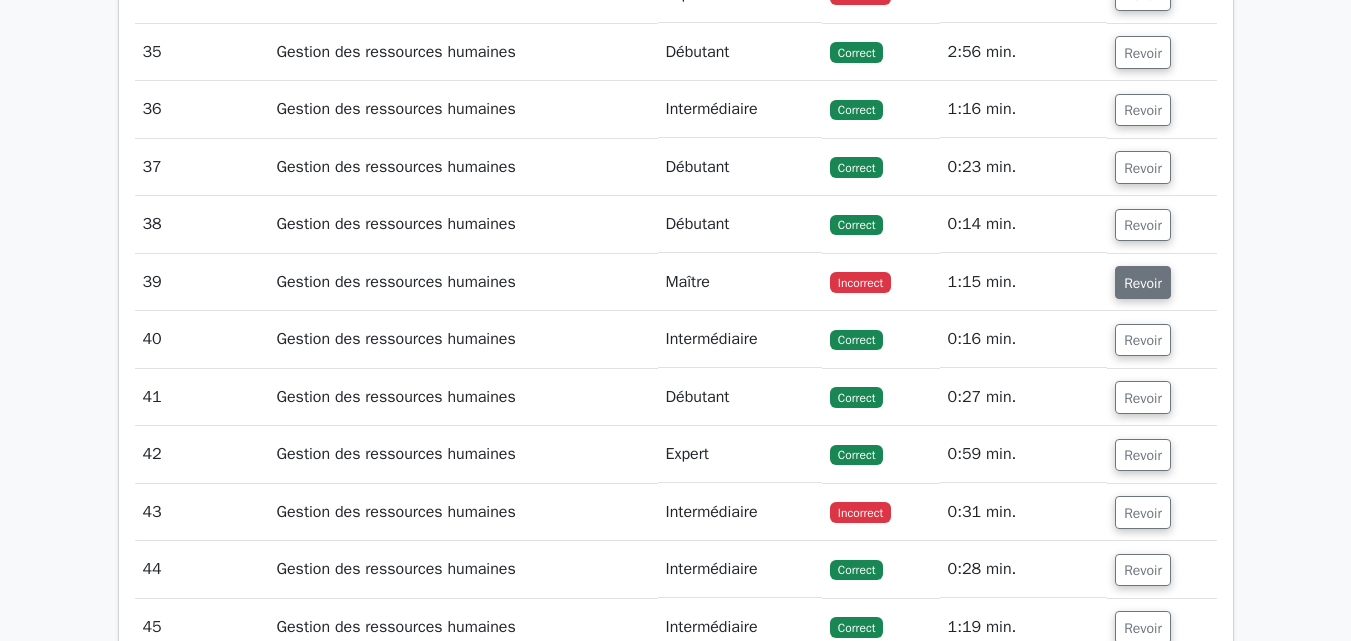 click on "Revoir" at bounding box center [1143, 283] 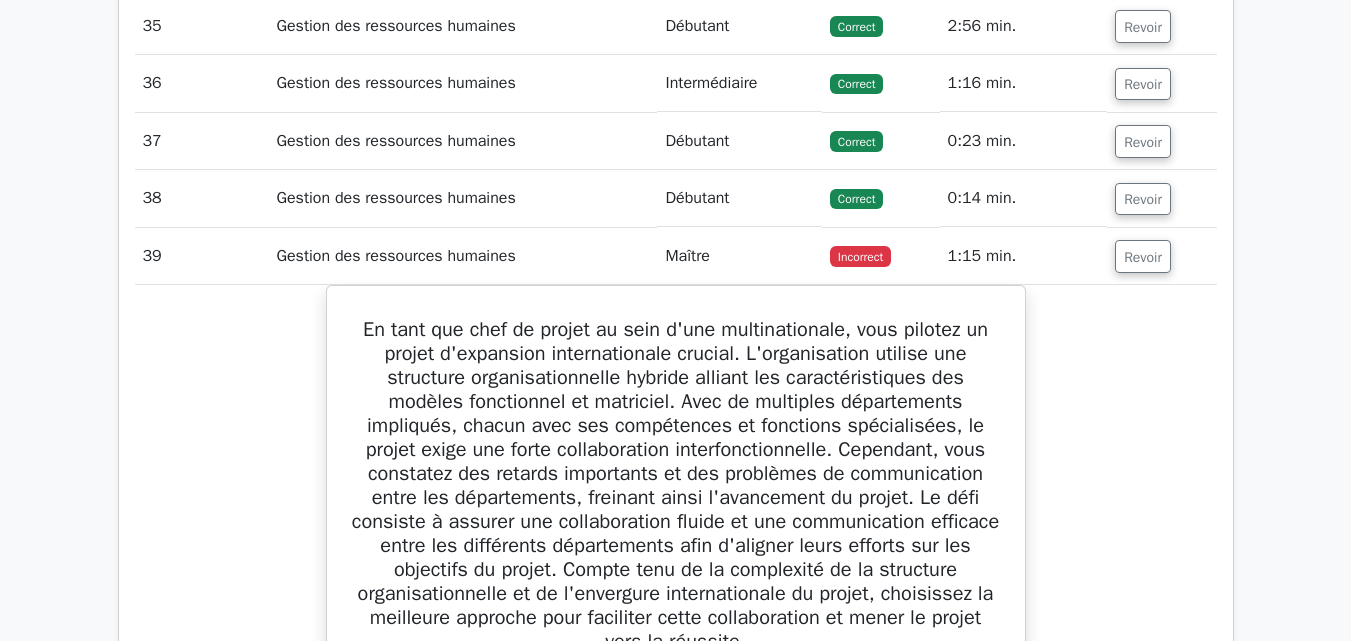 scroll, scrollTop: 3554, scrollLeft: 0, axis: vertical 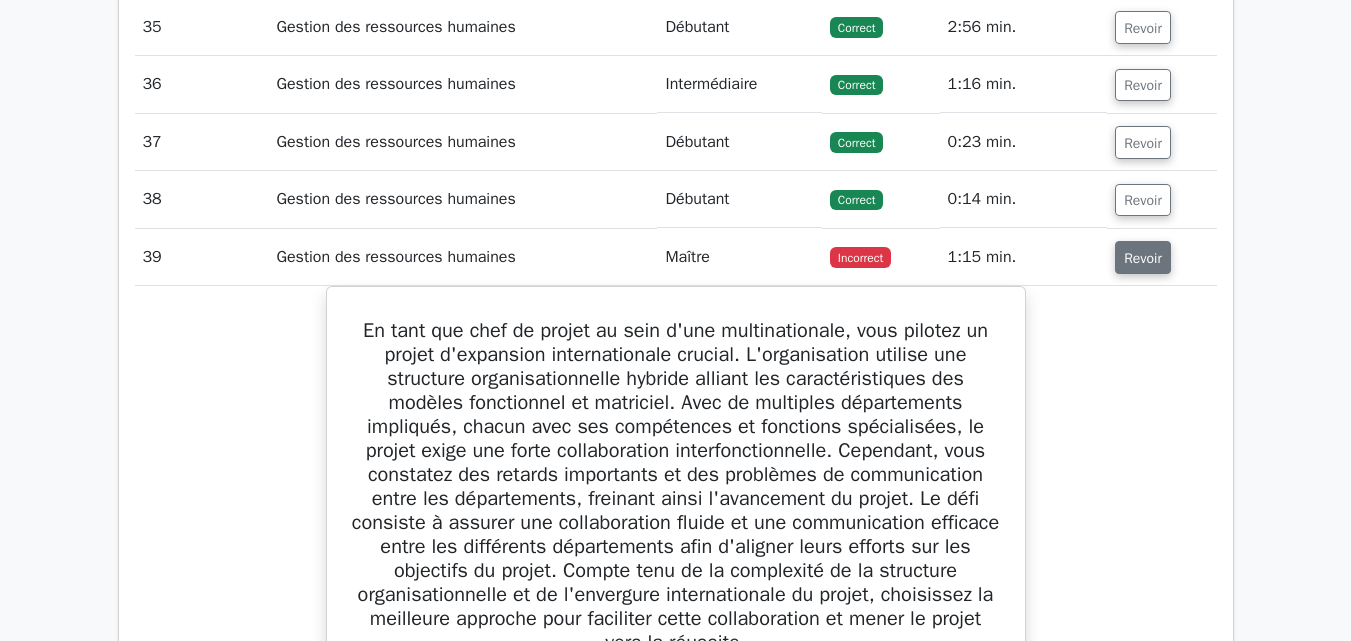 click on "Revoir" at bounding box center [1143, 258] 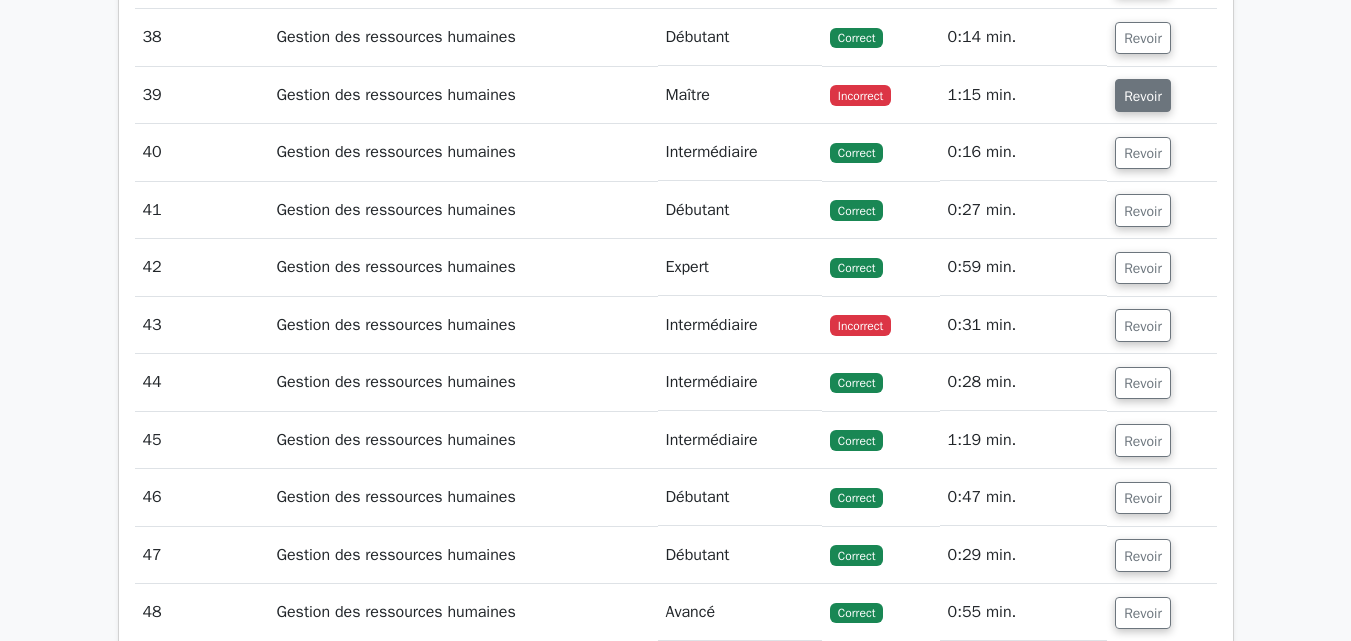 scroll, scrollTop: 3718, scrollLeft: 0, axis: vertical 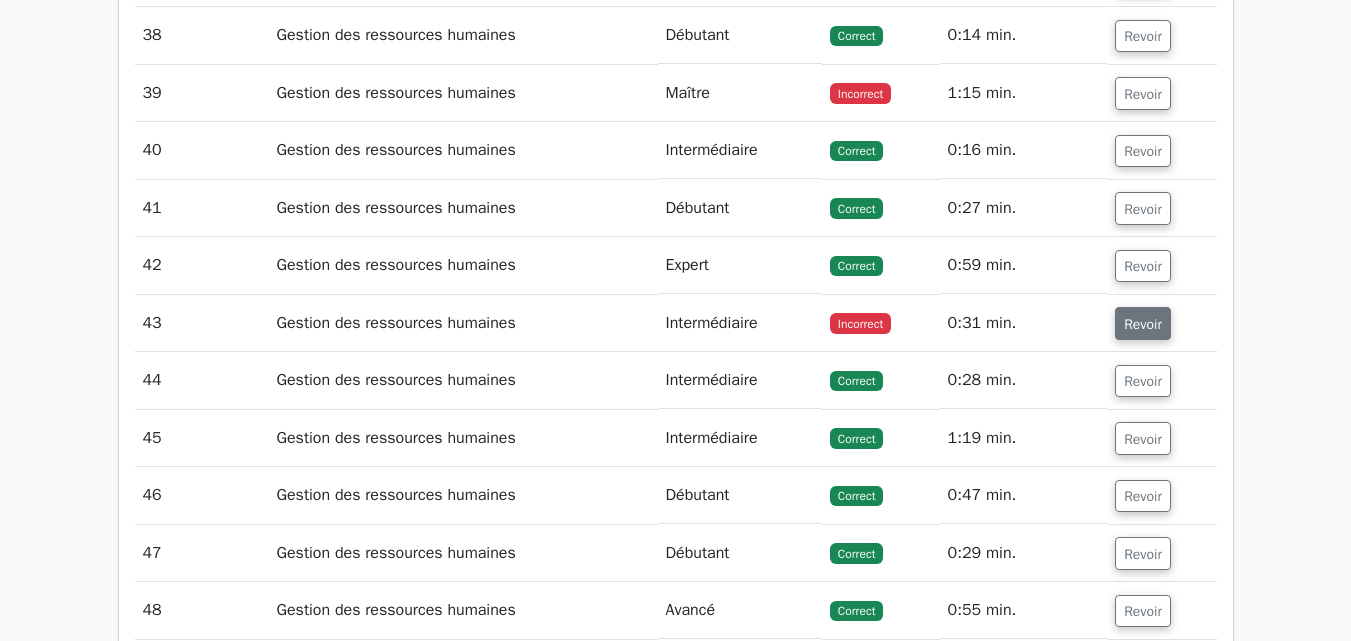 click on "Revoir" at bounding box center (1143, 324) 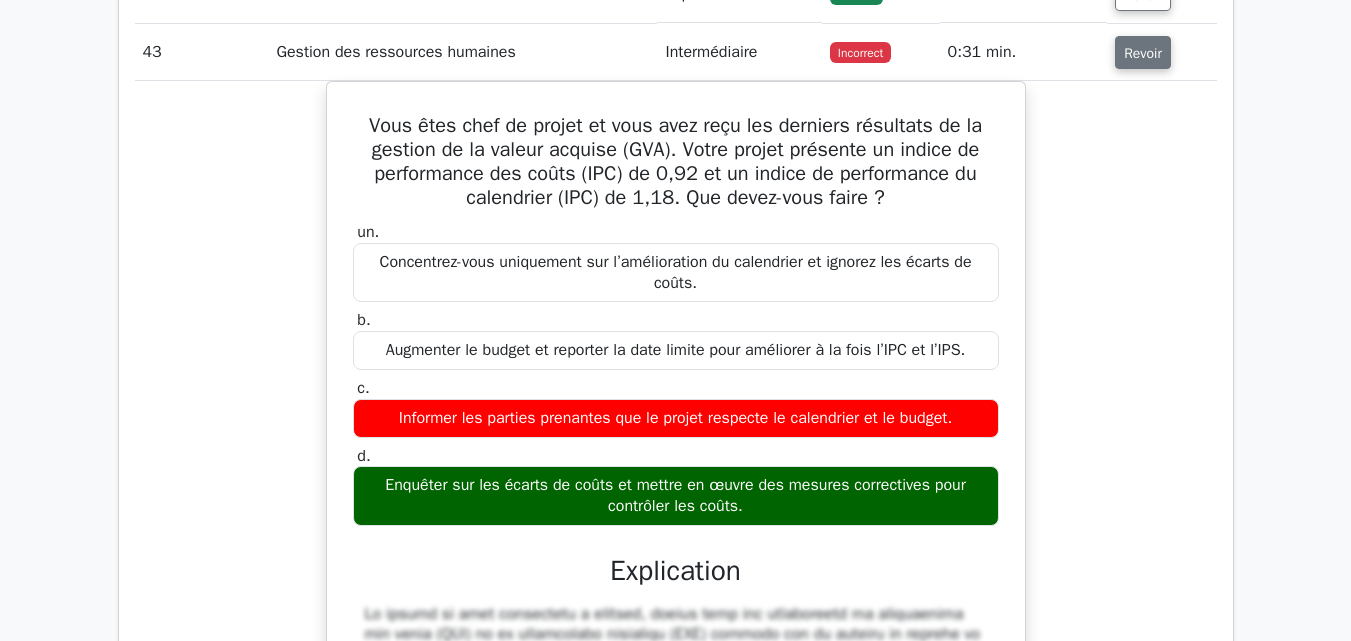scroll, scrollTop: 3990, scrollLeft: 0, axis: vertical 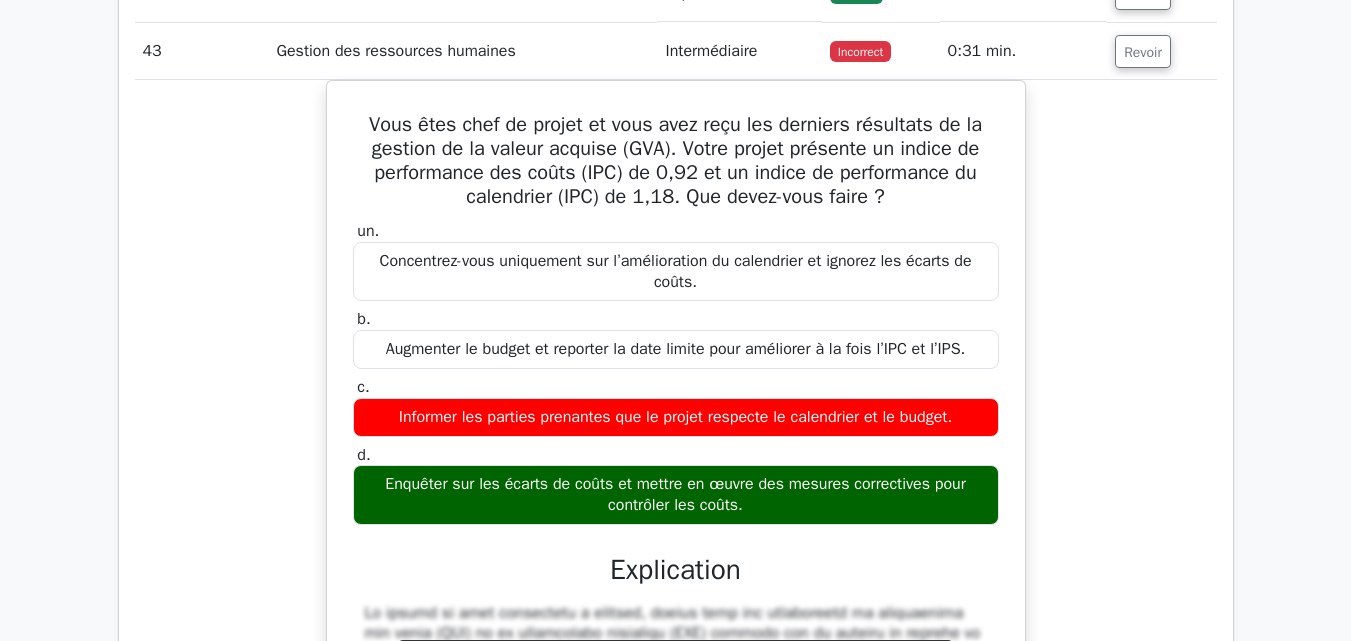 drag, startPoint x: 1144, startPoint y: 323, endPoint x: 1220, endPoint y: 299, distance: 79.69943 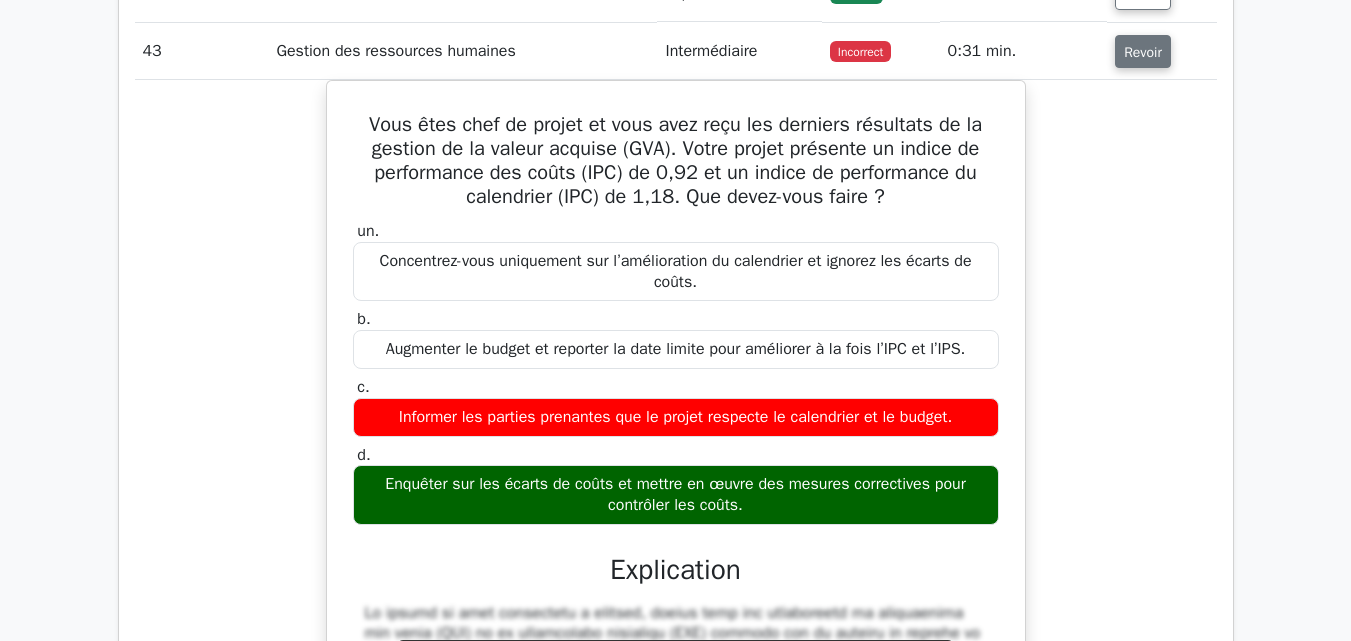 click on "Revoir" at bounding box center [1143, 51] 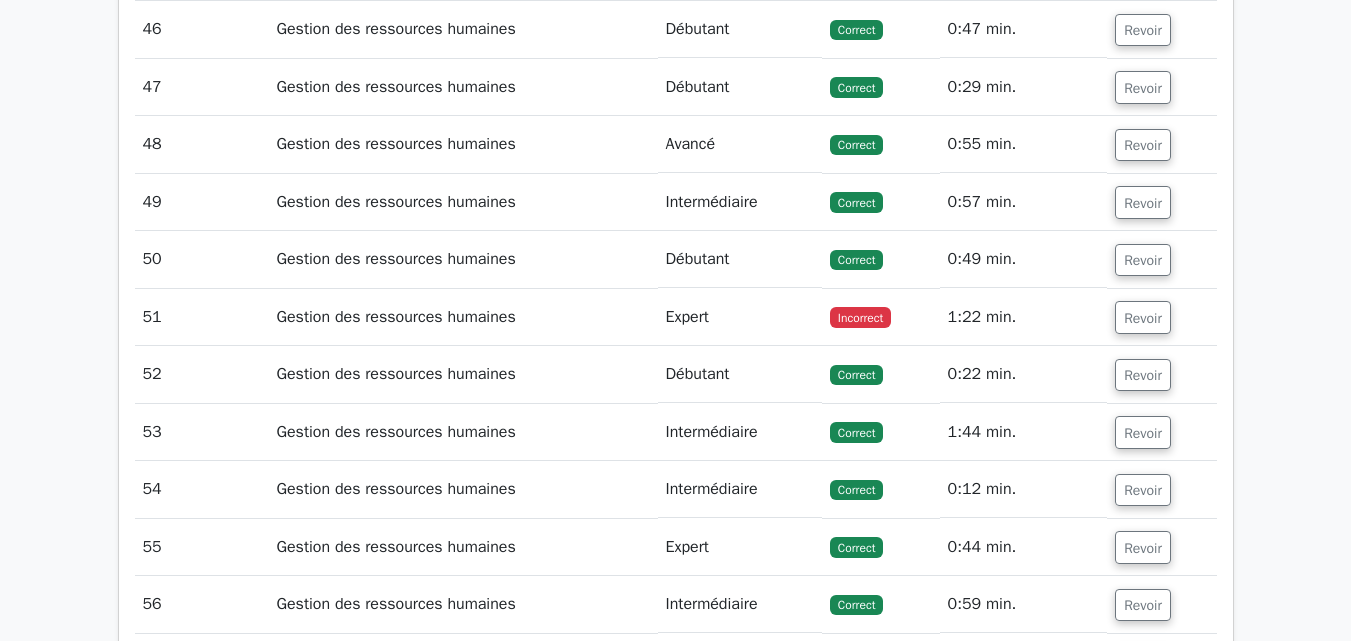 scroll, scrollTop: 4257, scrollLeft: 0, axis: vertical 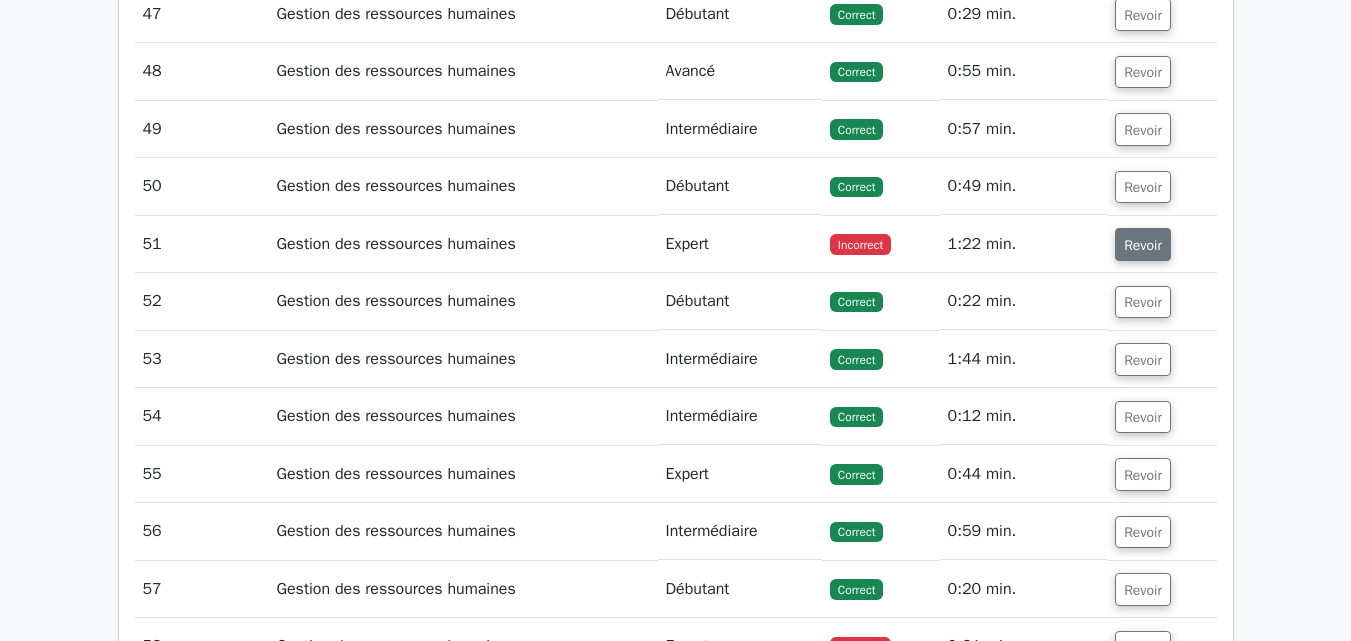 click on "Revoir" at bounding box center [1143, 245] 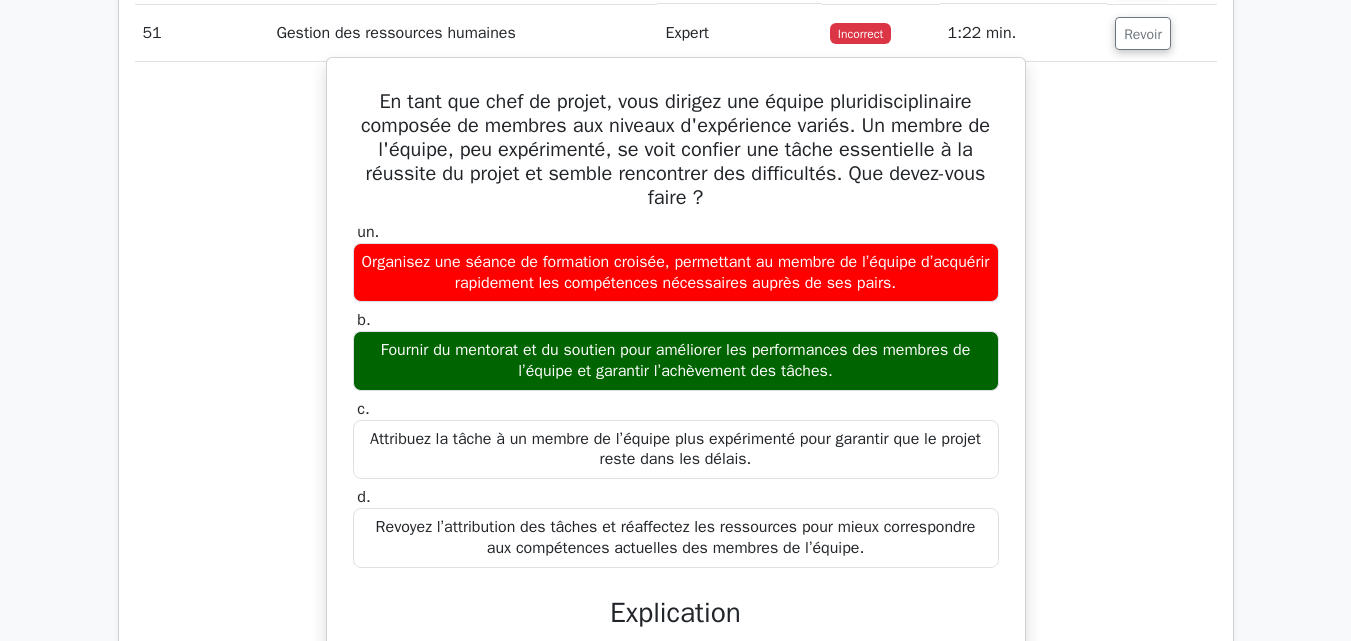 scroll, scrollTop: 4467, scrollLeft: 0, axis: vertical 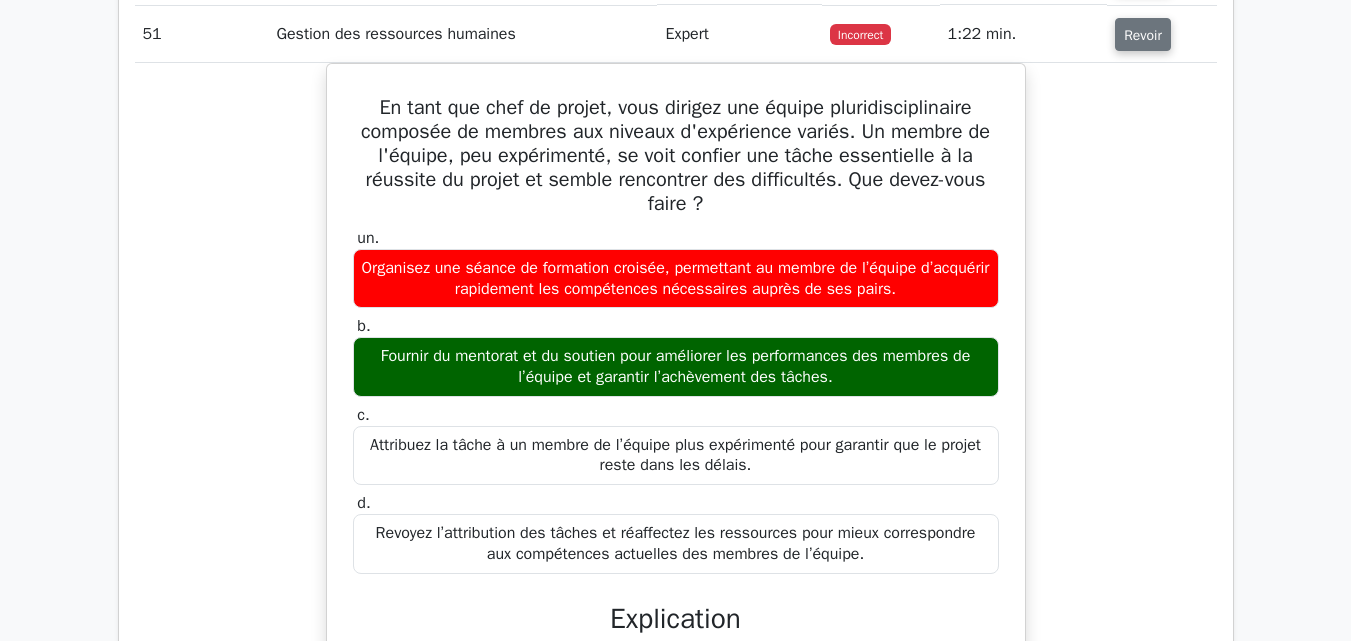 click on "Revoir" at bounding box center (1143, 35) 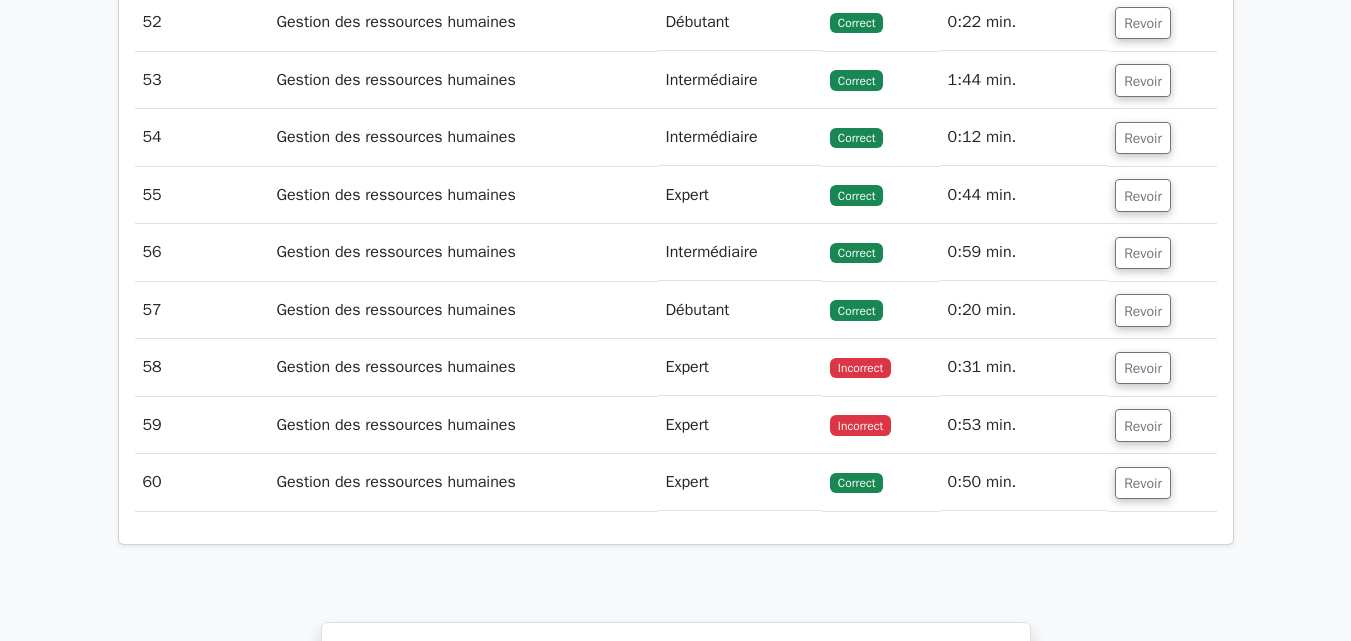 scroll, scrollTop: 4622, scrollLeft: 0, axis: vertical 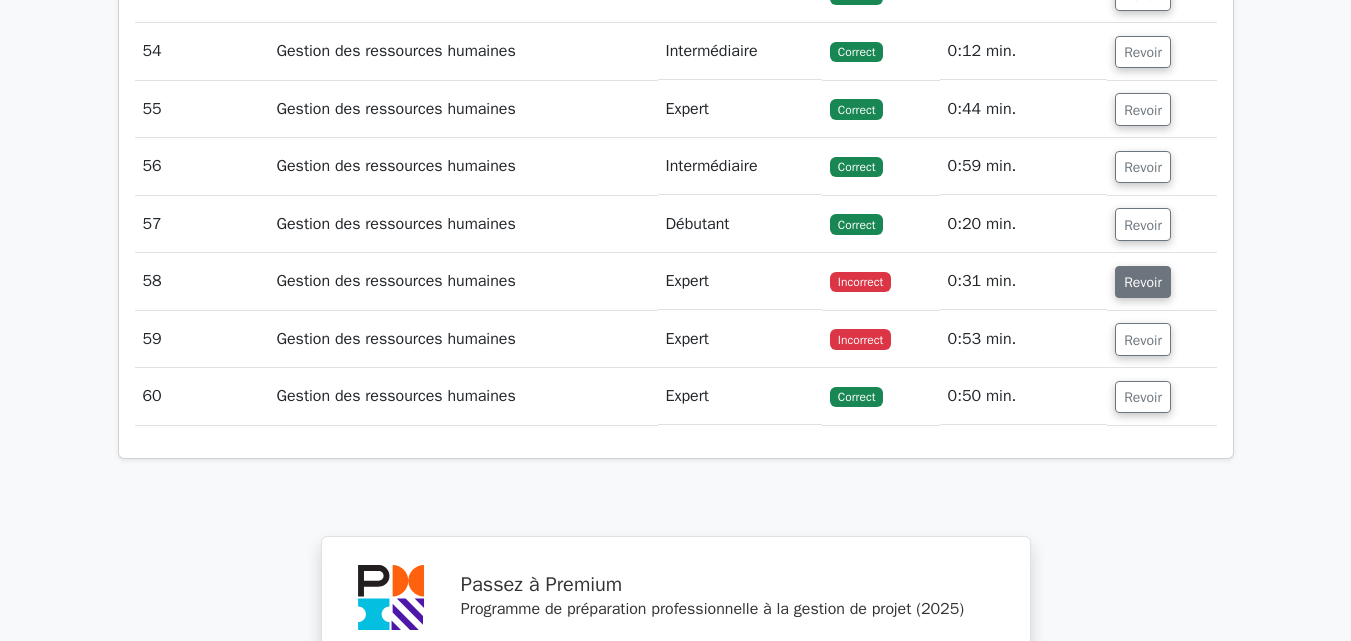 click on "Revoir" at bounding box center (1143, 282) 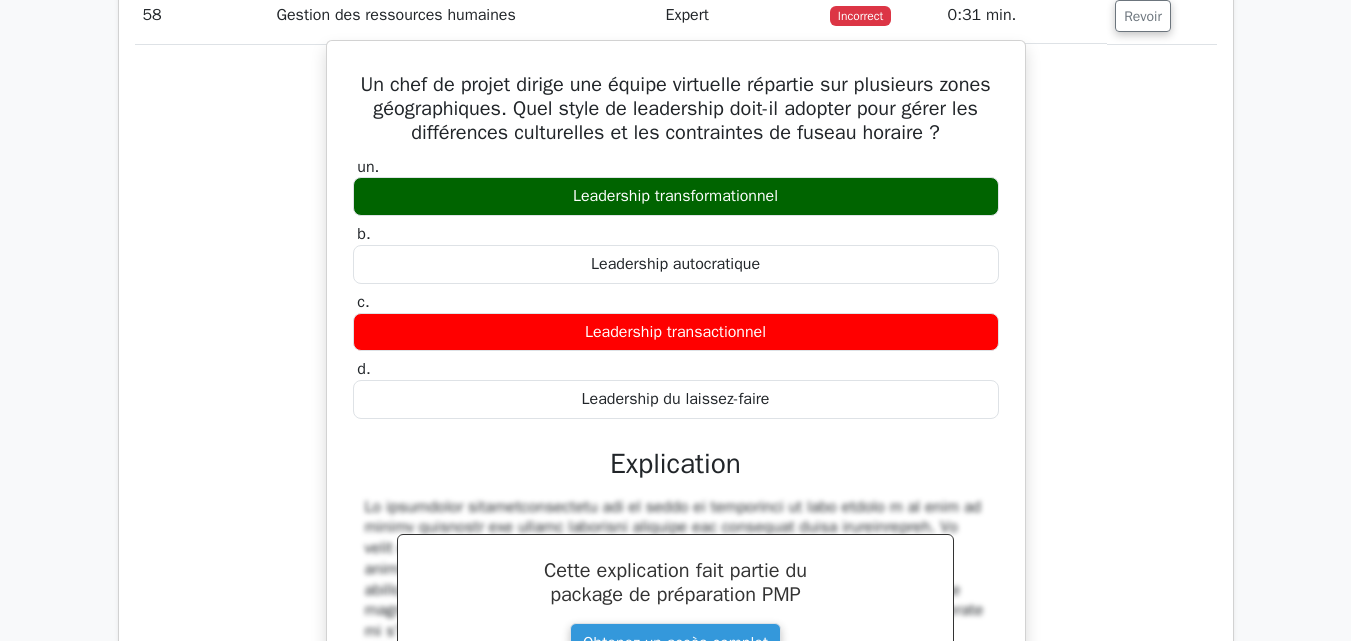 scroll, scrollTop: 4887, scrollLeft: 0, axis: vertical 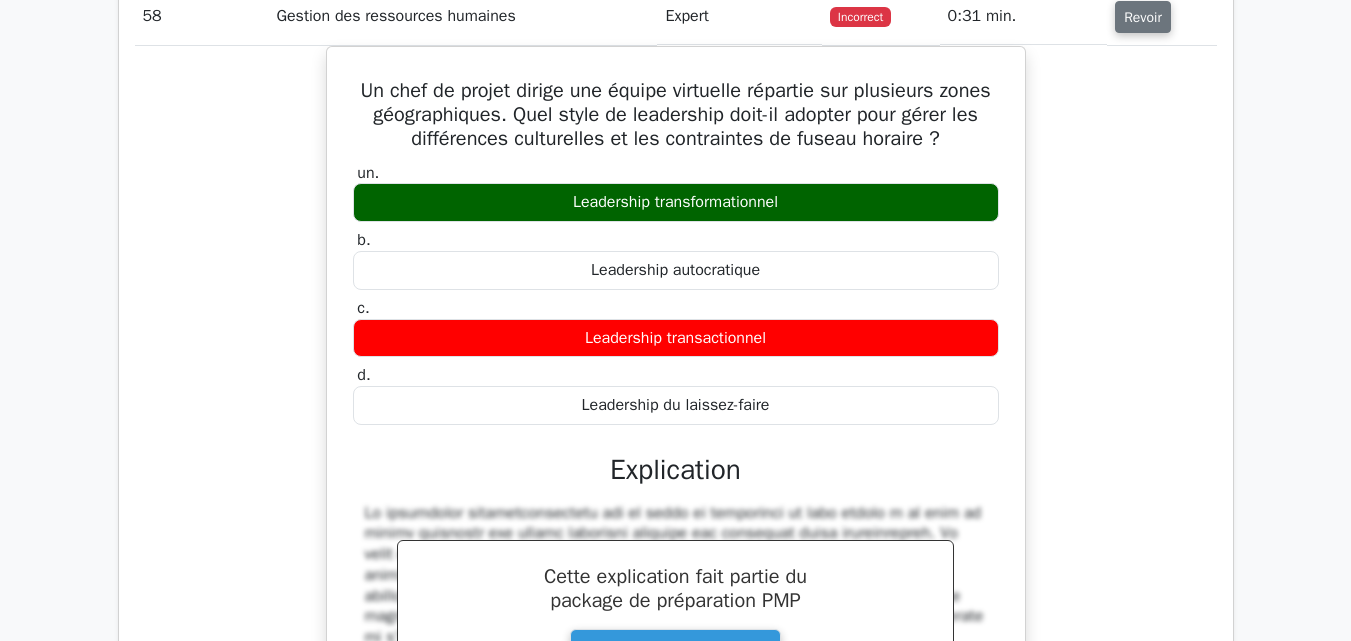 click on "Revoir" at bounding box center (1143, 17) 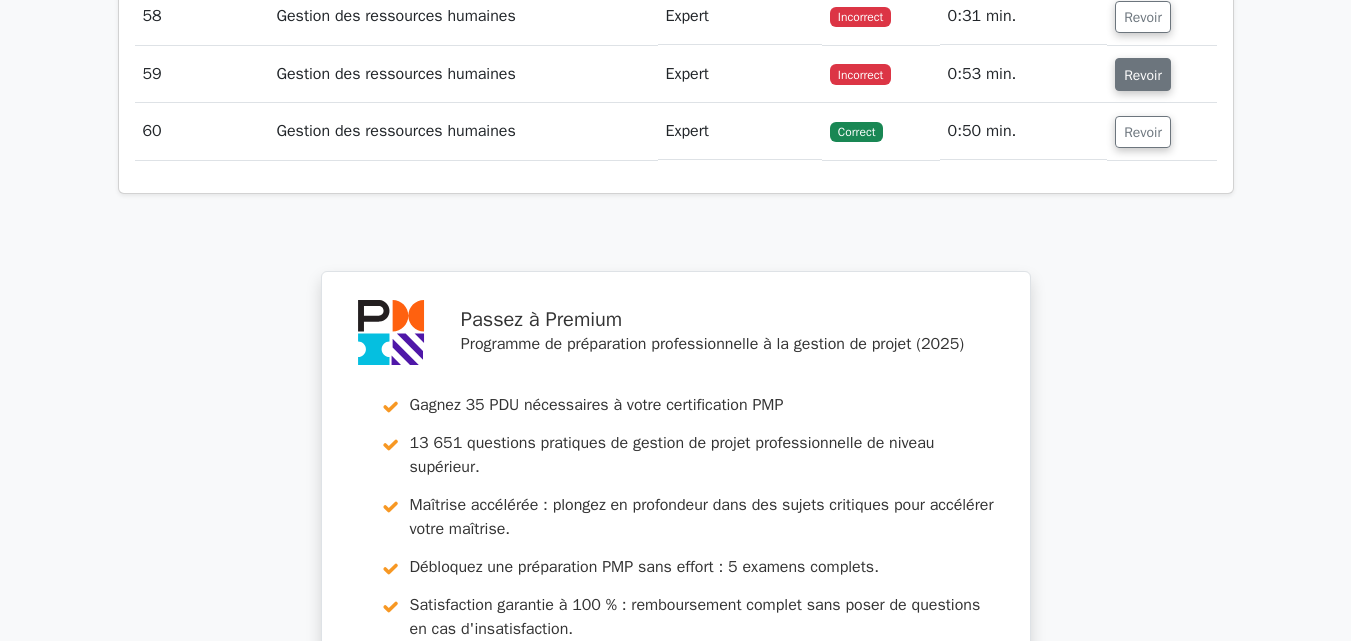 click on "Revoir" at bounding box center (1143, 75) 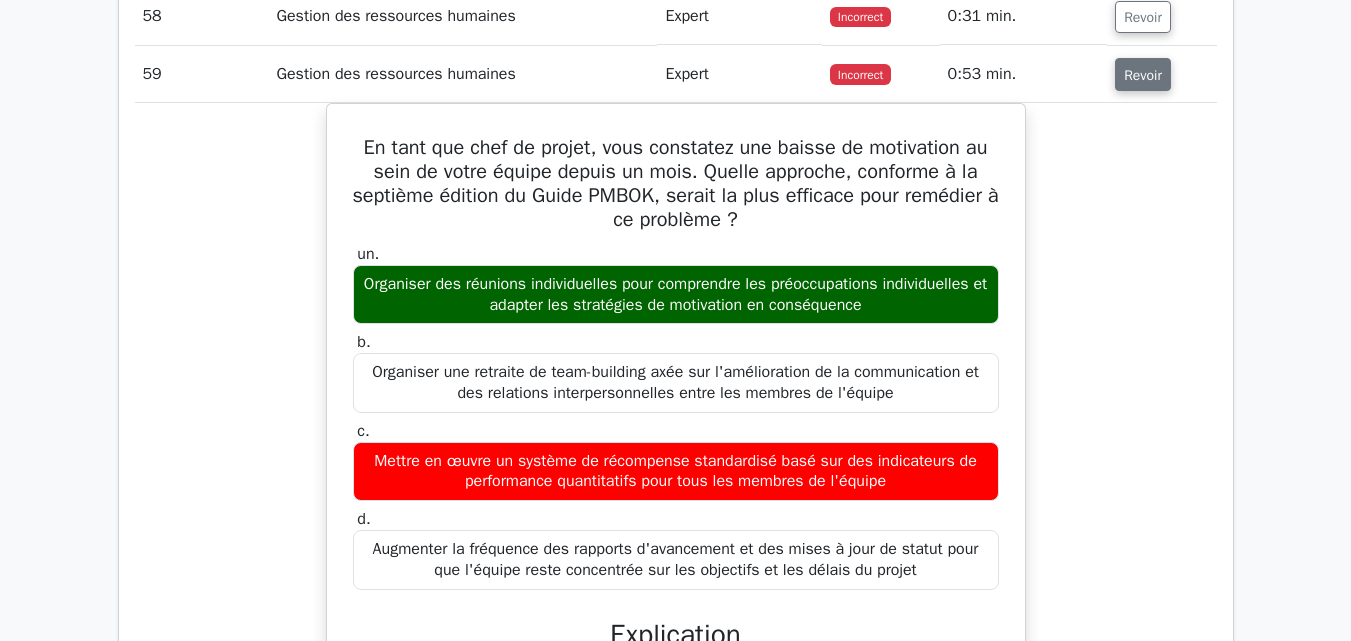 click on "Revoir" at bounding box center (1143, 75) 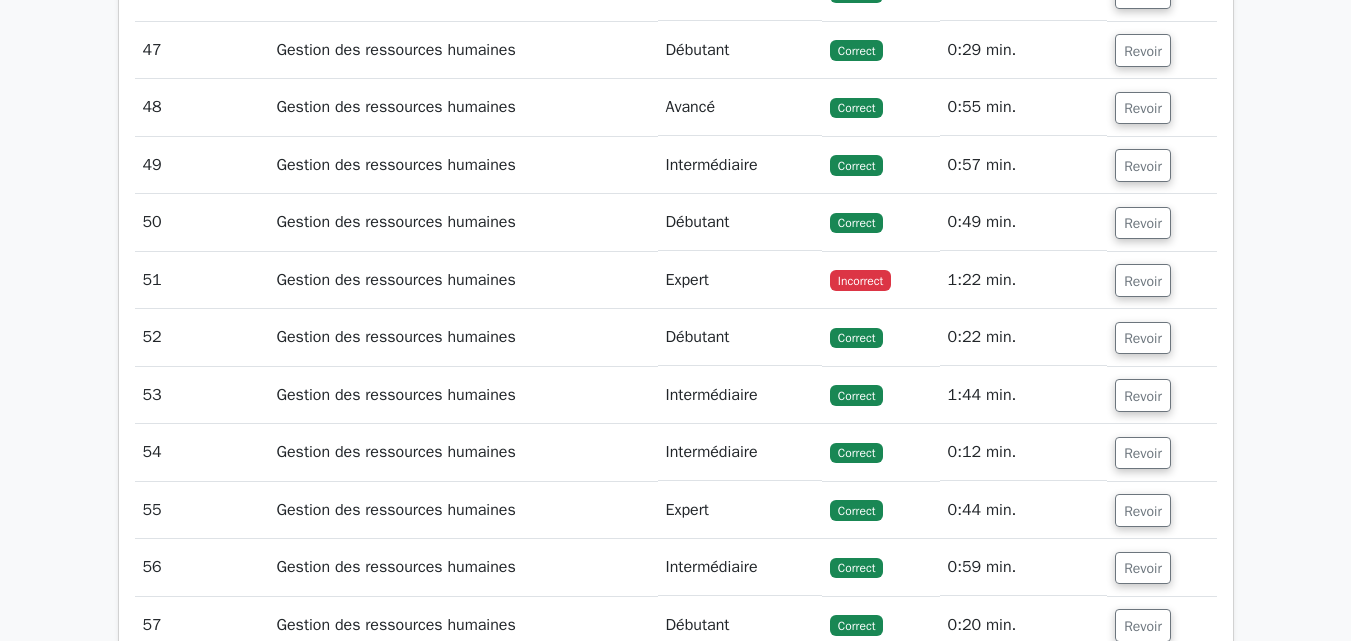 scroll, scrollTop: 4185, scrollLeft: 0, axis: vertical 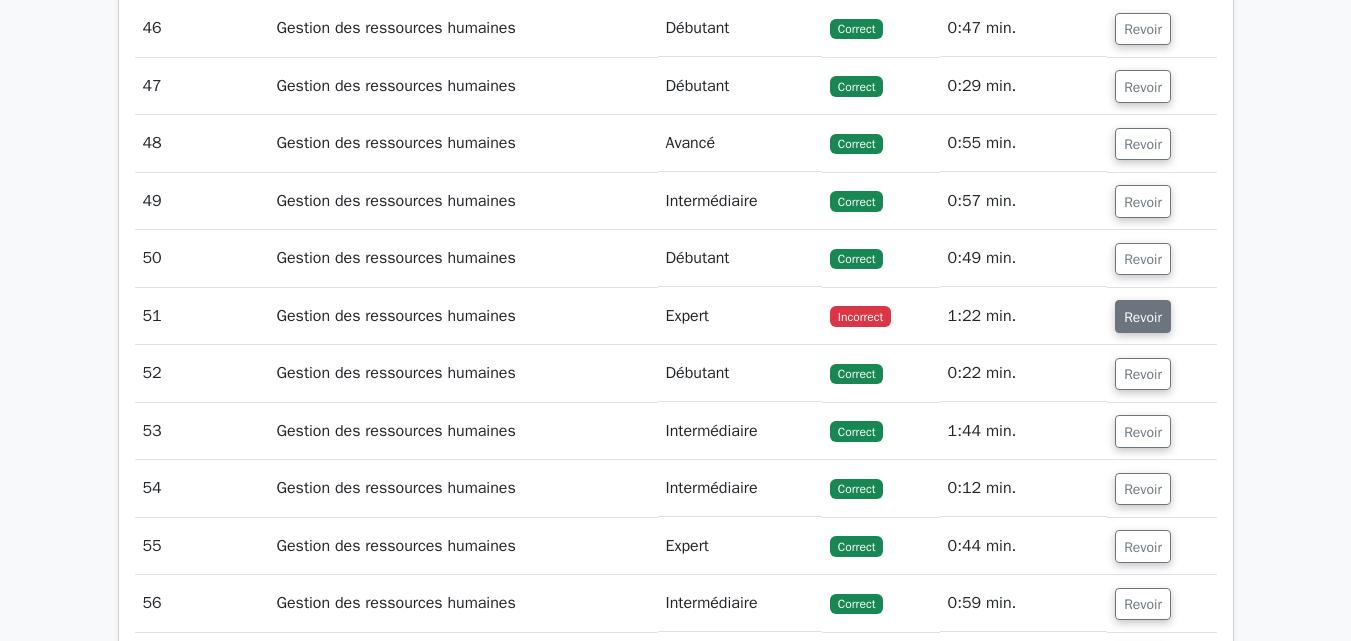 click on "Revoir" at bounding box center [1143, 317] 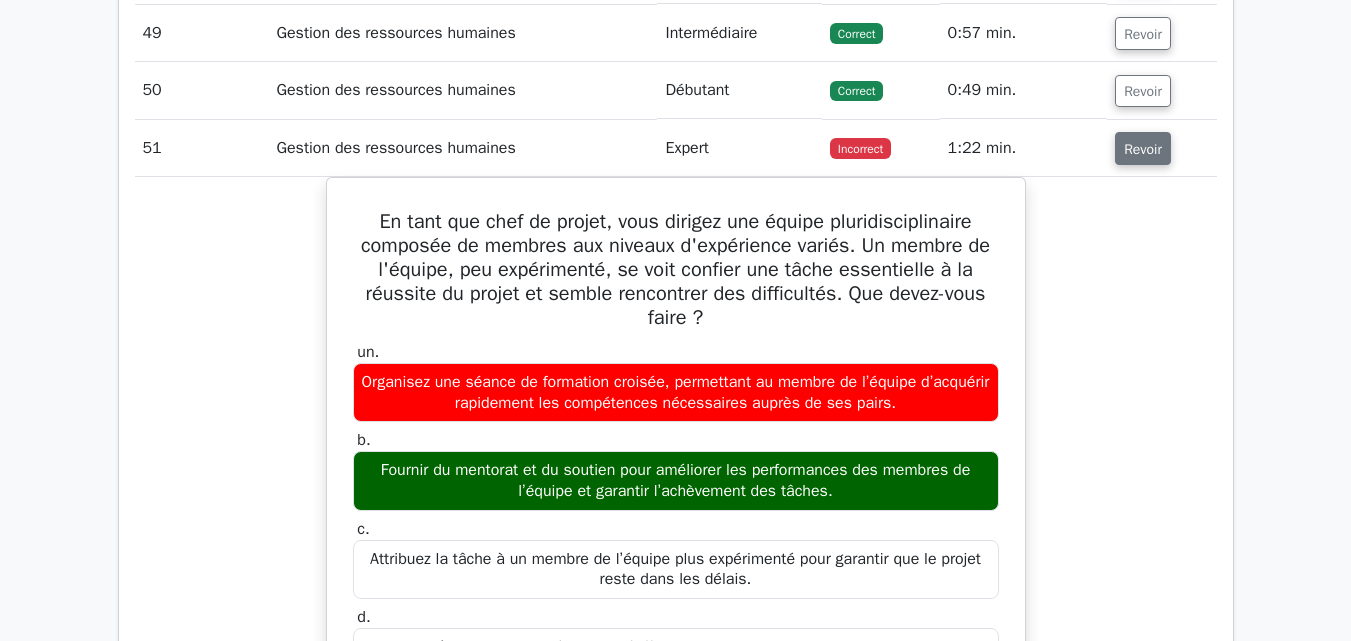 scroll, scrollTop: 4348, scrollLeft: 0, axis: vertical 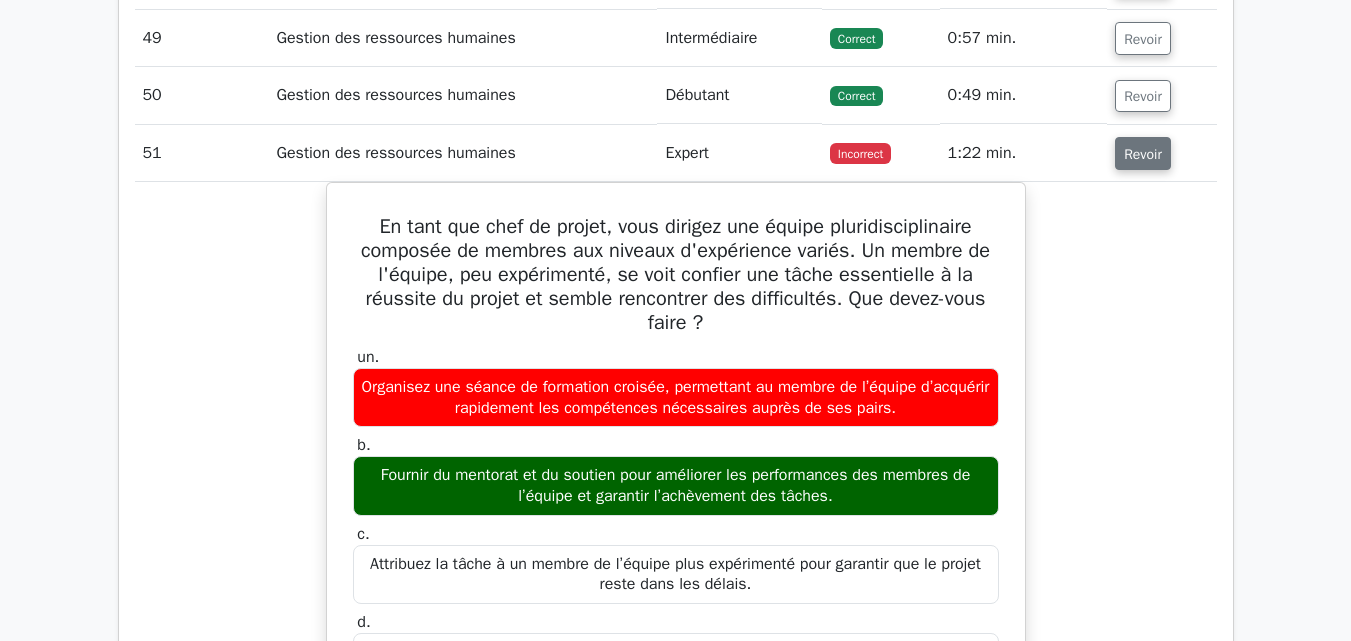 click on "Revoir" at bounding box center [1143, 153] 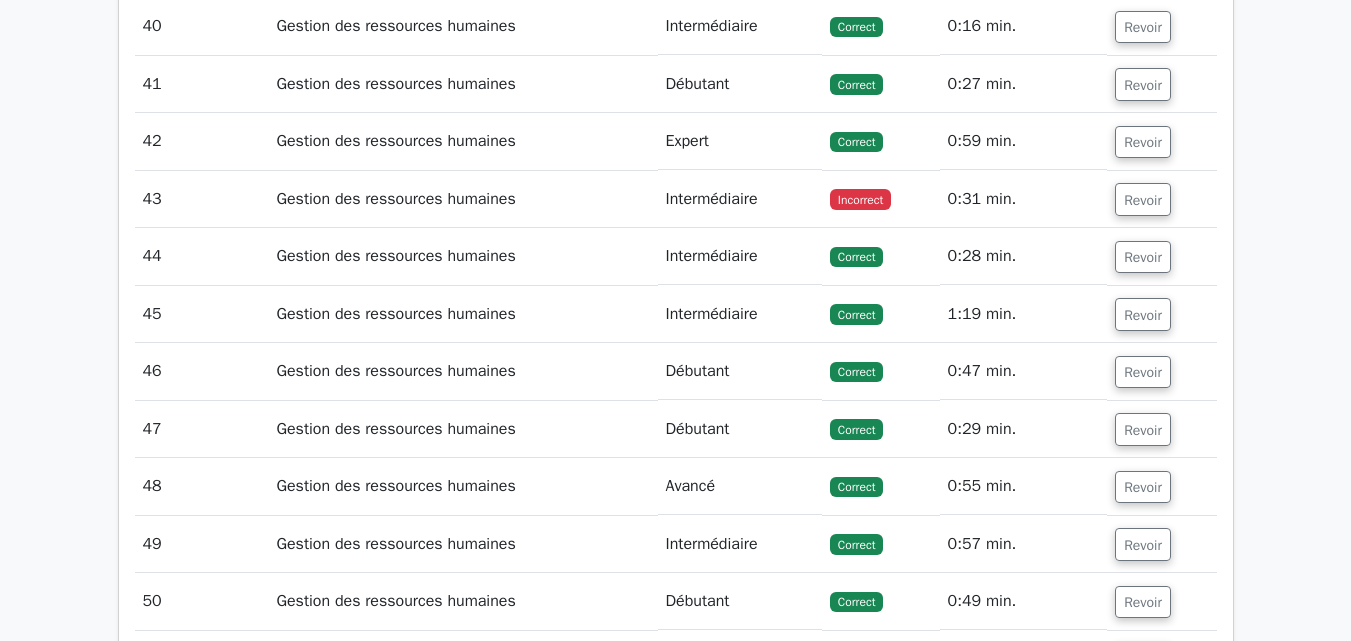 scroll, scrollTop: 3841, scrollLeft: 0, axis: vertical 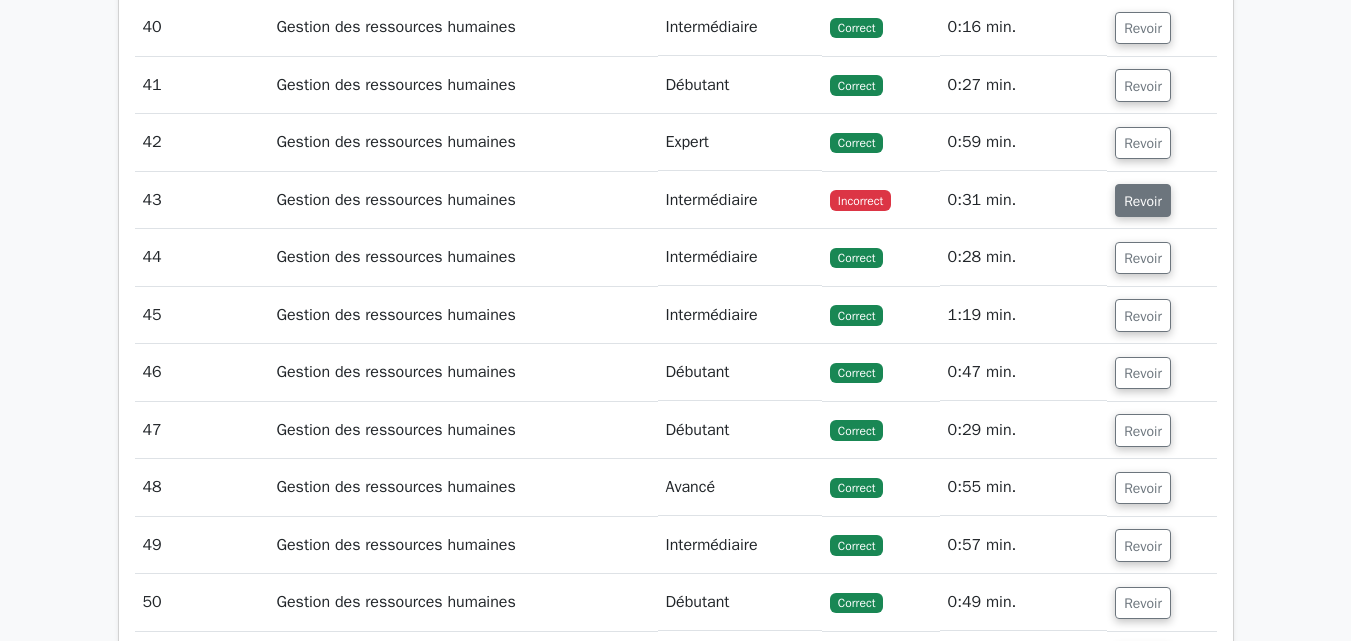 click on "Revoir" at bounding box center (1143, 201) 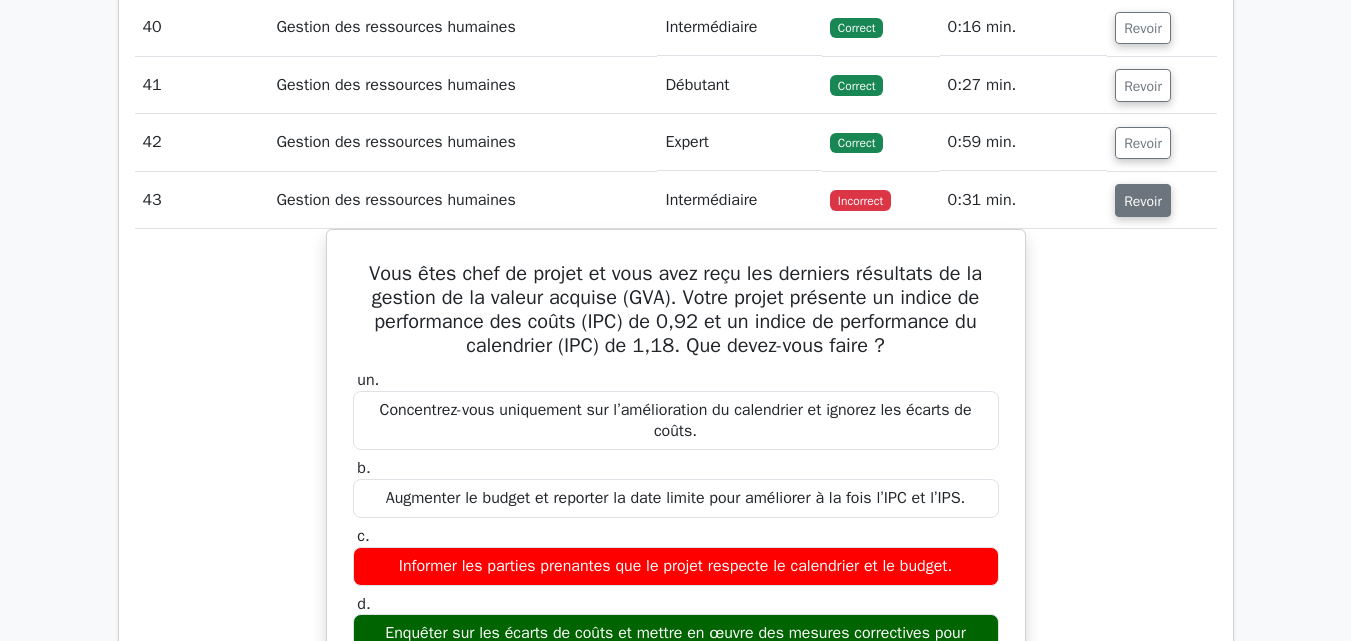 click on "Revoir" at bounding box center (1143, 201) 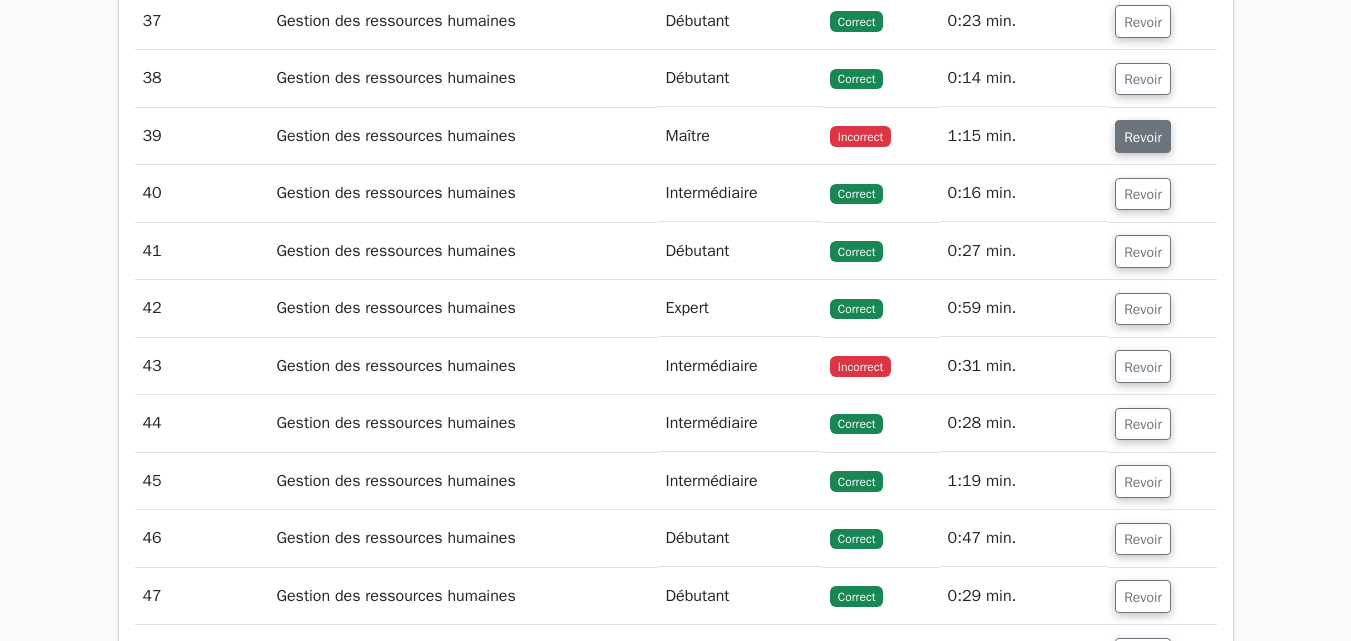 scroll, scrollTop: 3676, scrollLeft: 0, axis: vertical 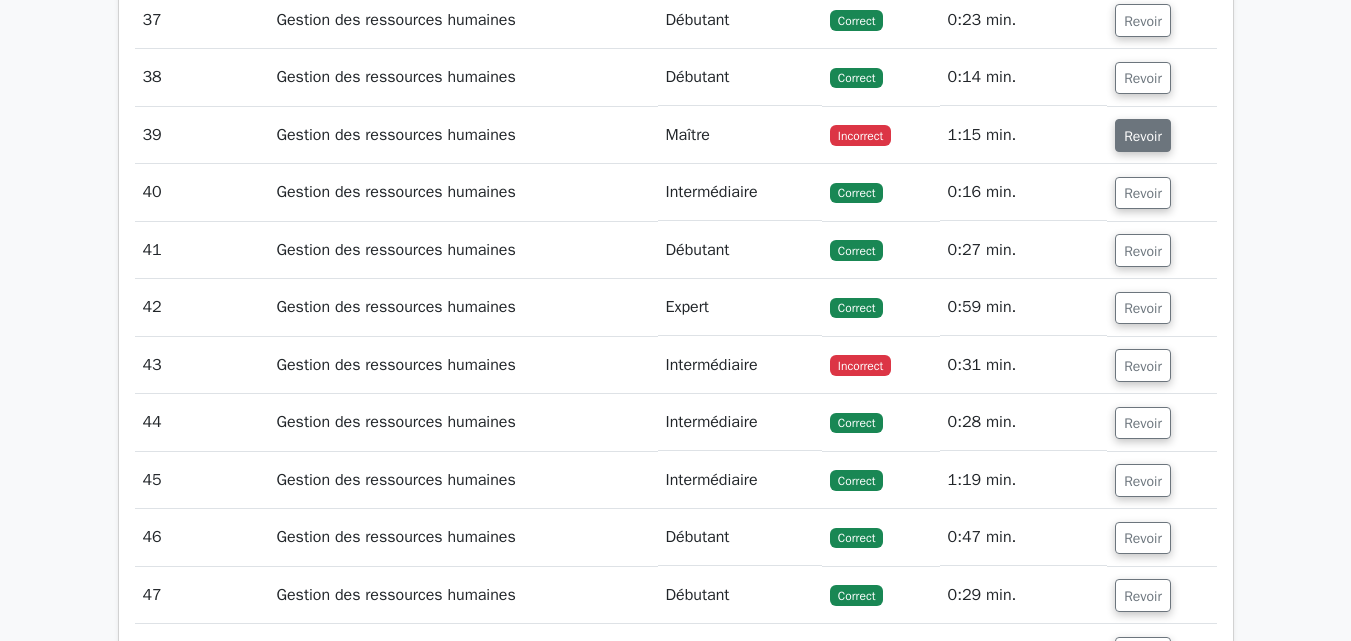 click on "Revoir" at bounding box center (1143, 136) 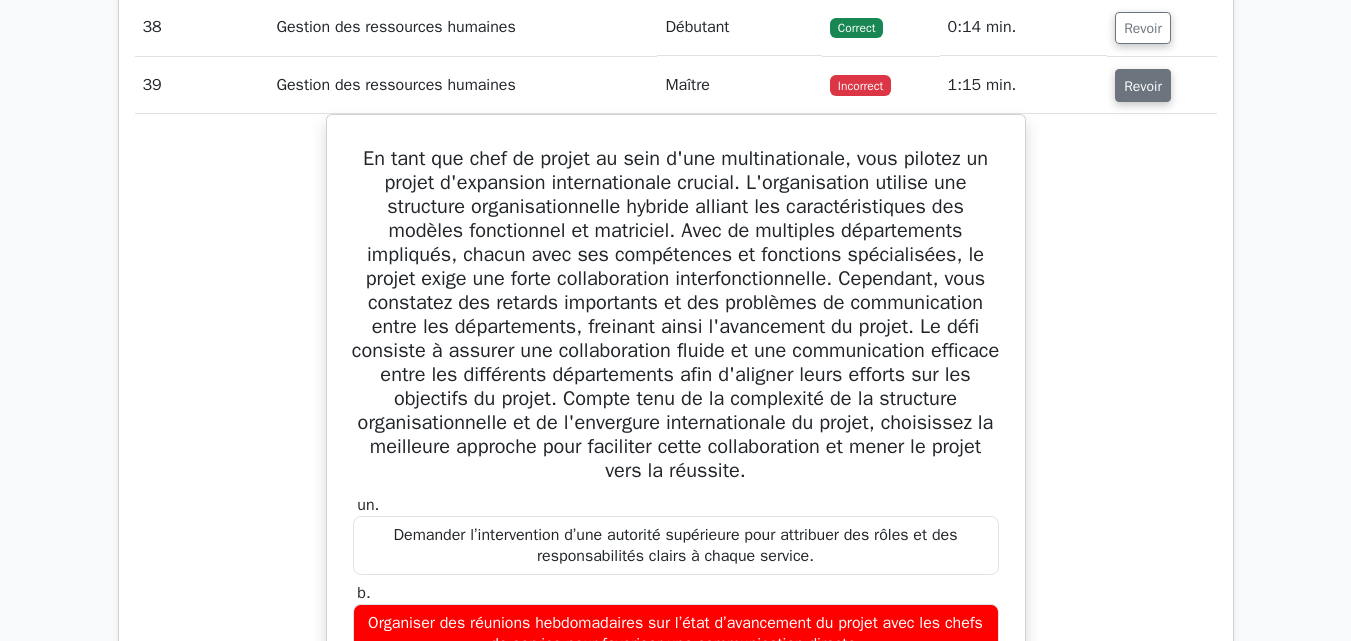 scroll, scrollTop: 3725, scrollLeft: 0, axis: vertical 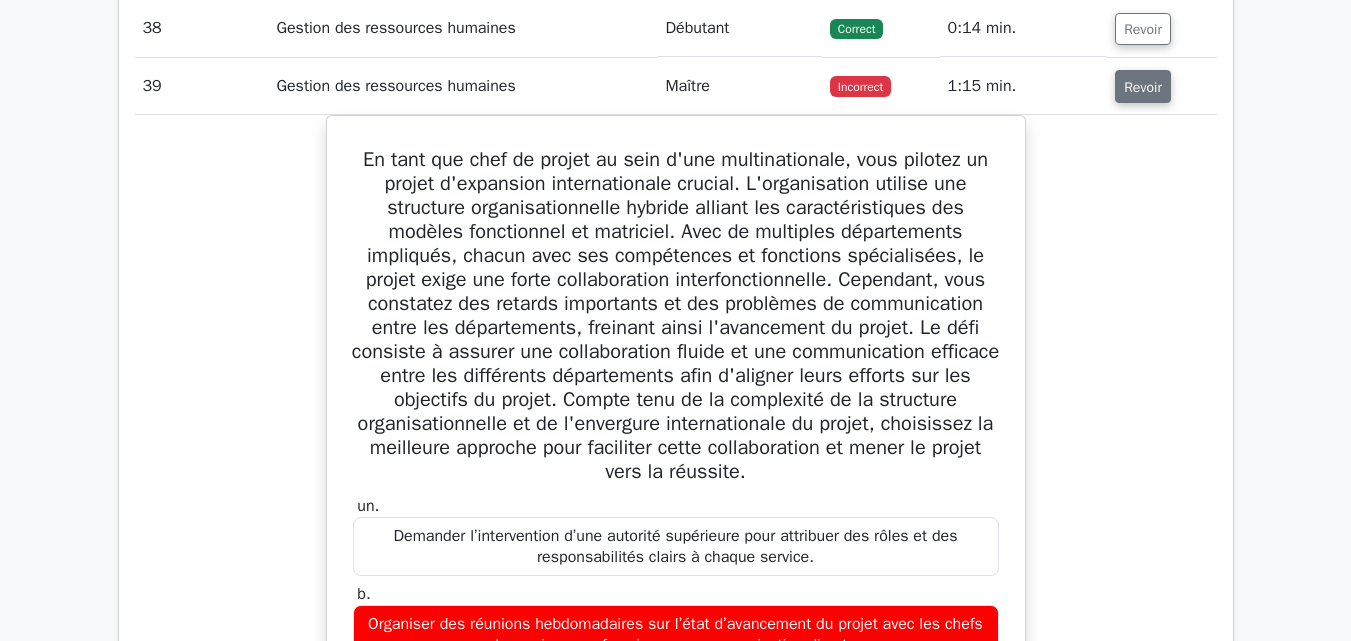 click on "Revoir" at bounding box center (1143, 87) 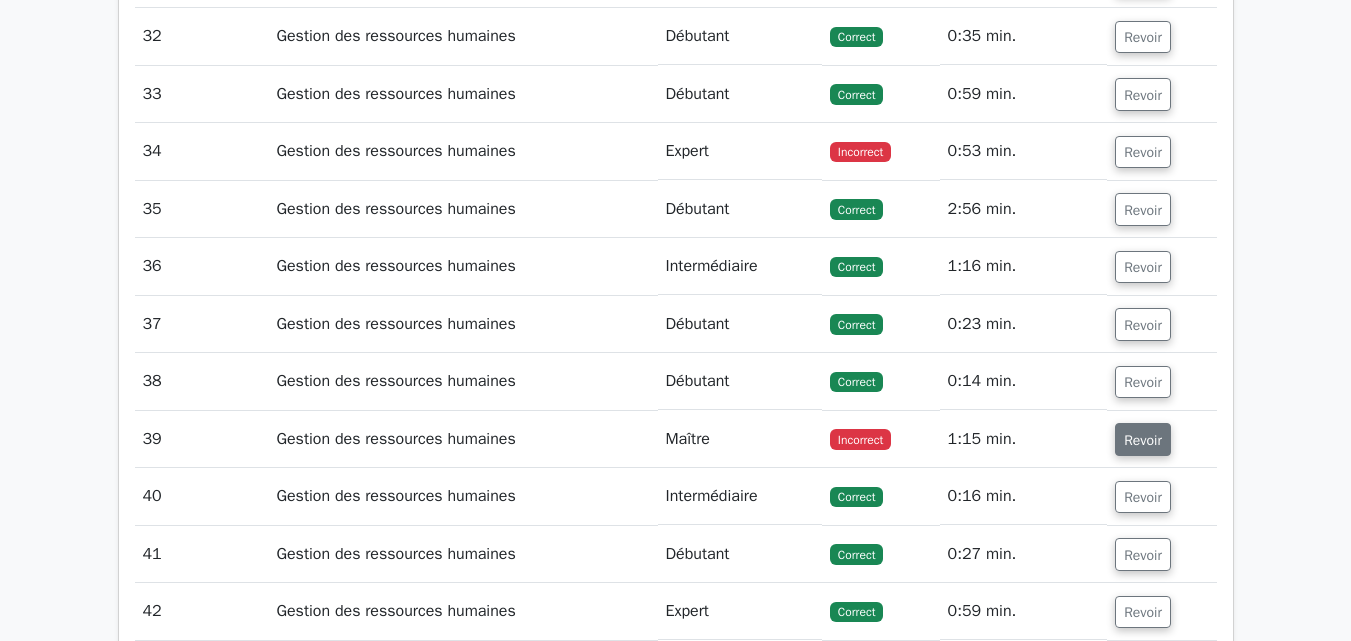 scroll, scrollTop: 3367, scrollLeft: 0, axis: vertical 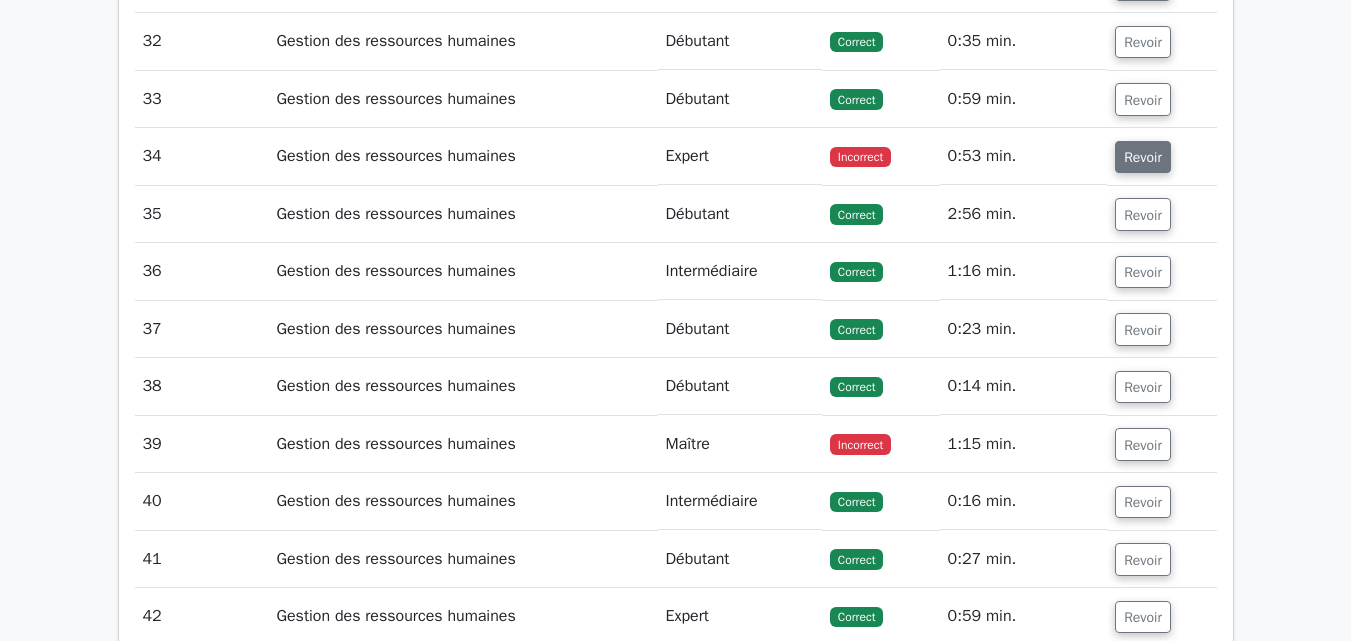 click on "Revoir" at bounding box center (1143, 157) 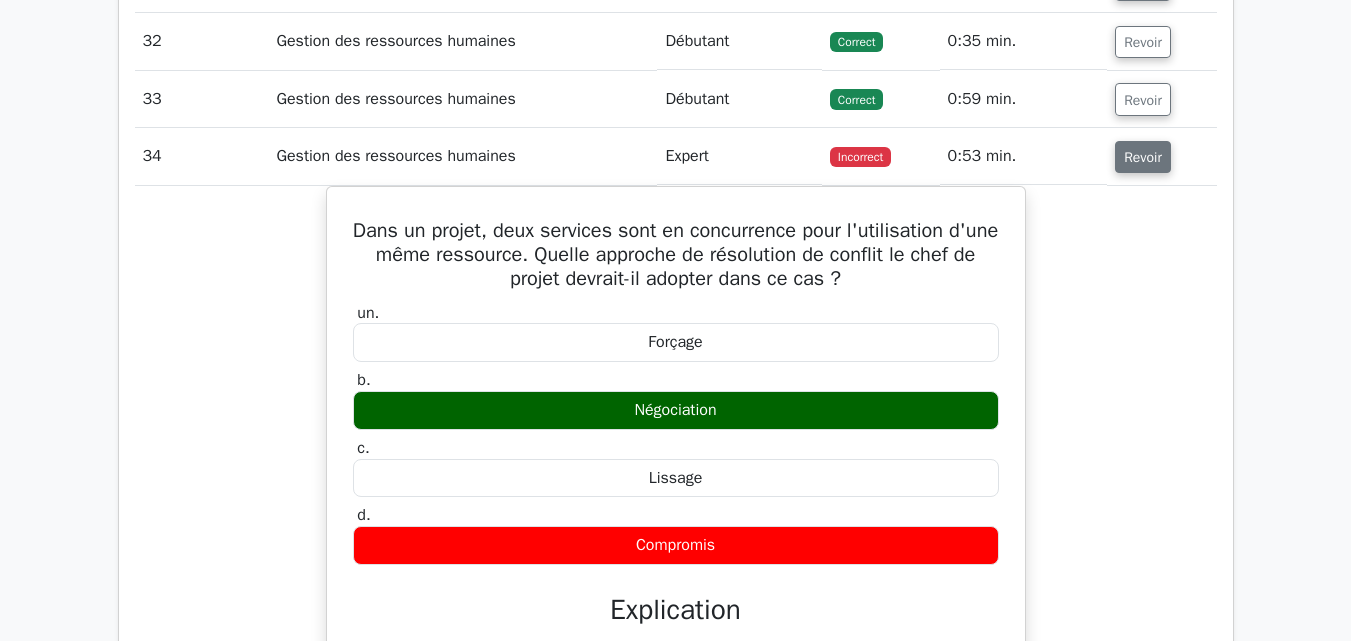 click on "Revoir" at bounding box center [1143, 157] 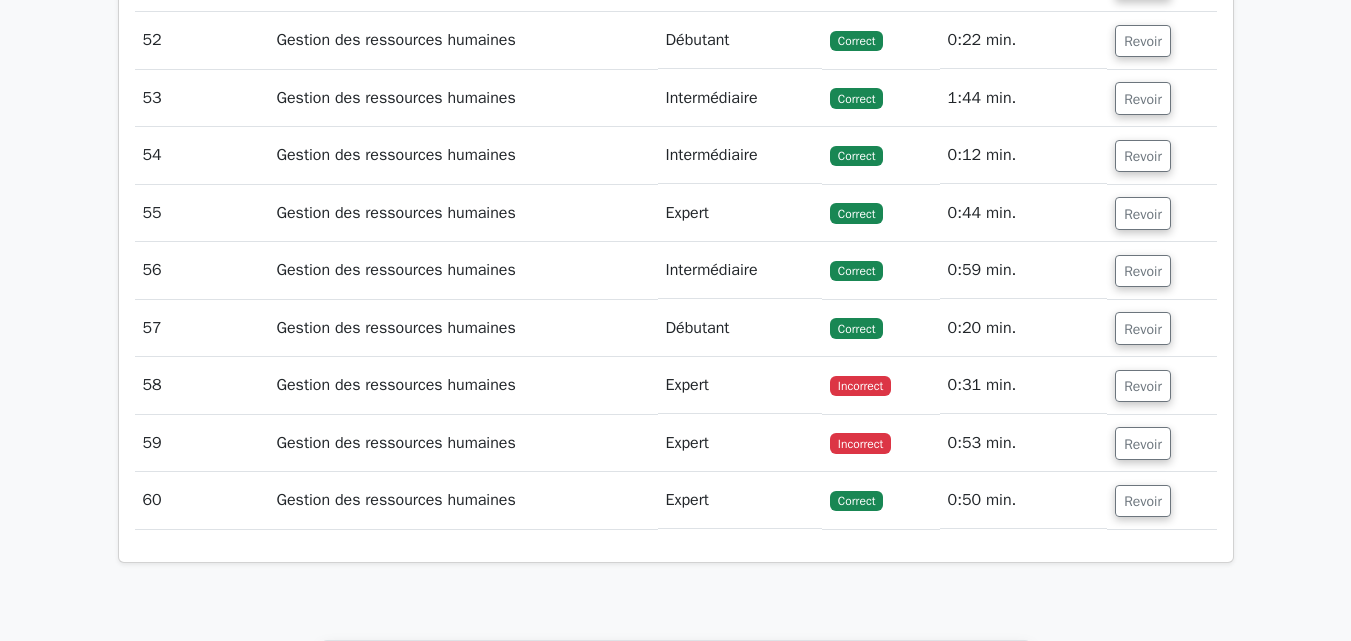 scroll, scrollTop: 4547, scrollLeft: 0, axis: vertical 